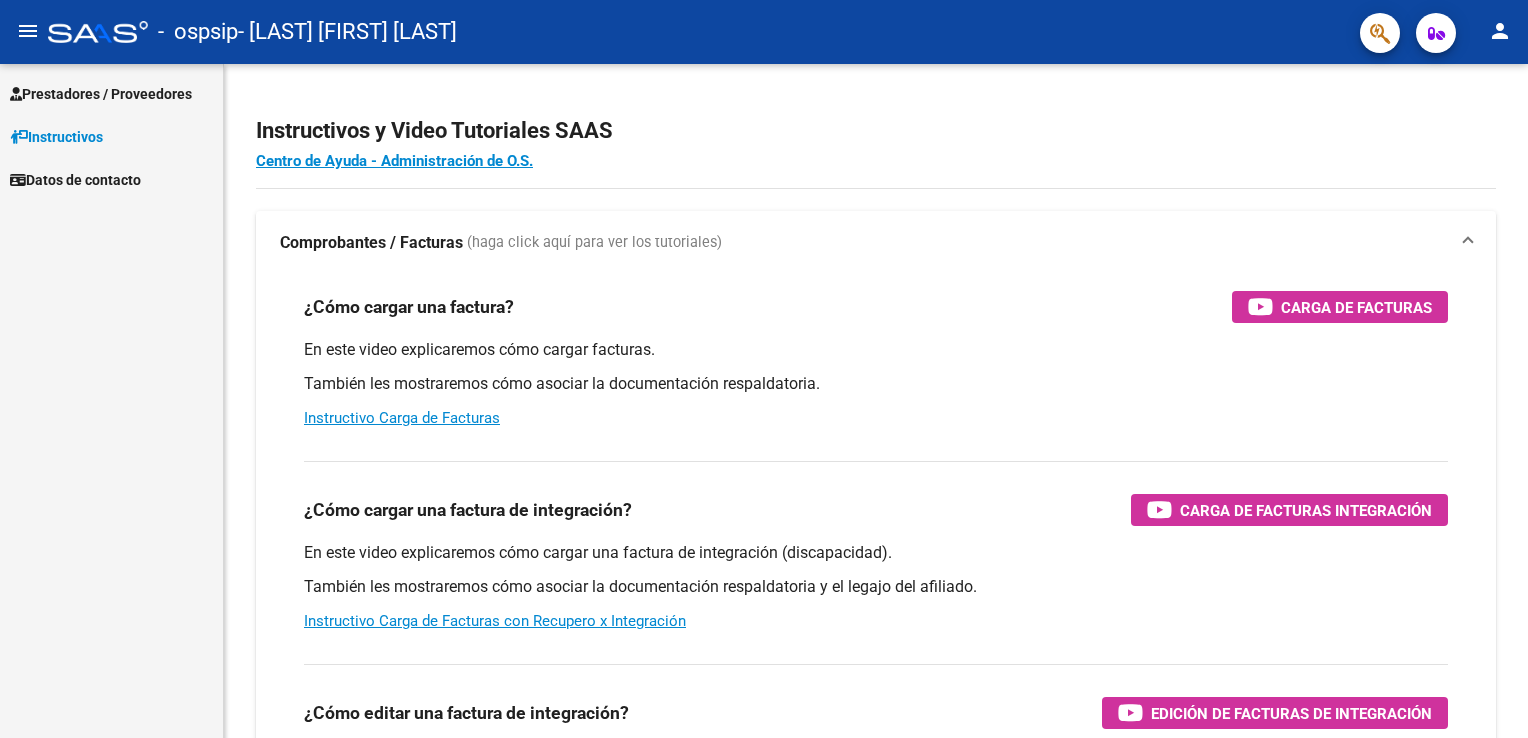scroll, scrollTop: 0, scrollLeft: 0, axis: both 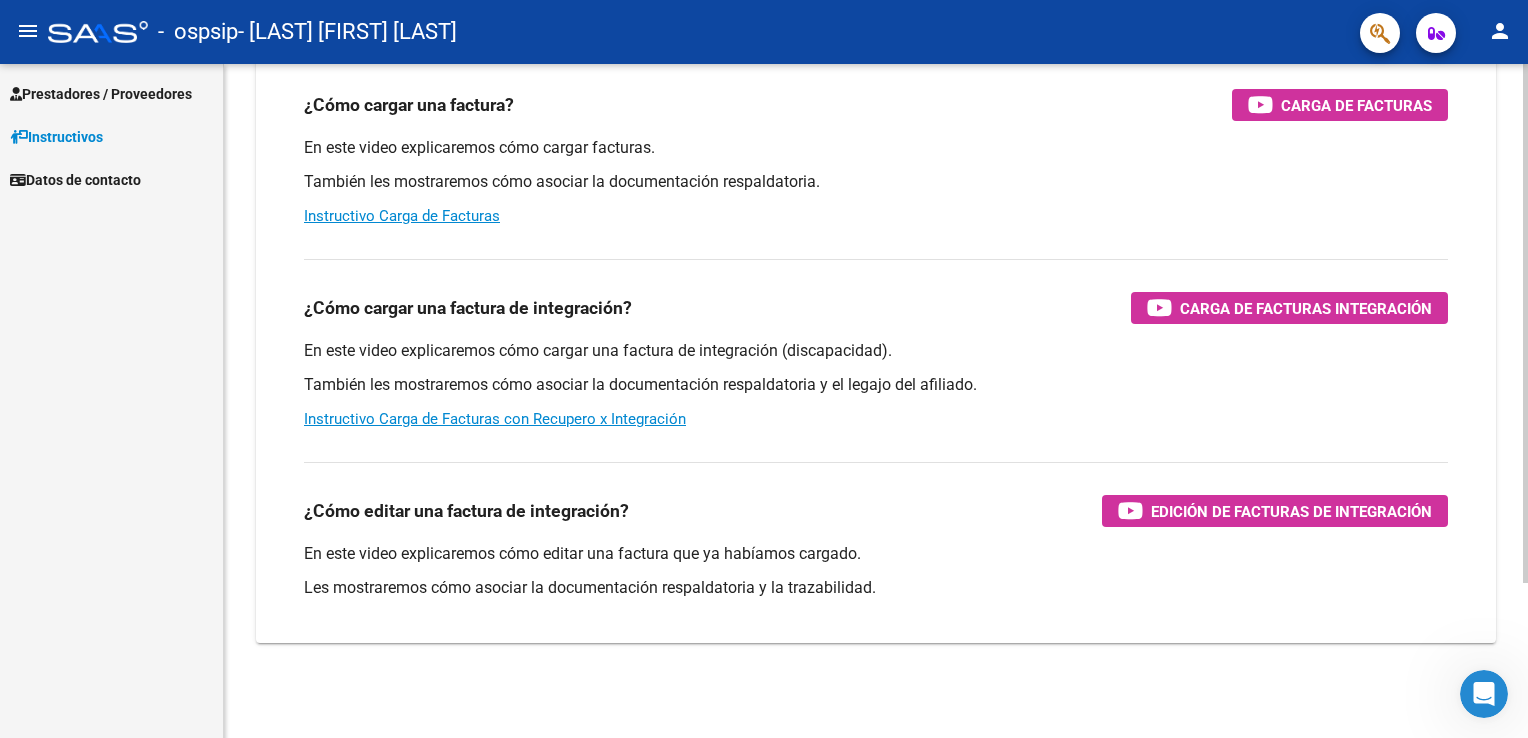 click on "menu -   ospsip   - [LAST] [FIRST] [LAST] person    Prestadores / Proveedores Facturas - Listado/Carga Facturas - Documentación Pagos x Transferencia Auditorías - Listado Auditorías - Comentarios Auditorías - Cambios Área Prestadores - Listado    Instructivos    Datos de contacto Instructivos y Video Tutoriales SAAS Centro de Ayuda - Administración de O.S. Comprobantes / Facturas     (haga click aquí para ver los tutoriales) ¿Cómo cargar una factura?    Carga de Facturas En este video explicaremos cómo cargar facturas. También les mostraremos cómo asociar la documentación respaldatoria. Instructivo Carga de Facturas ¿Cómo cargar una factura de integración?    Carga de Facturas Integración En este video explicaremos cómo cargar una factura de integración (discapacidad). También les mostraremos cómo asociar la documentación respaldatoria y el legajo del afiliado. Instructivo Carga de Facturas con Recupero x Integración ¿Cómo editar una factura de integración?" at bounding box center (764, 369) 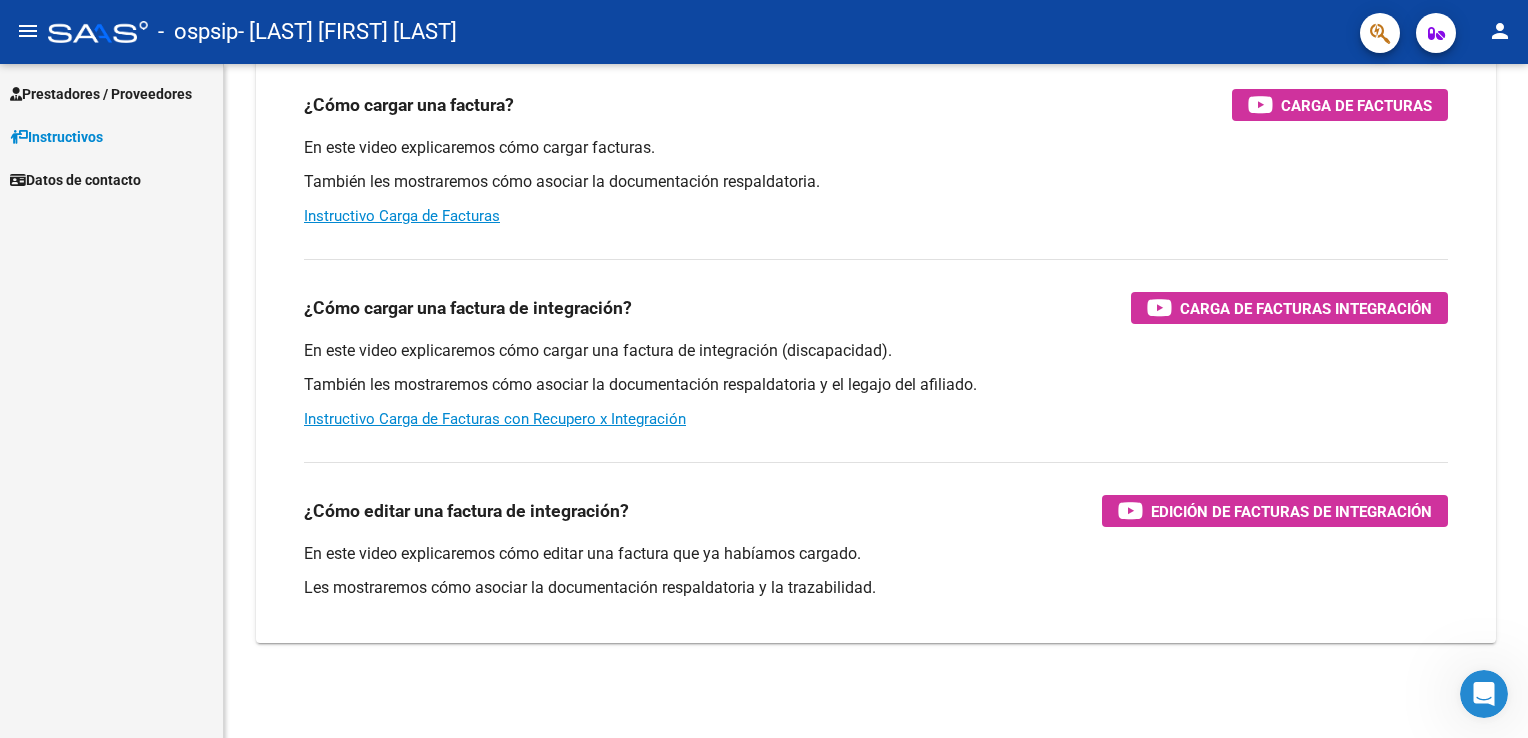 click on "Prestadores / Proveedores" at bounding box center [101, 94] 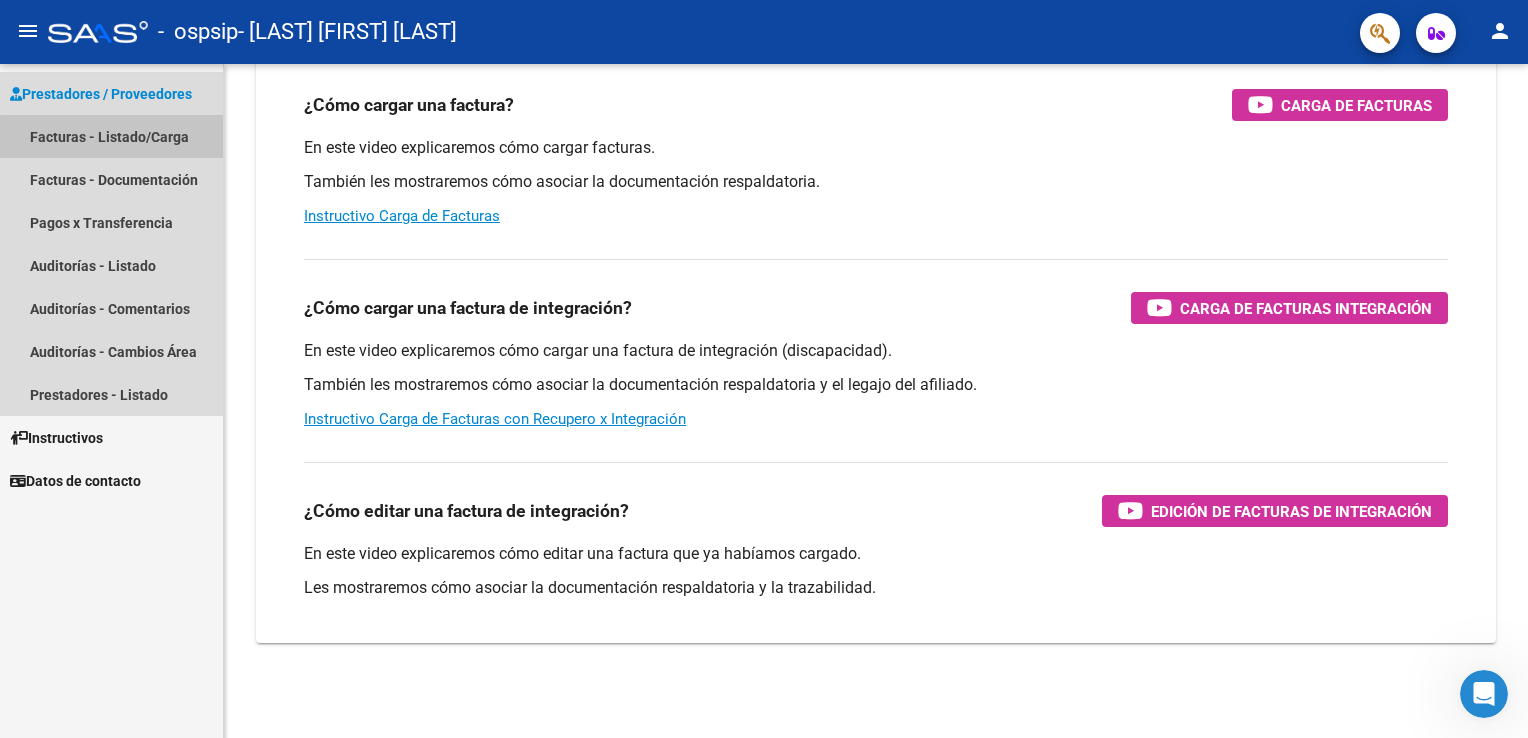 click on "Facturas - Listado/Carga" at bounding box center (111, 136) 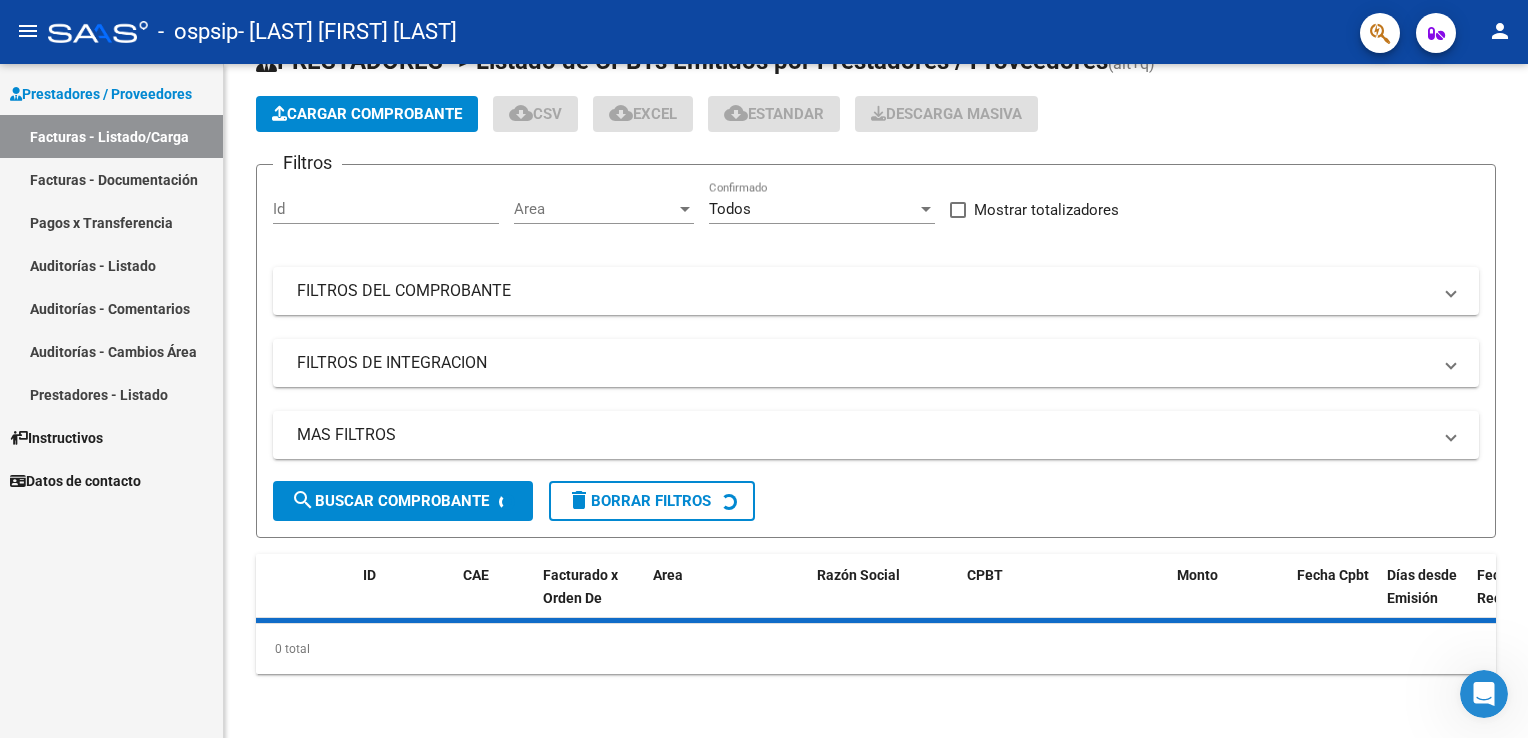 scroll, scrollTop: 0, scrollLeft: 0, axis: both 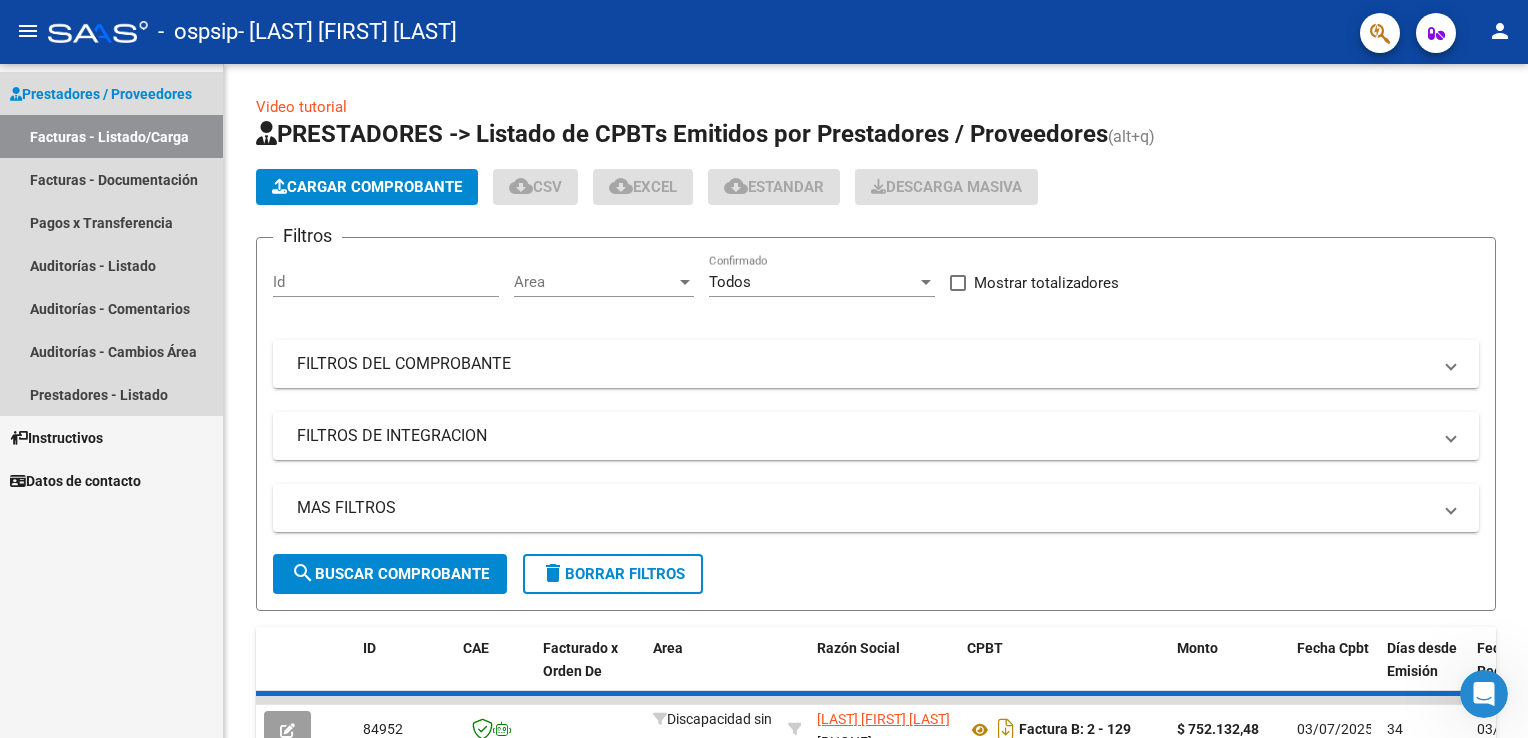 click on "Facturas - Listado/Carga" at bounding box center (111, 136) 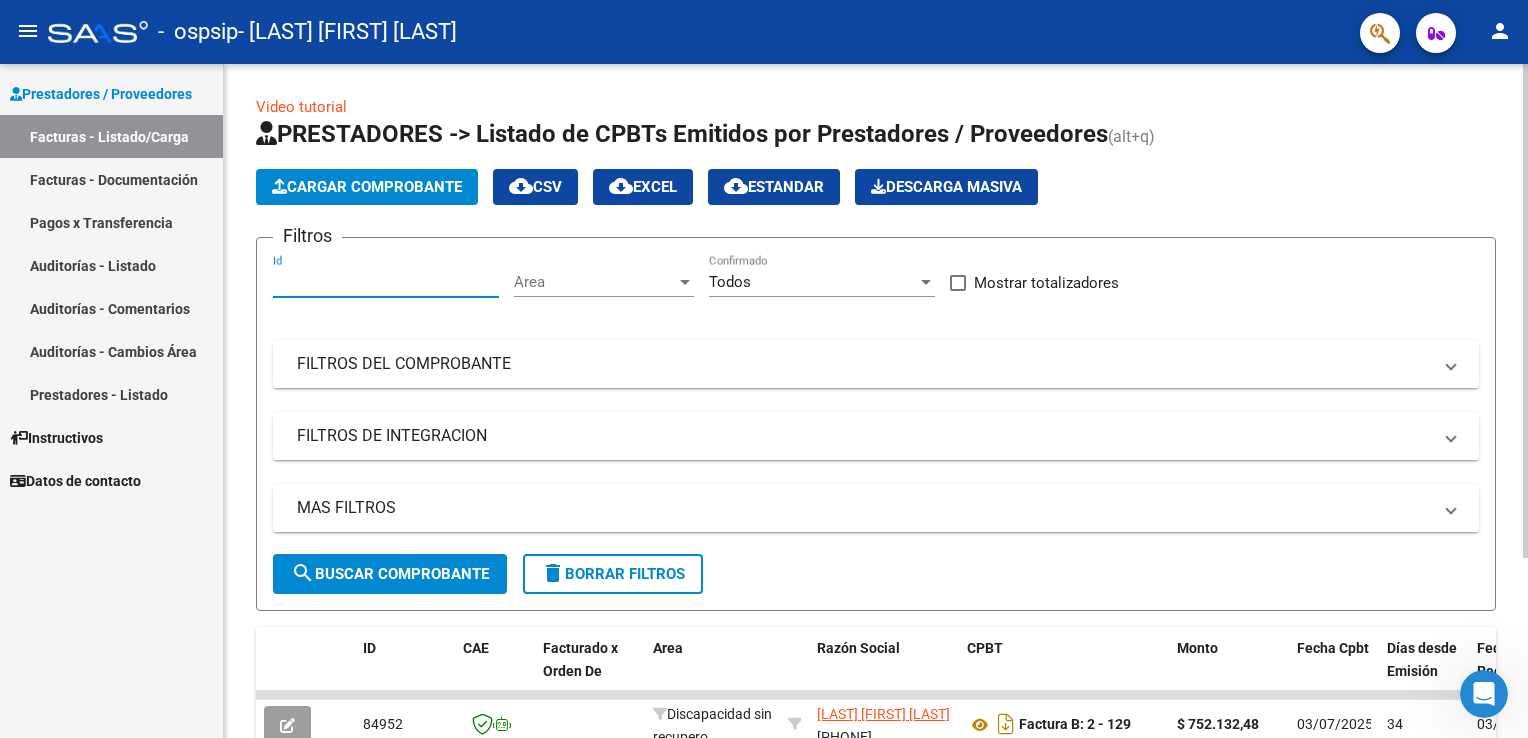 click on "Id" at bounding box center (386, 282) 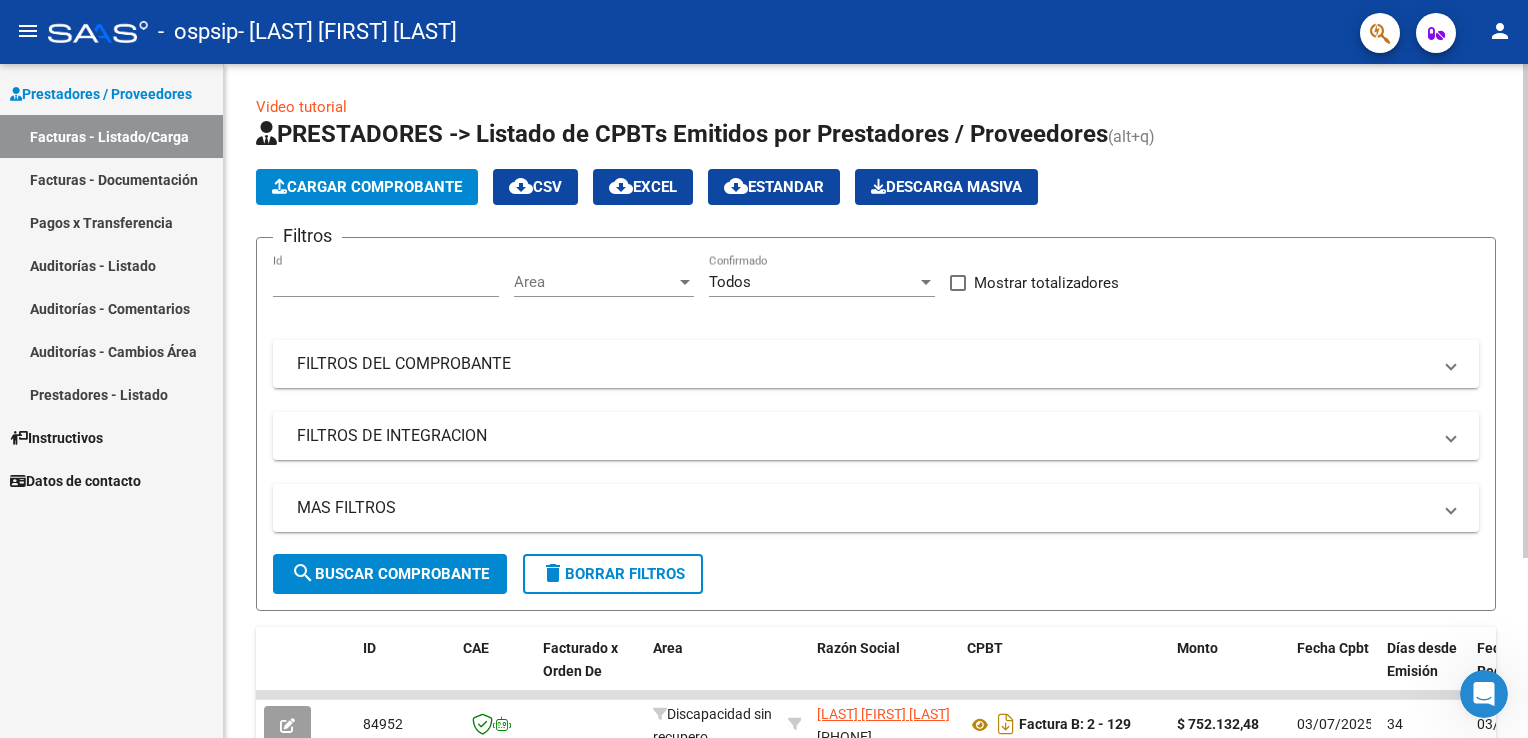 click on "Area Area" 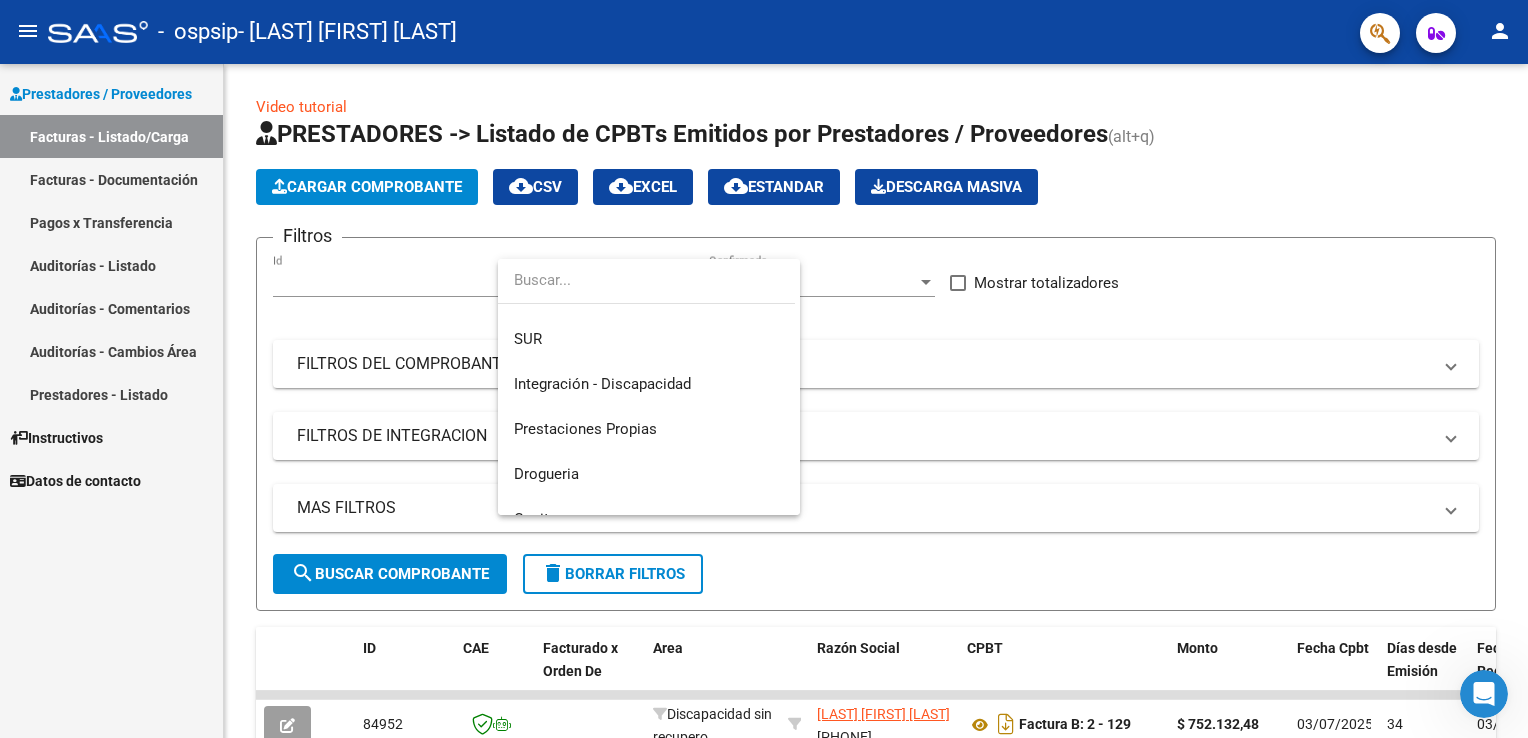 scroll, scrollTop: 119, scrollLeft: 0, axis: vertical 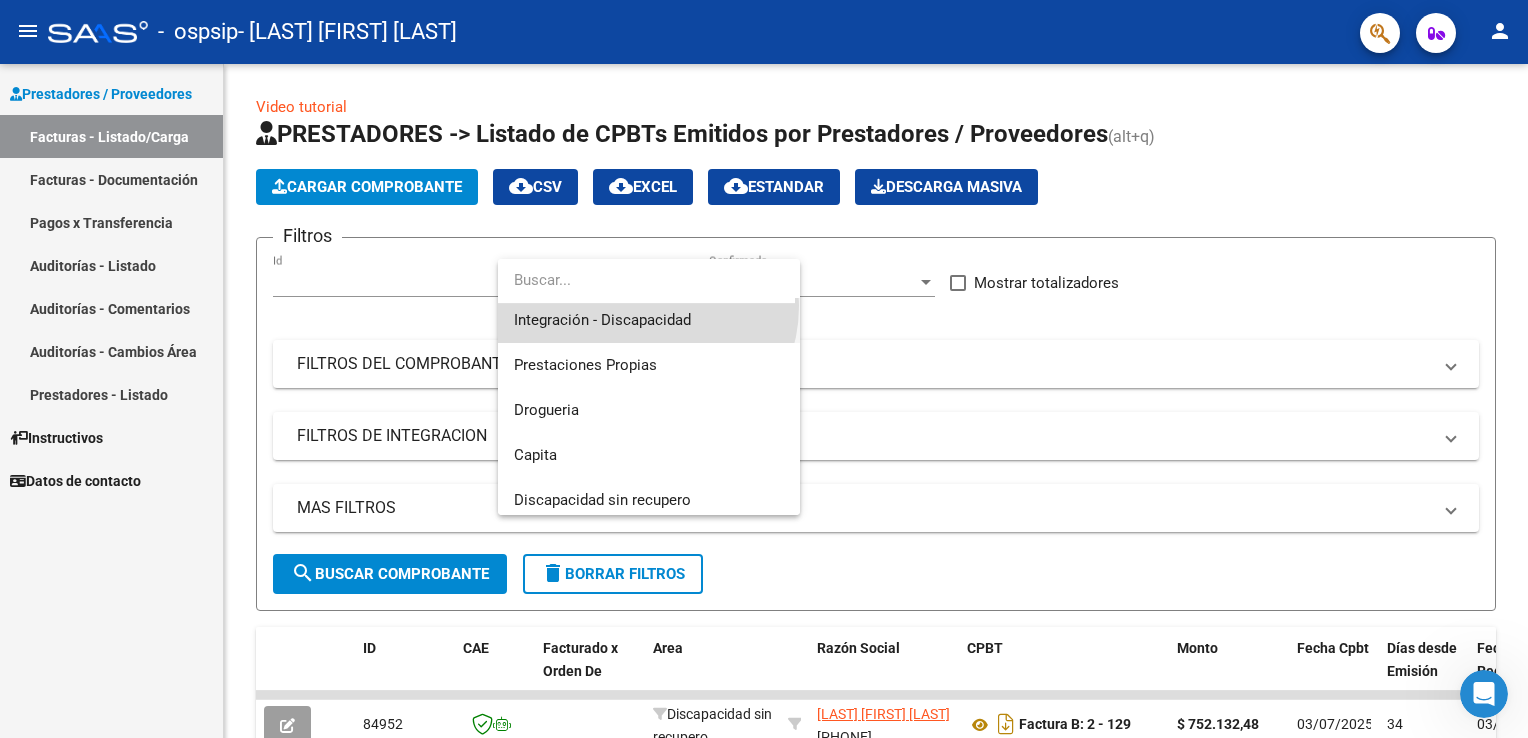 click on "Integración - Discapacidad" at bounding box center (649, 320) 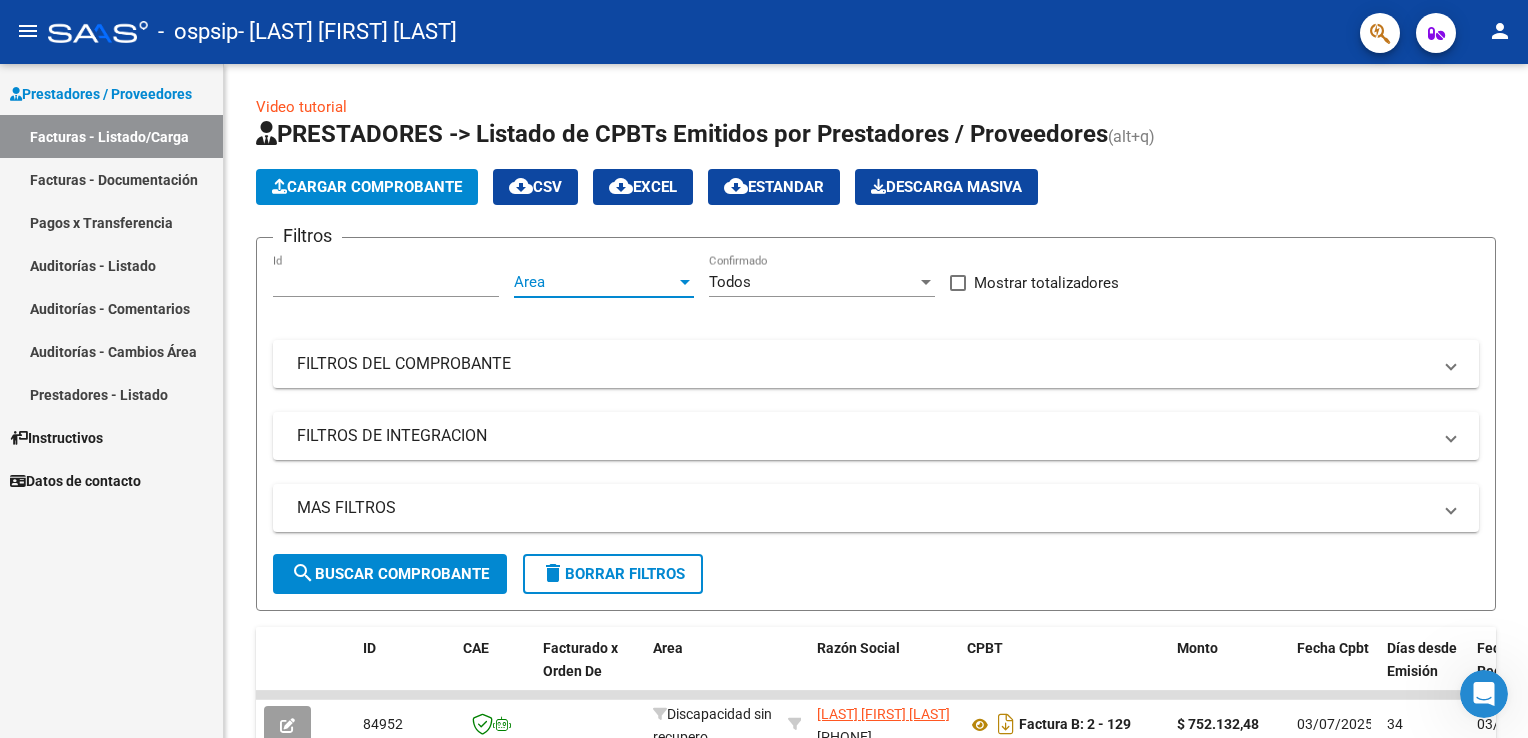 scroll, scrollTop: 180, scrollLeft: 0, axis: vertical 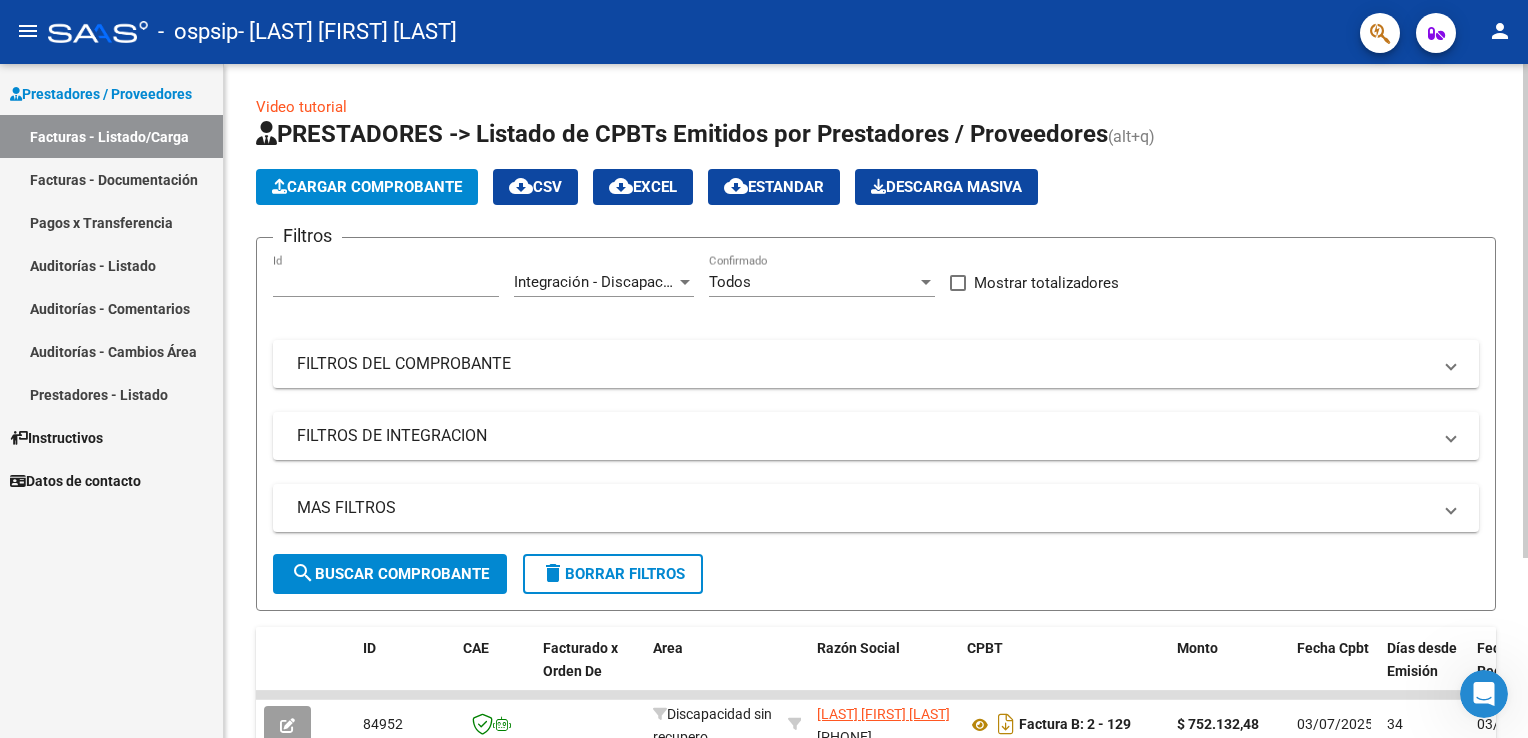 click on "Todos Confirmado" 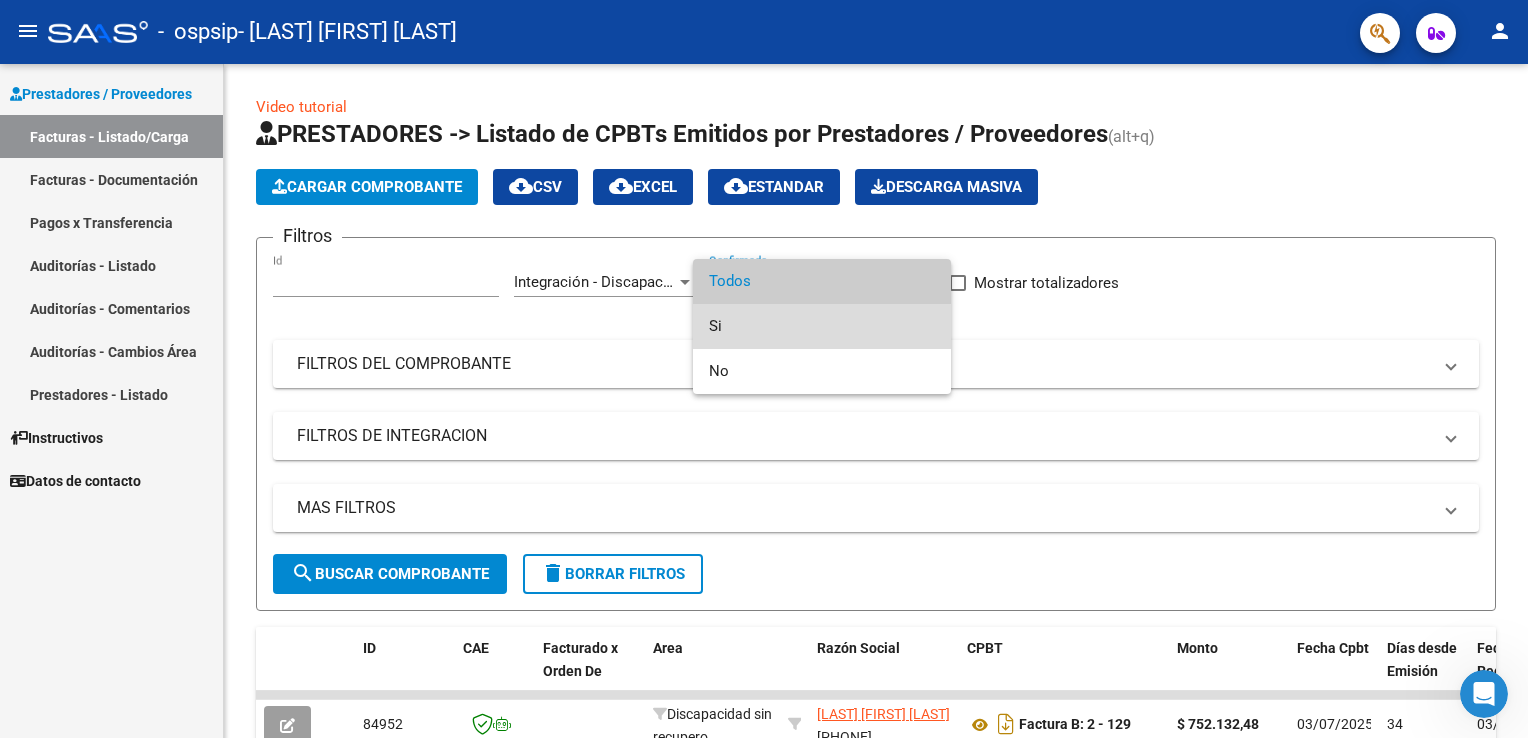 click on "Si" at bounding box center [822, 326] 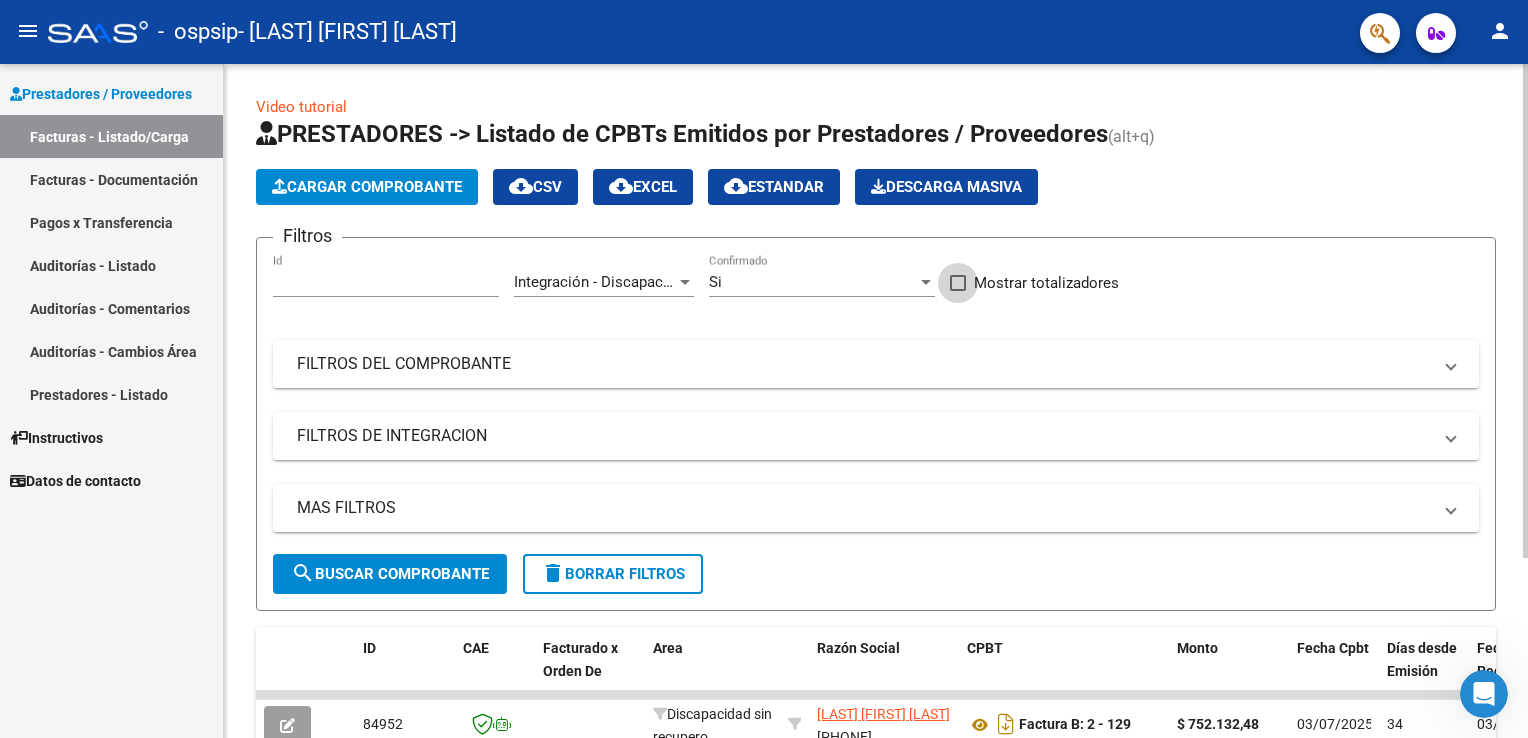 click at bounding box center [958, 283] 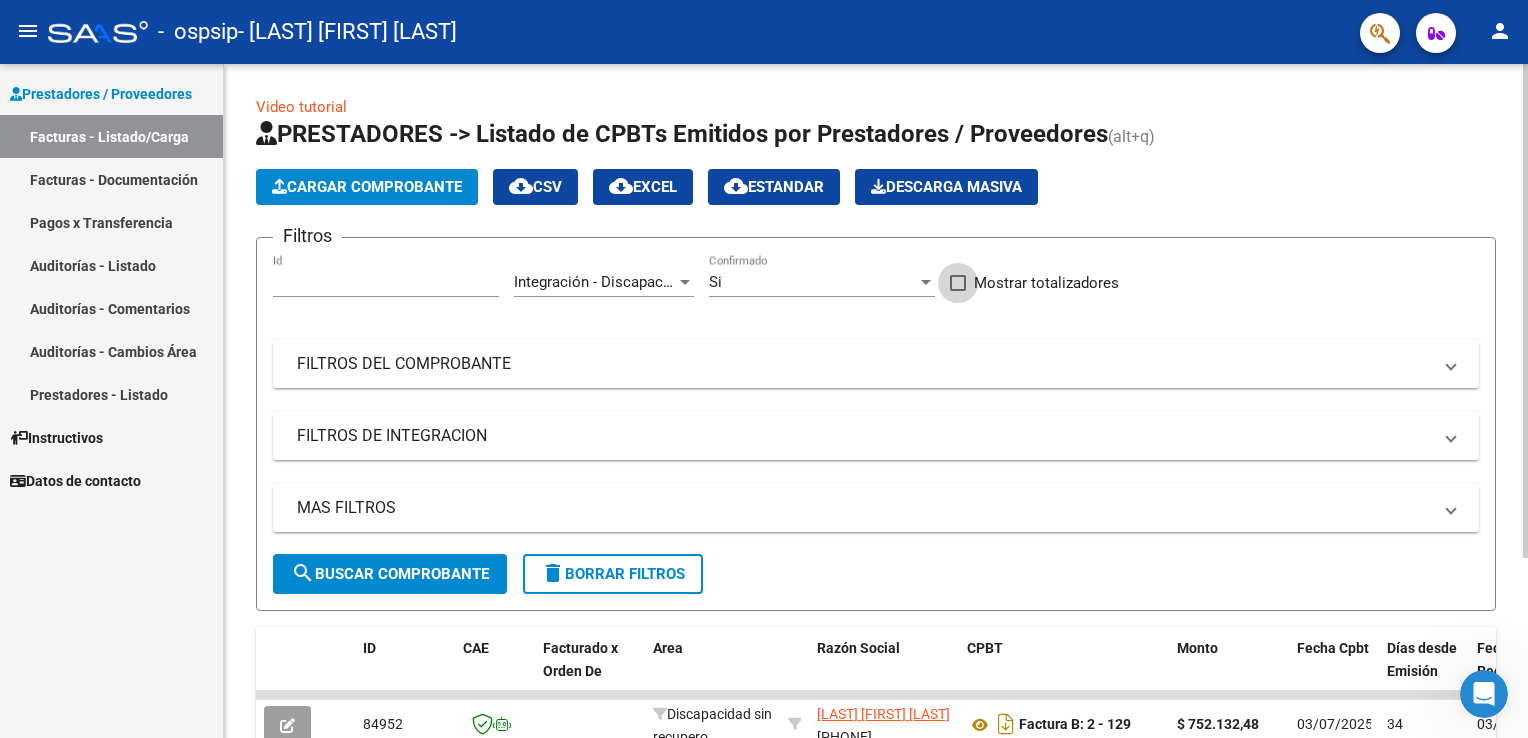 click on "Mostrar totalizadores" at bounding box center [957, 291] 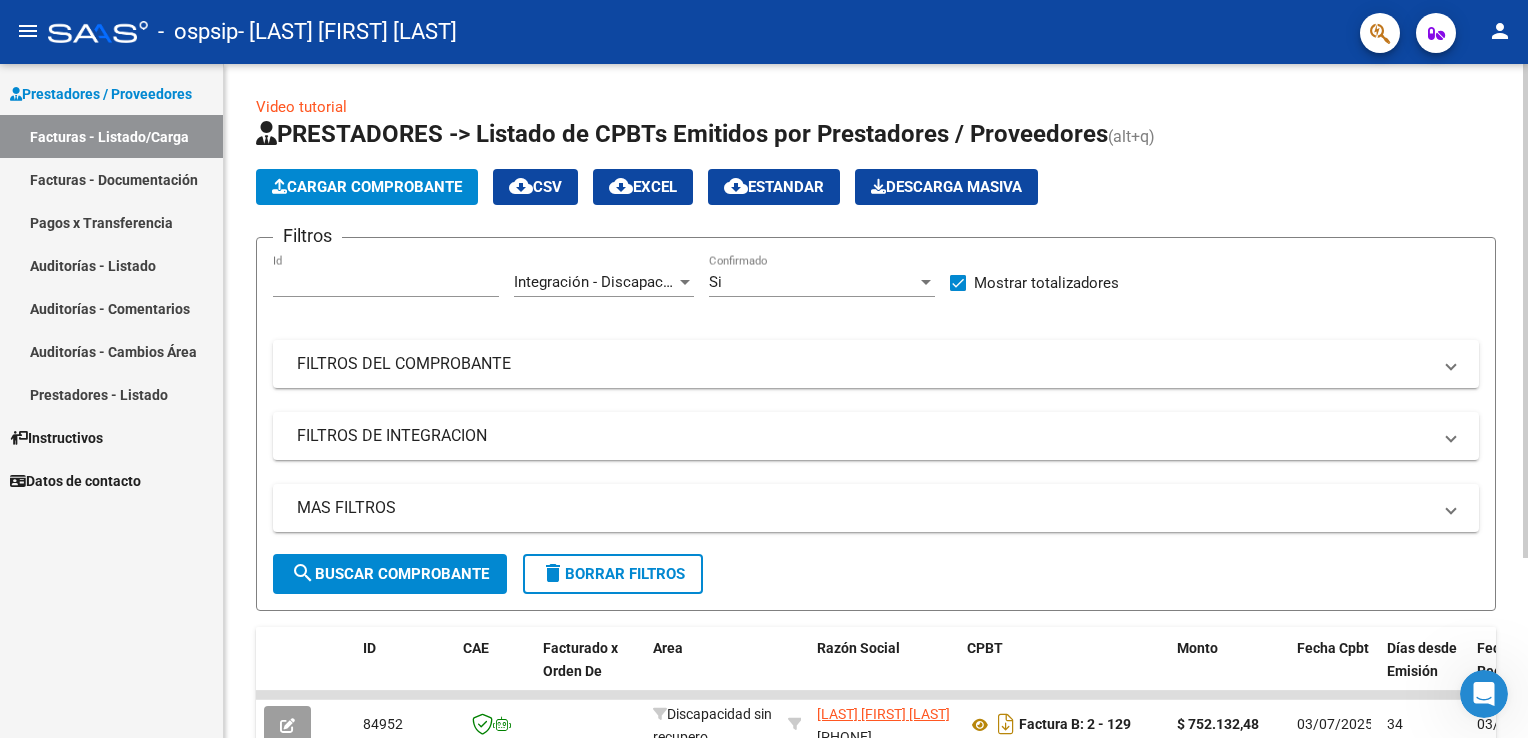 click on "Id" 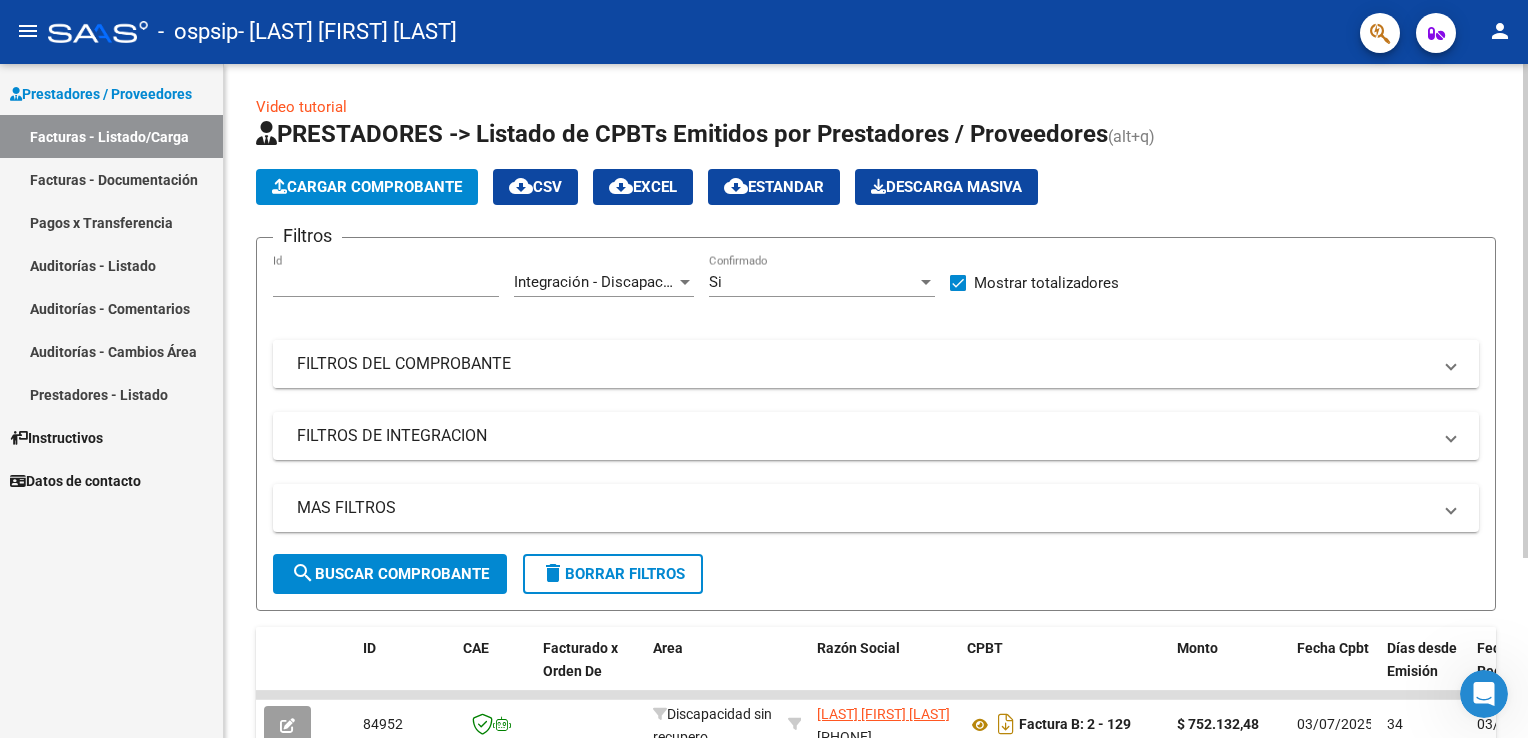 click on "FILTROS DEL COMPROBANTE" at bounding box center [876, 364] 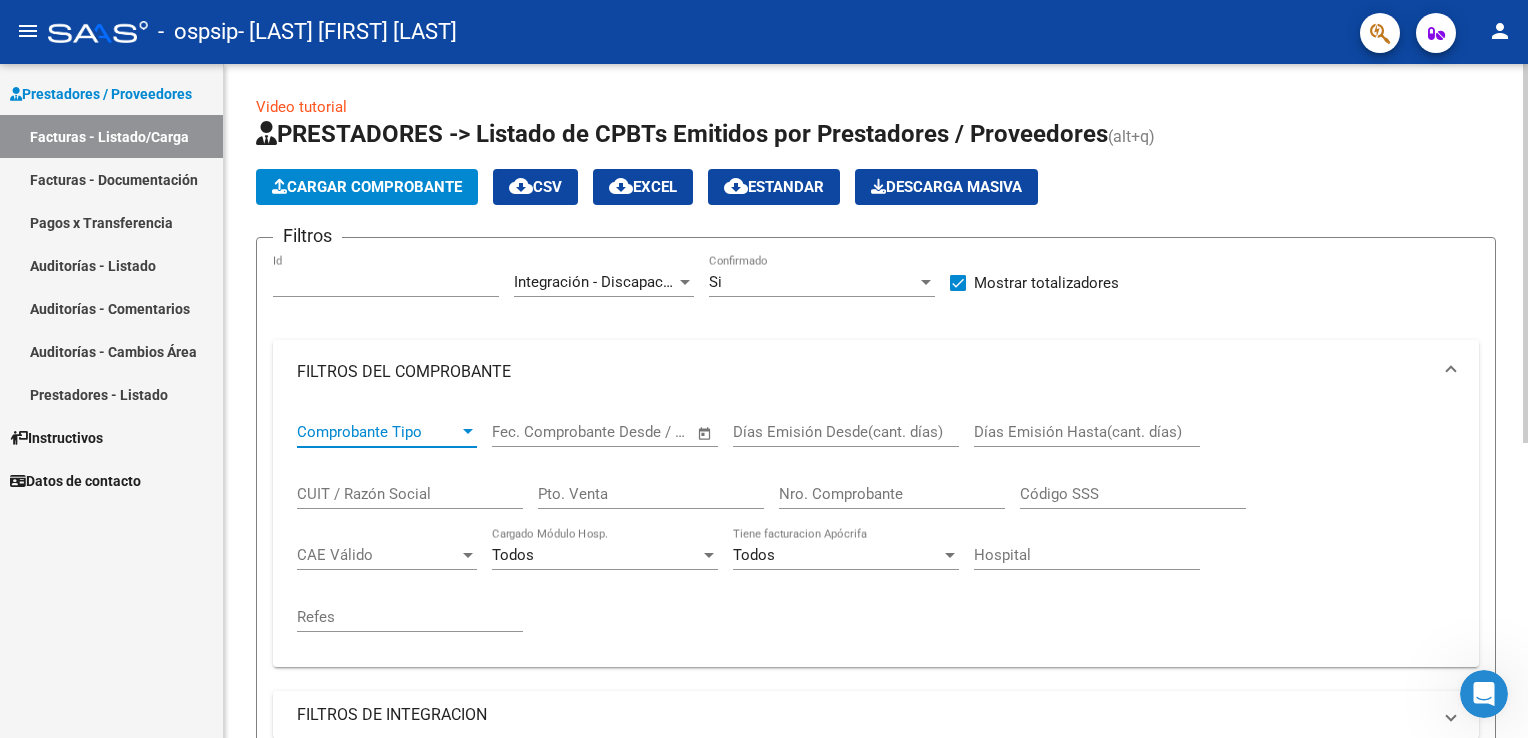 click on "Comprobante Tipo" at bounding box center [378, 432] 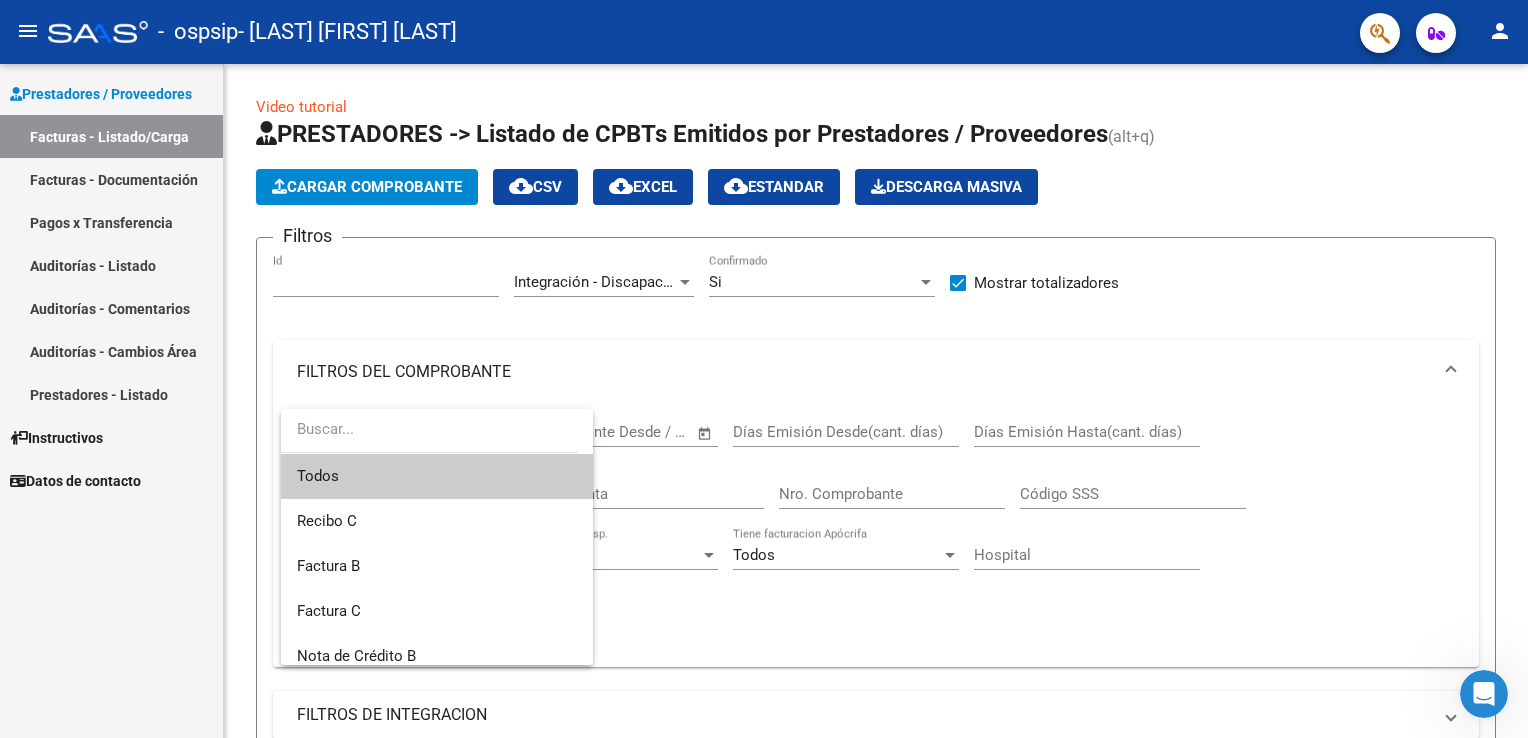 click at bounding box center (764, 369) 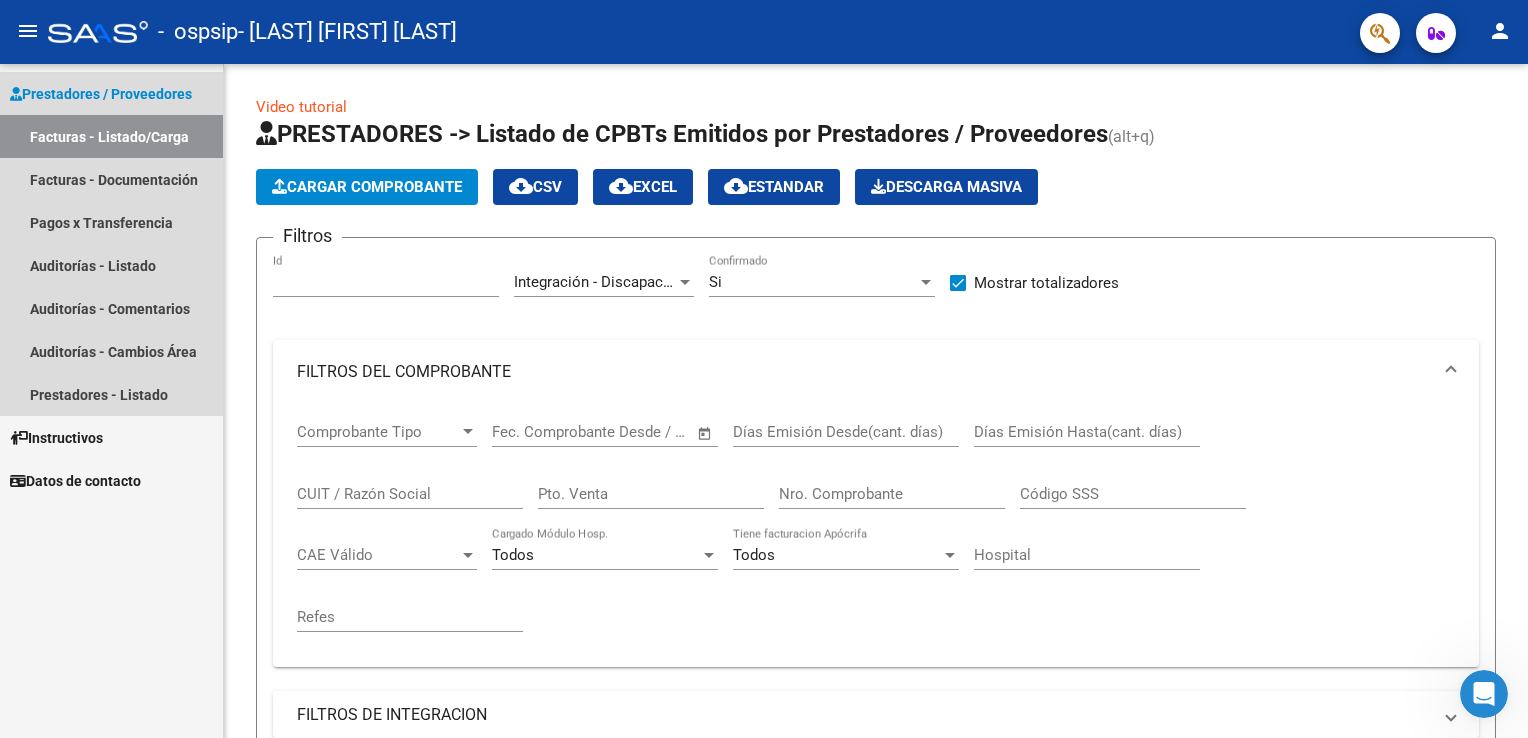 click on "Prestadores / Proveedores" at bounding box center (101, 94) 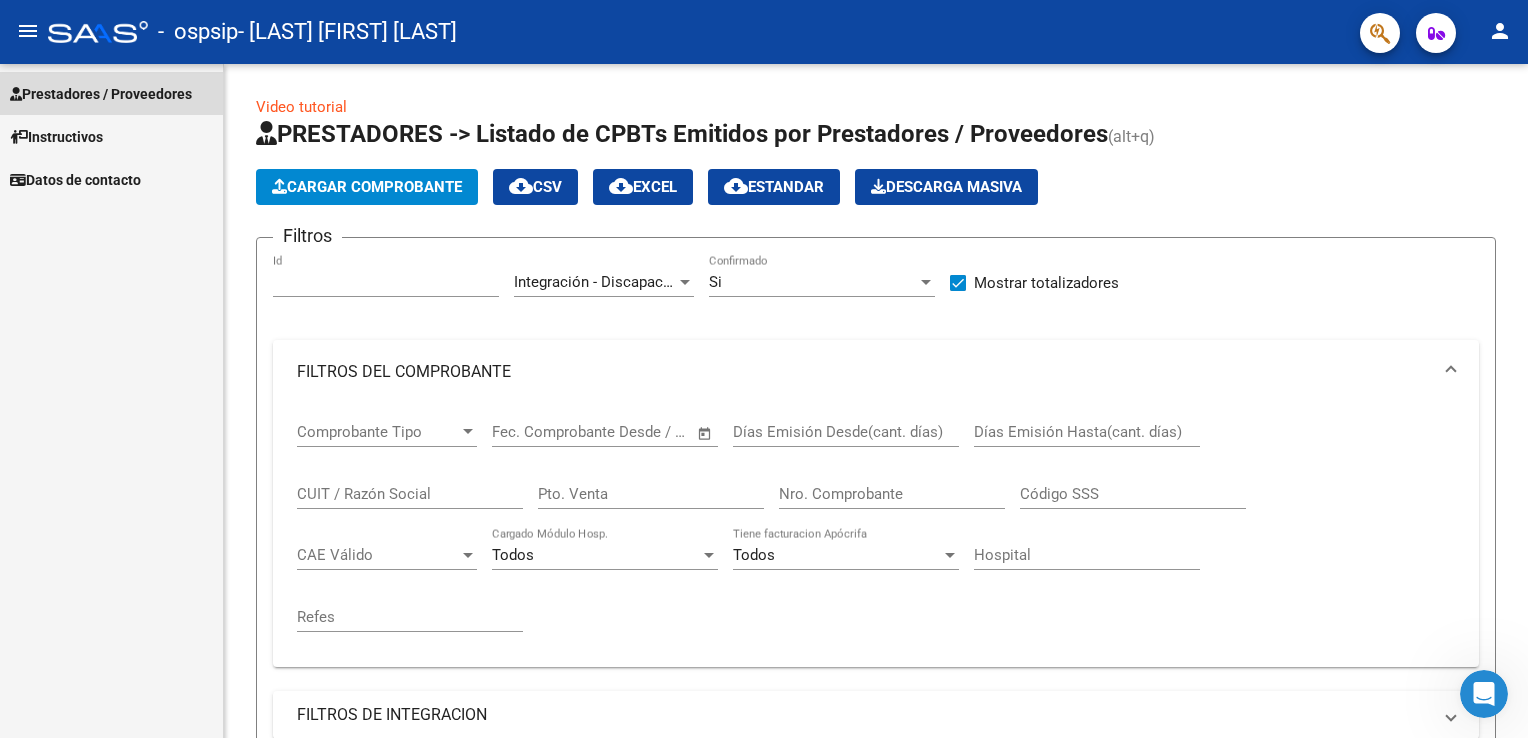 click on "Prestadores / Proveedores" at bounding box center [101, 94] 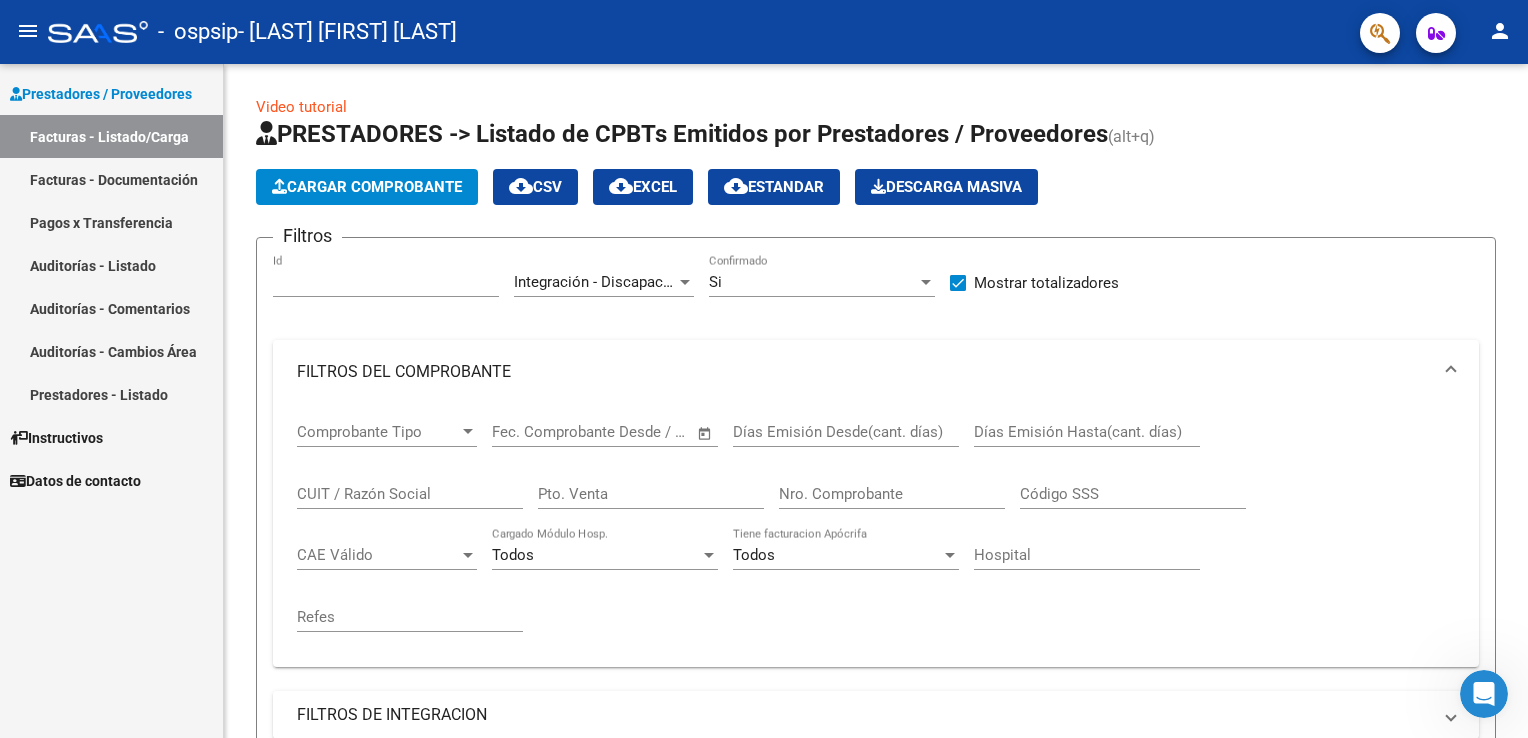 click on "Facturas - Documentación" at bounding box center [111, 179] 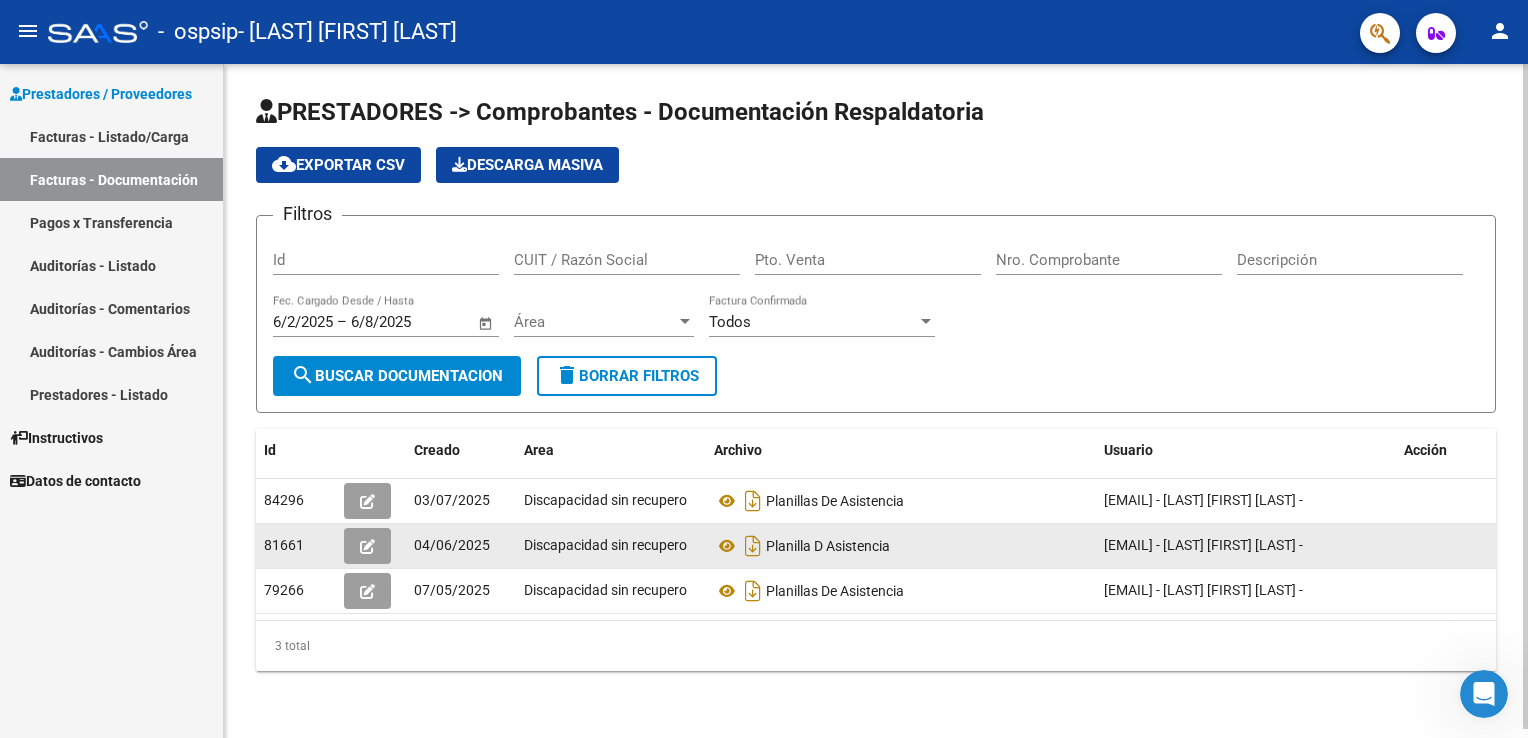 scroll, scrollTop: 0, scrollLeft: 0, axis: both 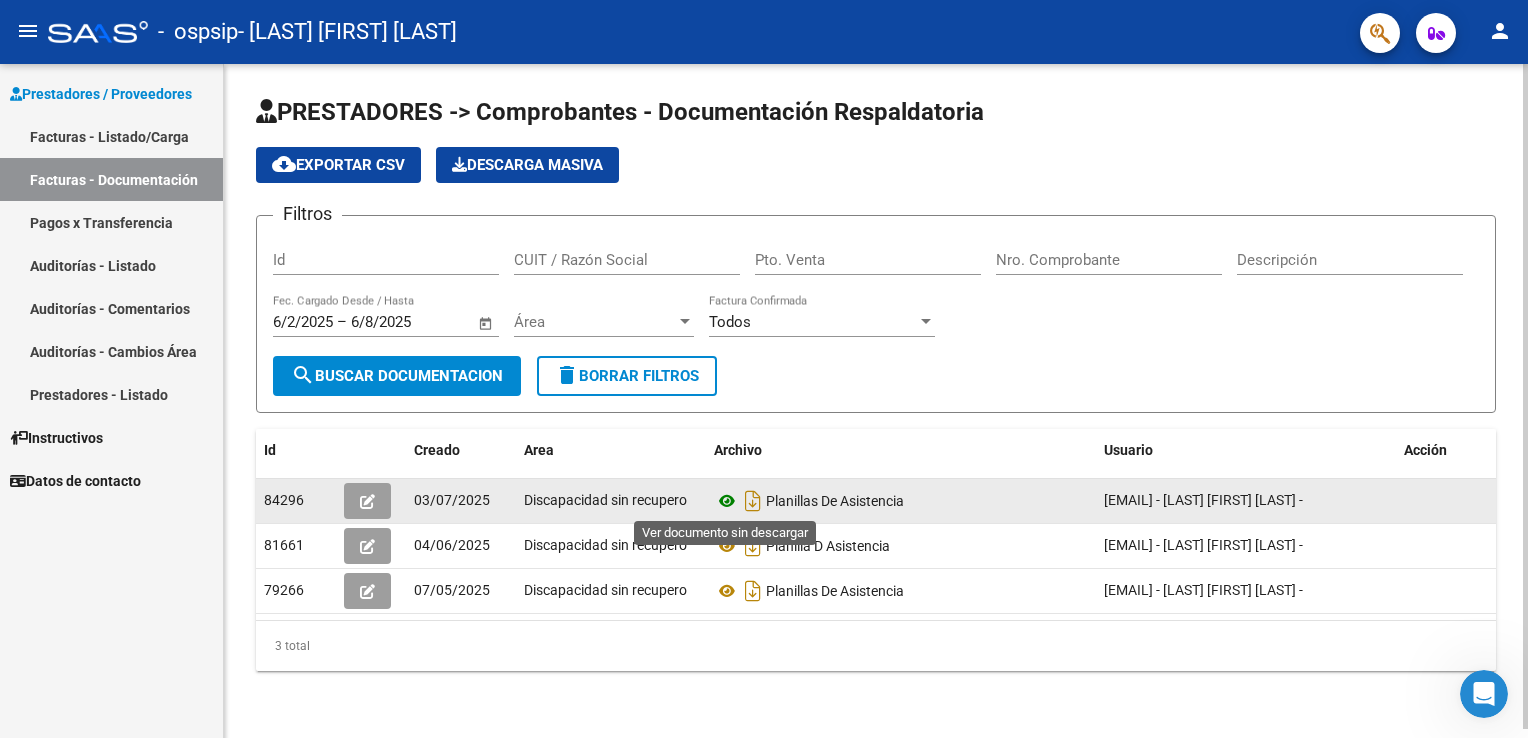 click 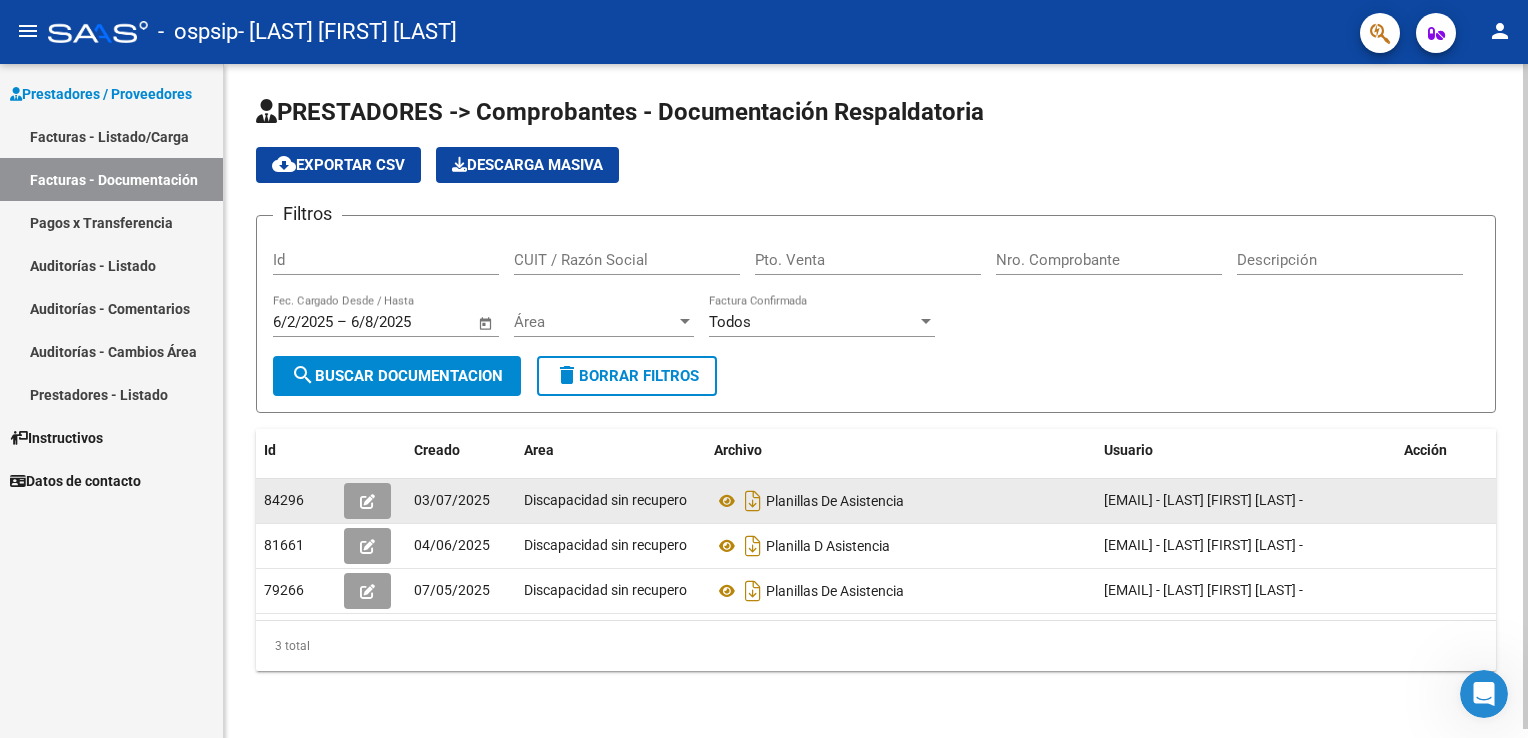 click on "84296" 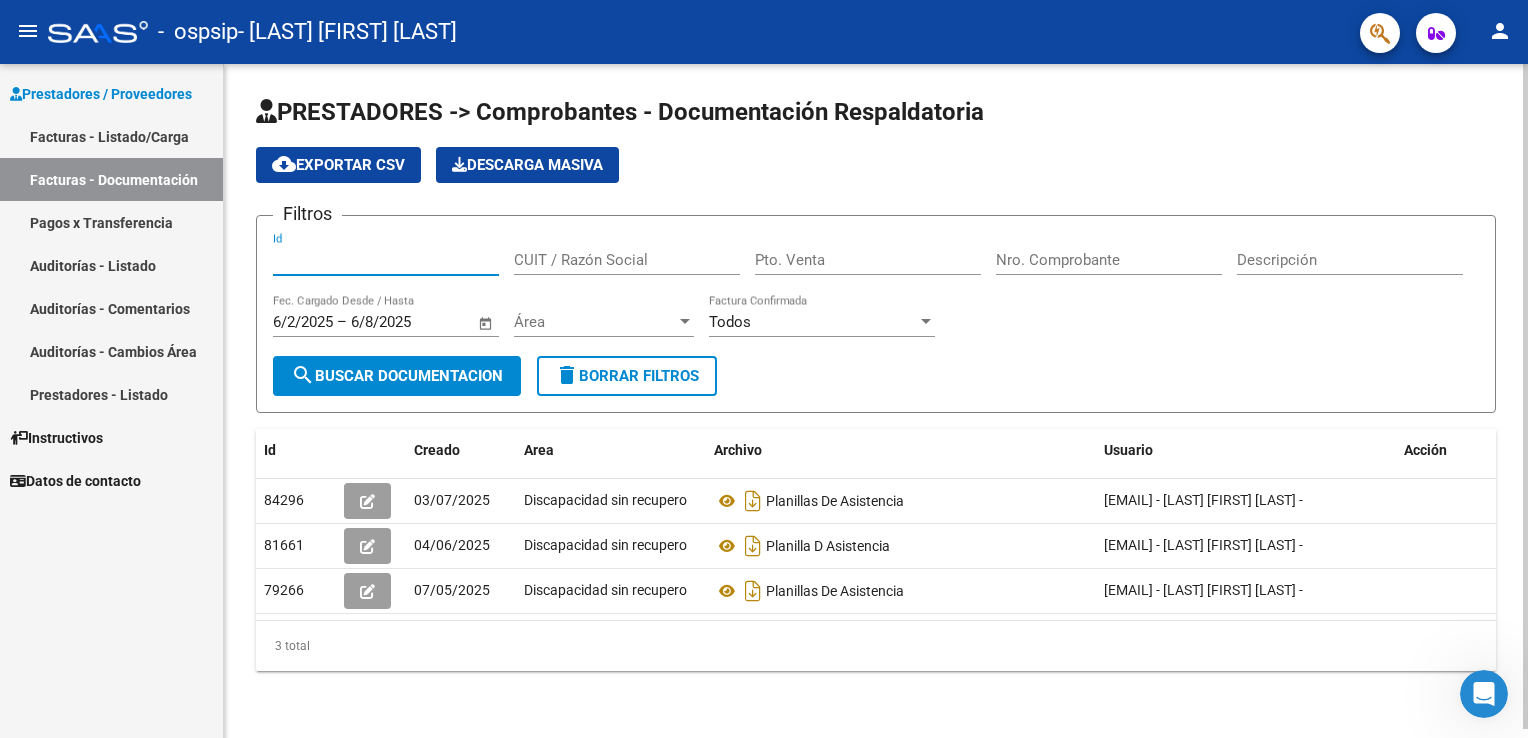 click on "Id" at bounding box center (386, 260) 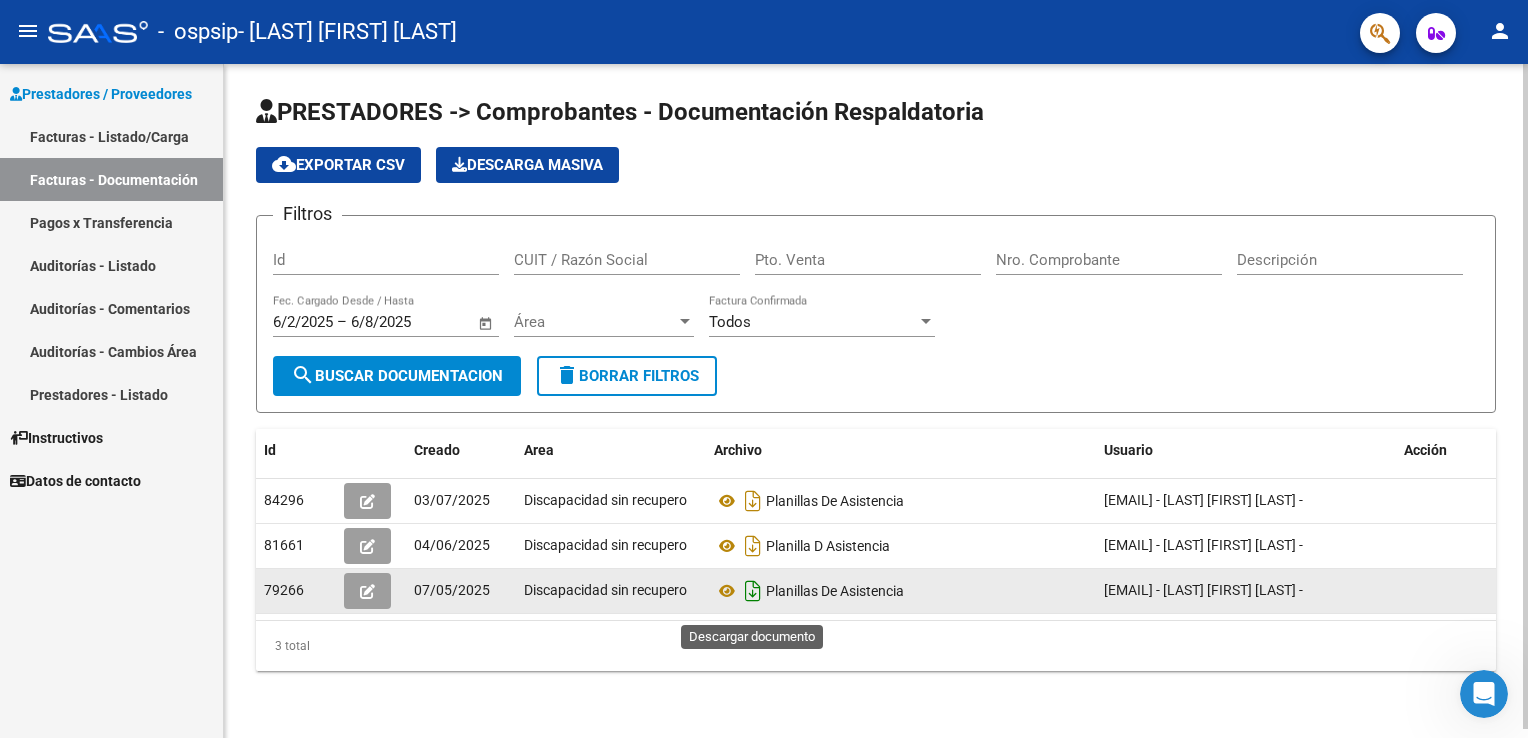 click 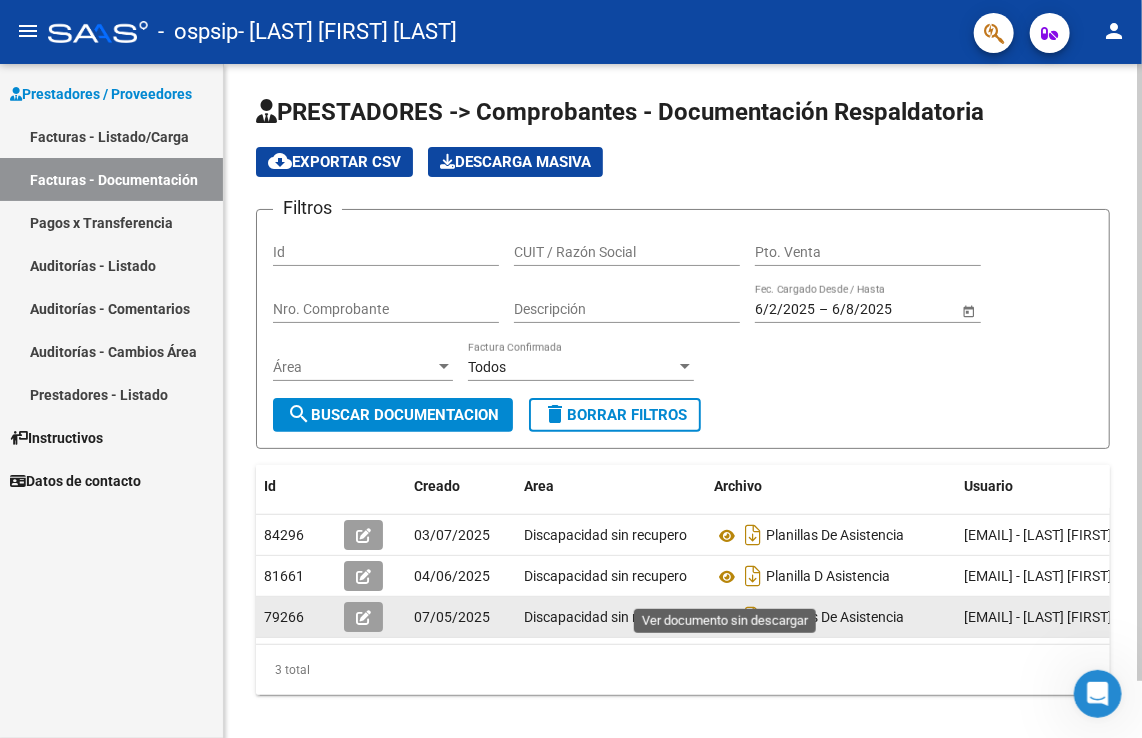 click 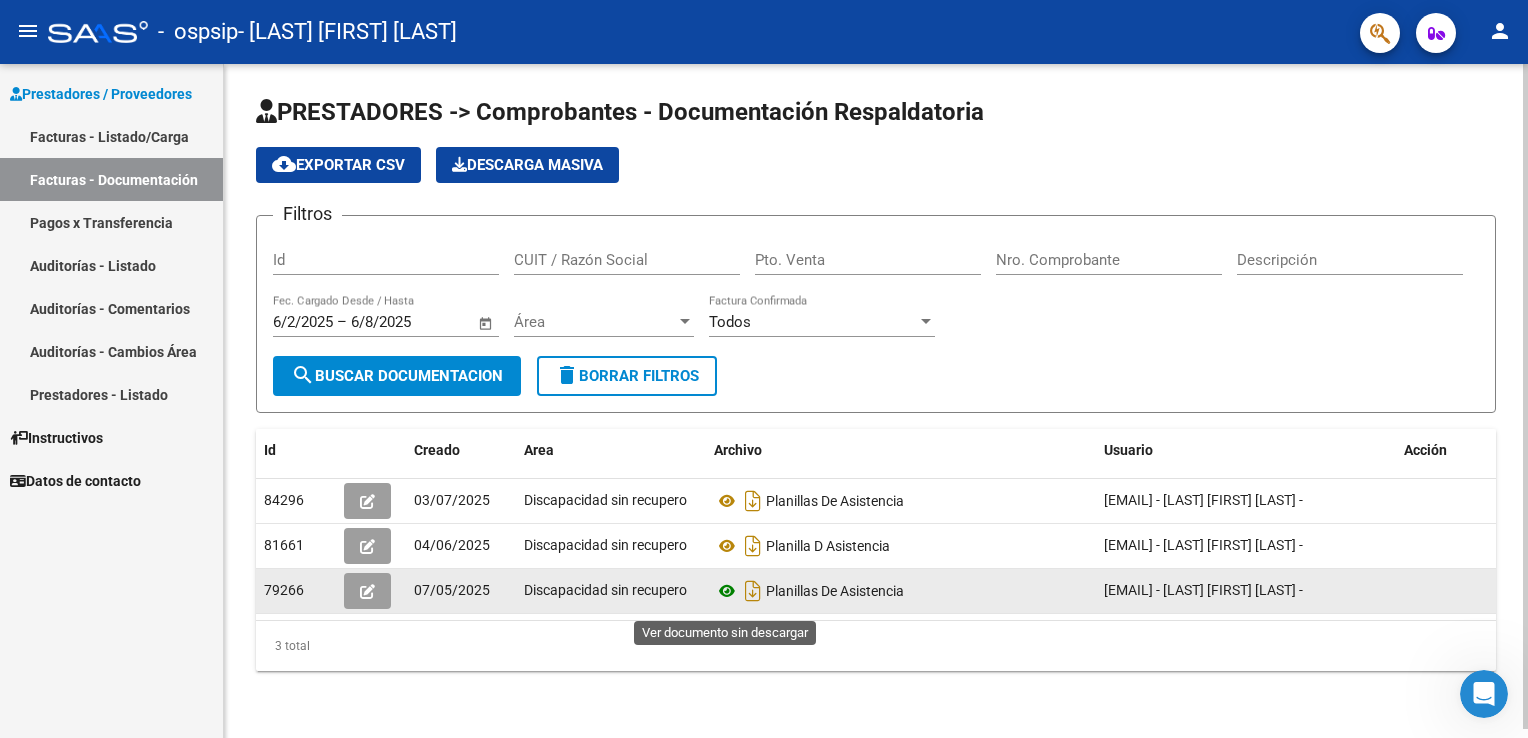click 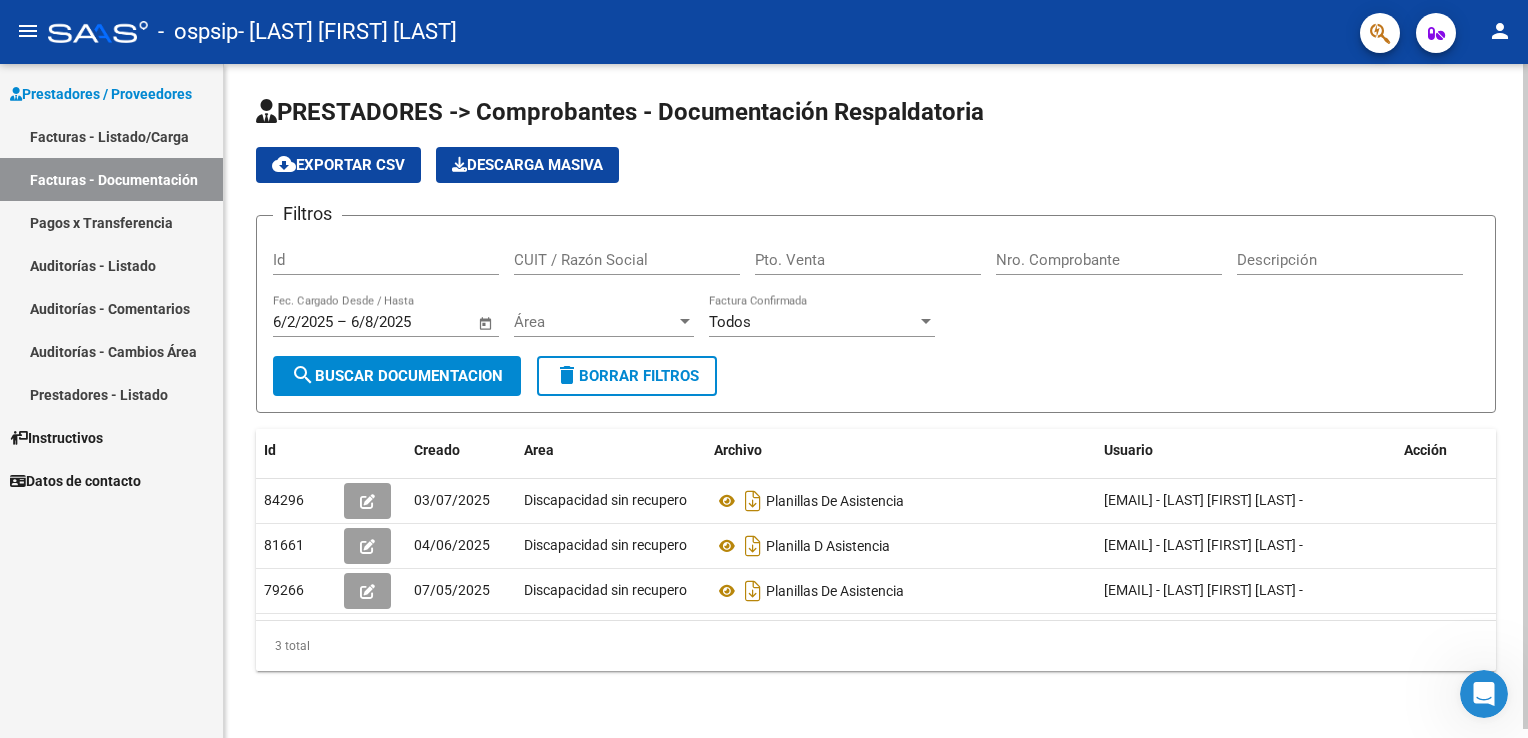 scroll, scrollTop: 8, scrollLeft: 0, axis: vertical 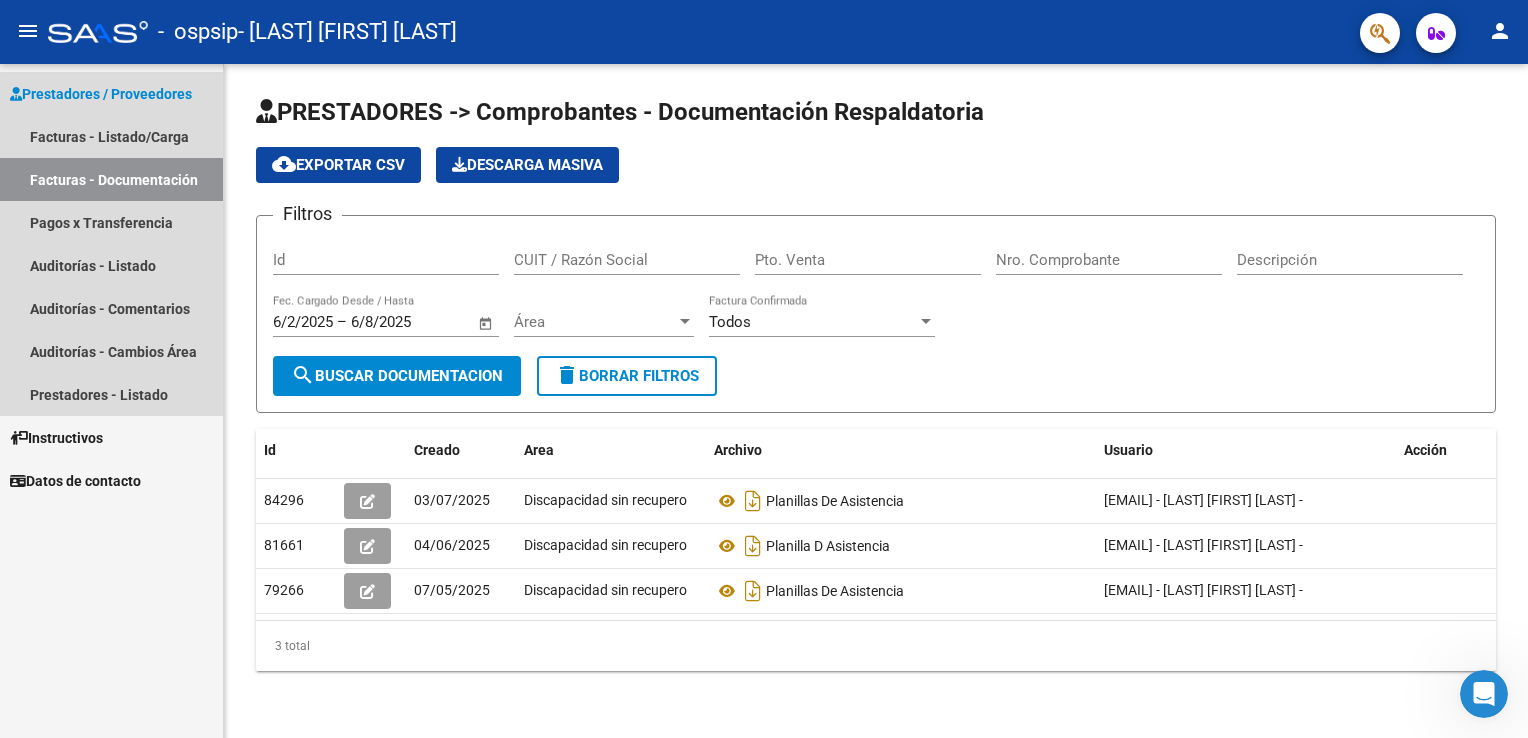 click on "Facturas - Documentación" at bounding box center [111, 179] 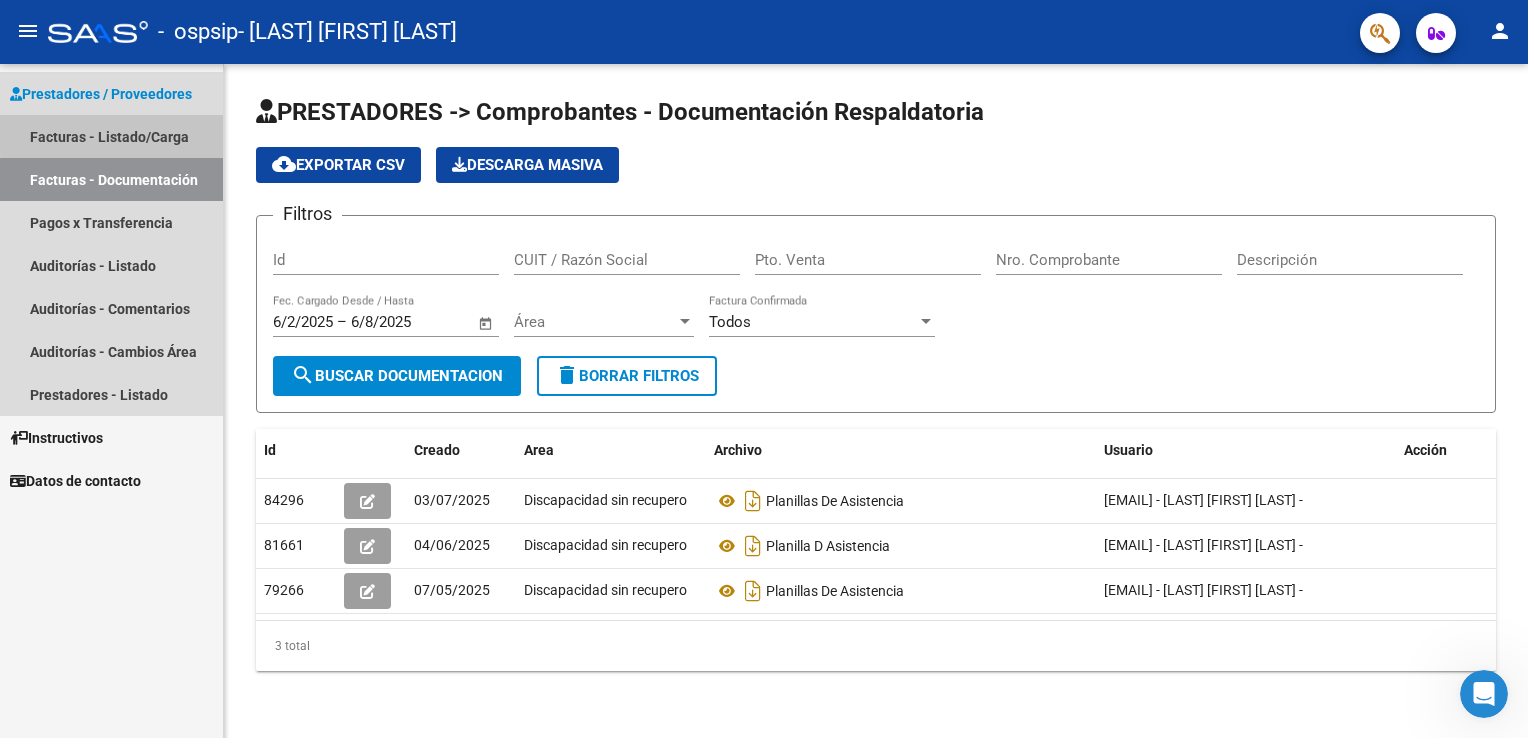 click on "Facturas - Listado/Carga" at bounding box center (111, 136) 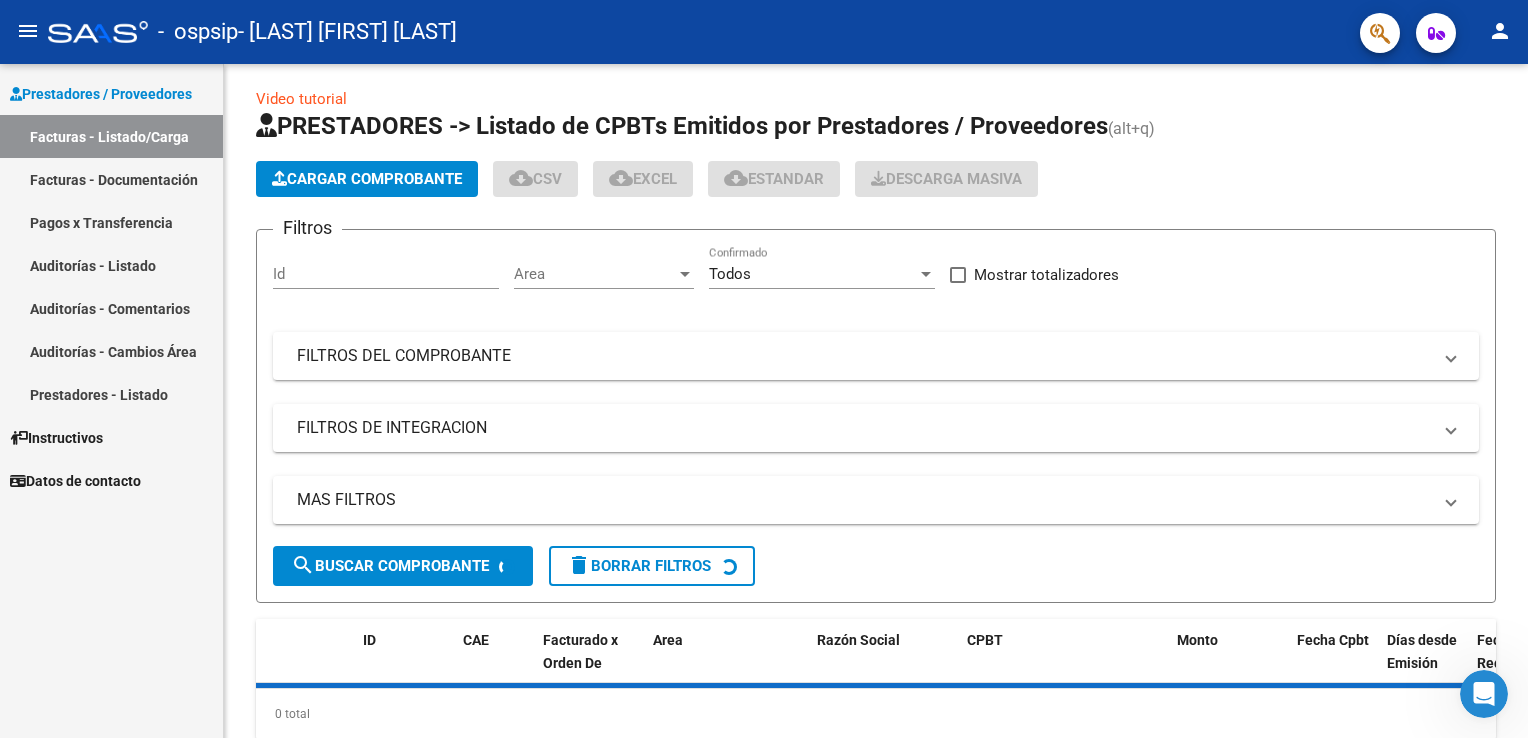 scroll, scrollTop: 0, scrollLeft: 0, axis: both 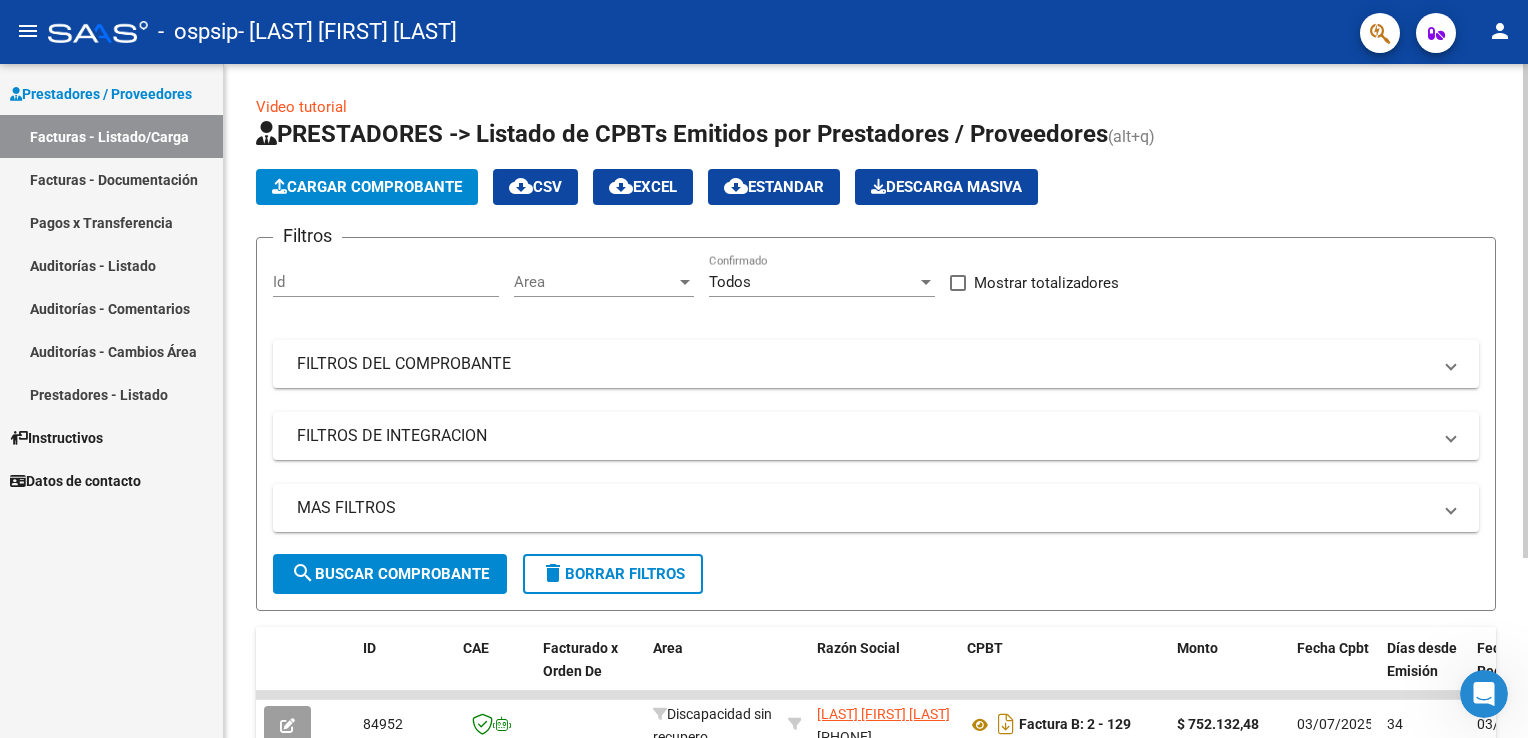 click on "Cargar Comprobante" 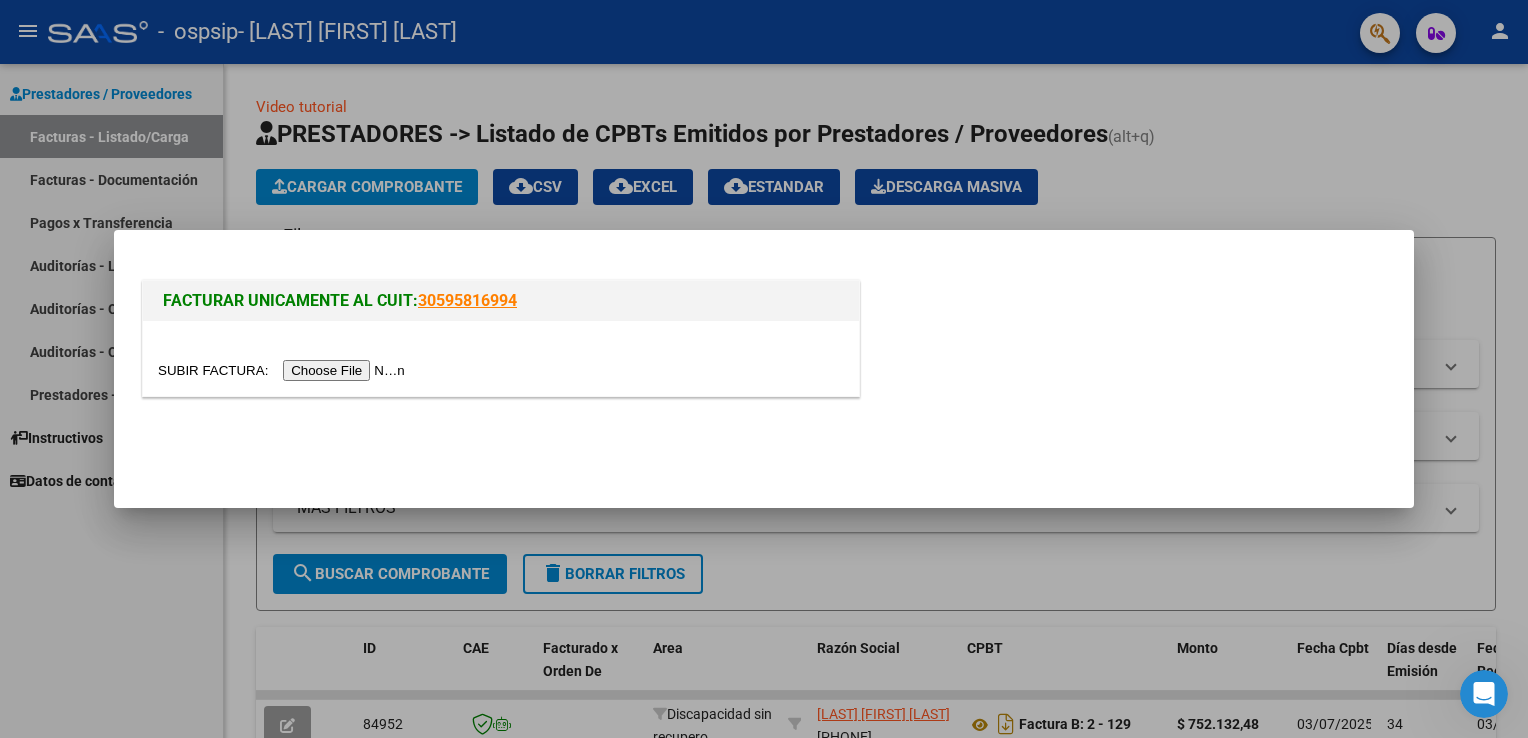 click at bounding box center (284, 370) 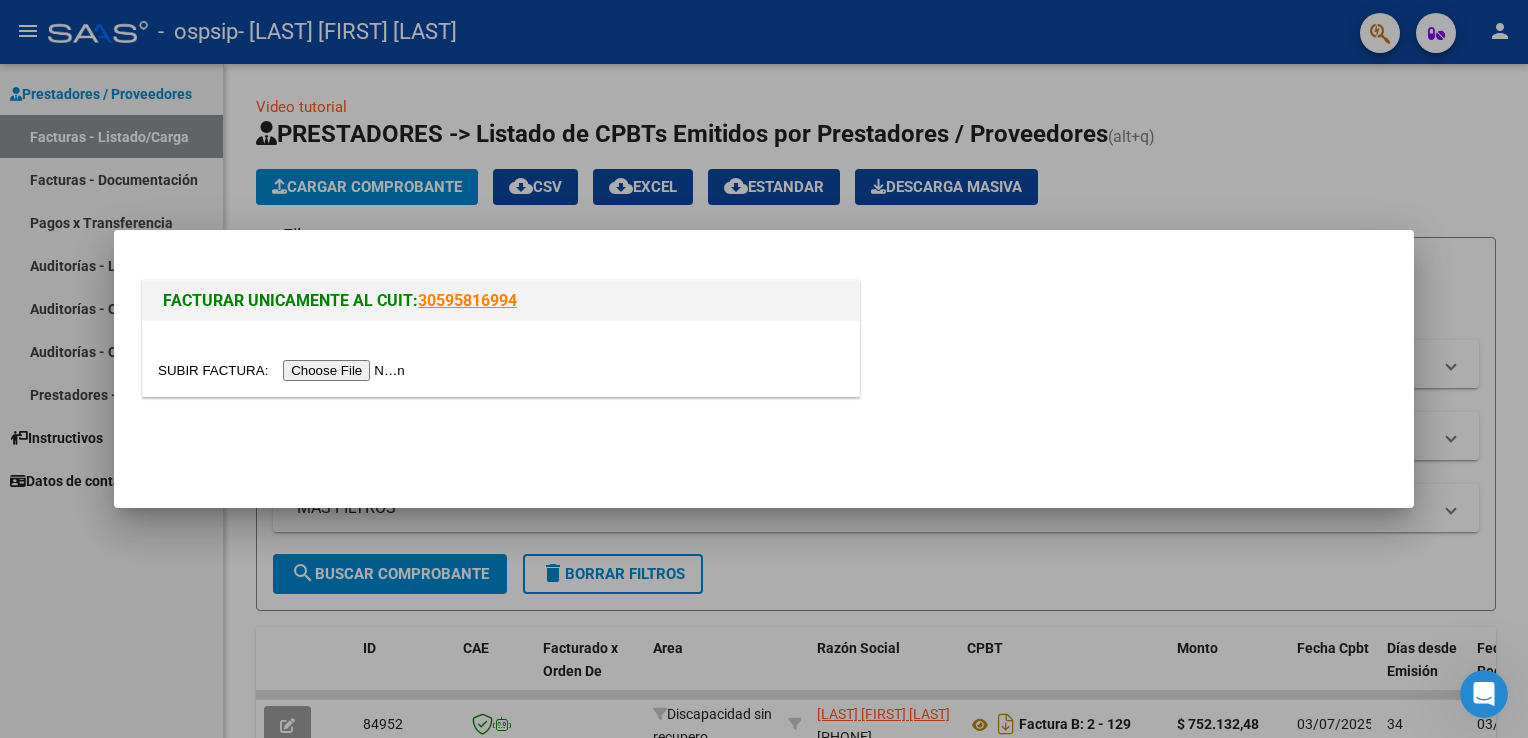 click at bounding box center [764, 369] 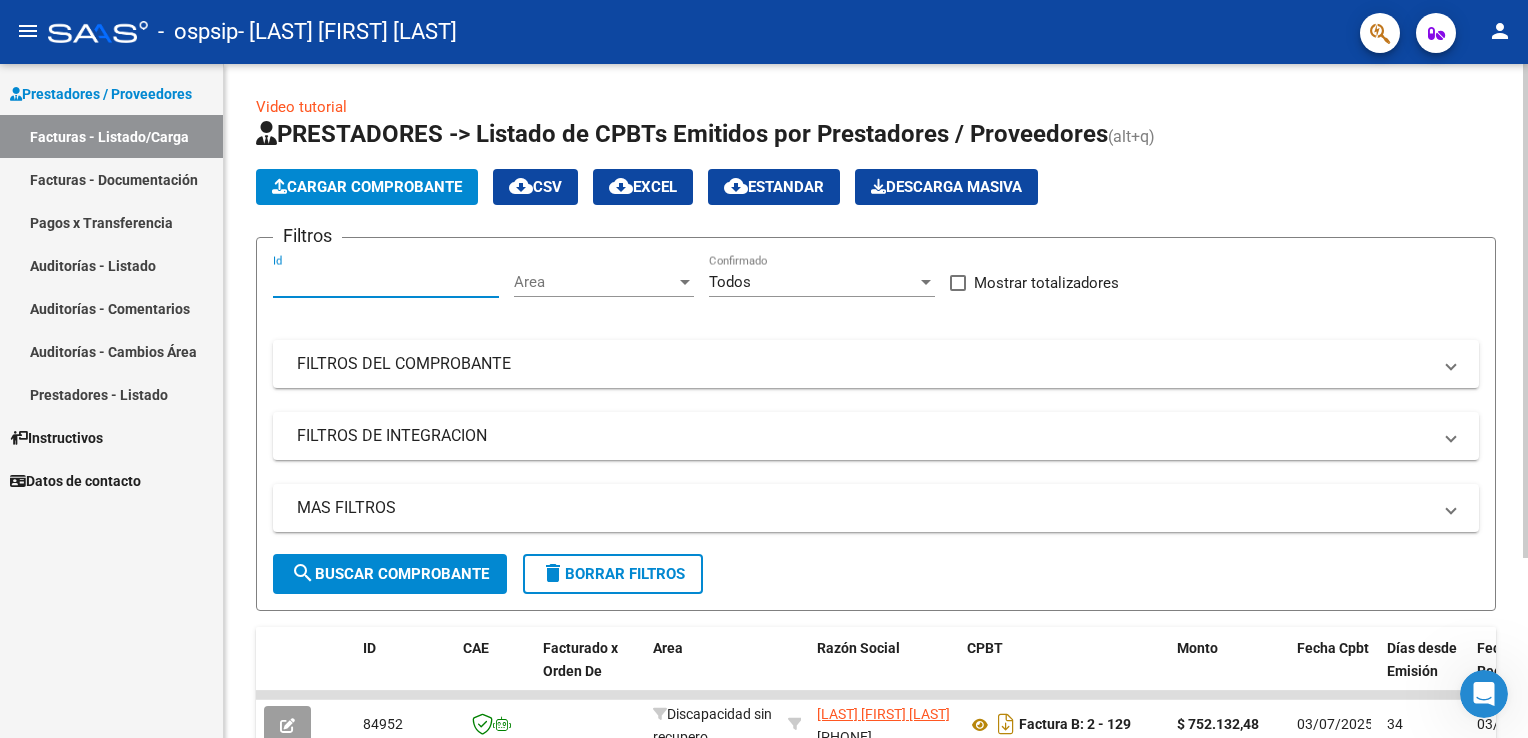 click on "Id" at bounding box center [386, 282] 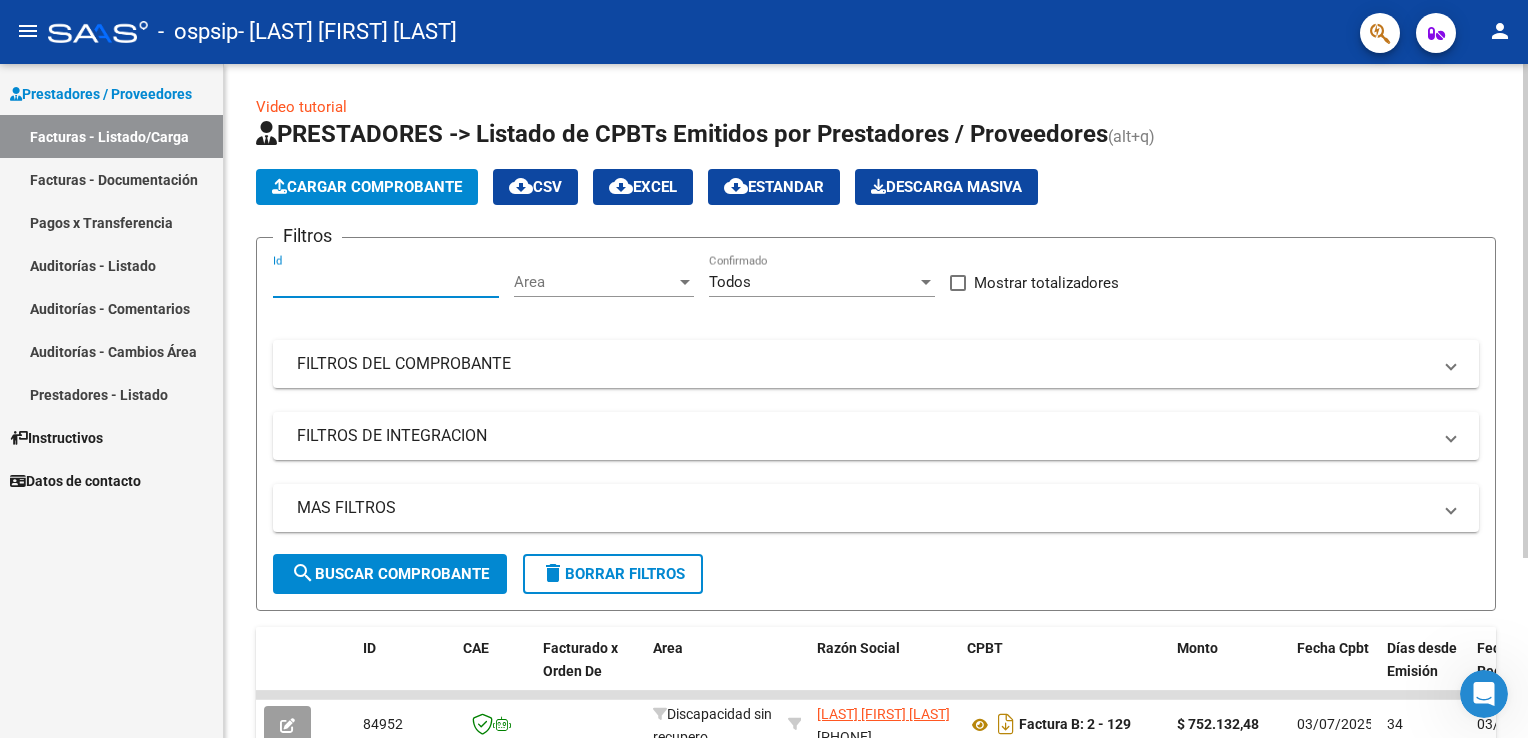 click on "Area" at bounding box center [595, 282] 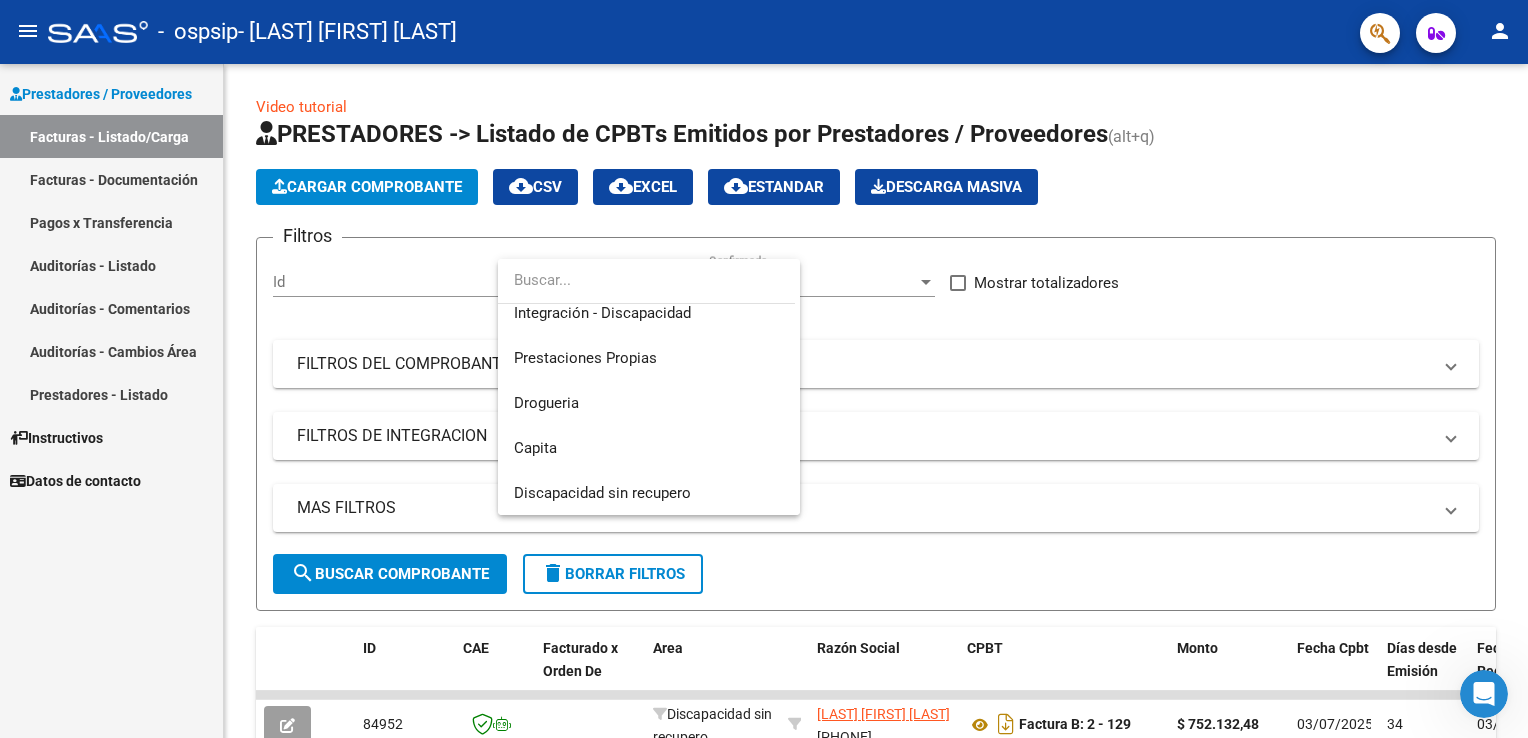 scroll, scrollTop: 243, scrollLeft: 0, axis: vertical 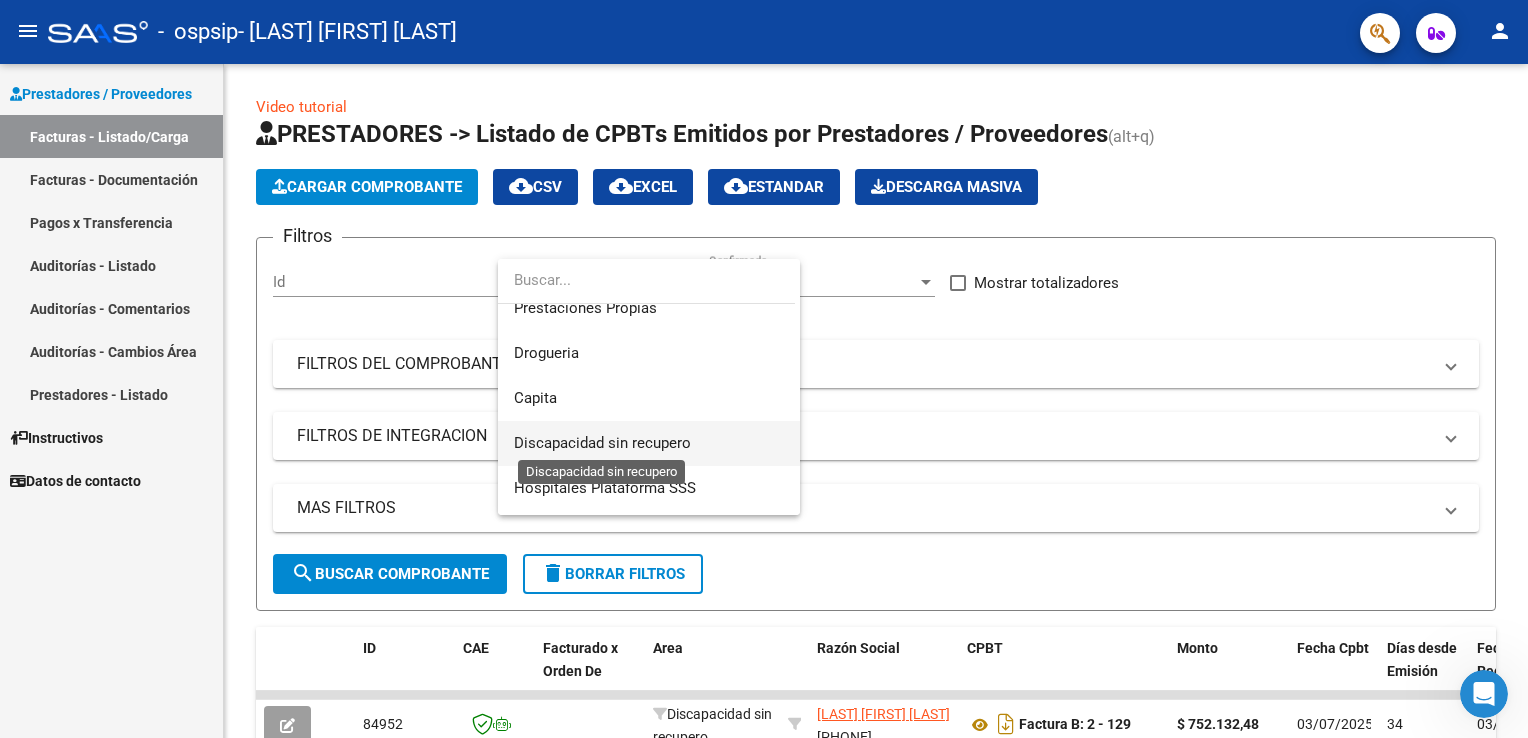 click on "Discapacidad sin recupero" at bounding box center (602, 443) 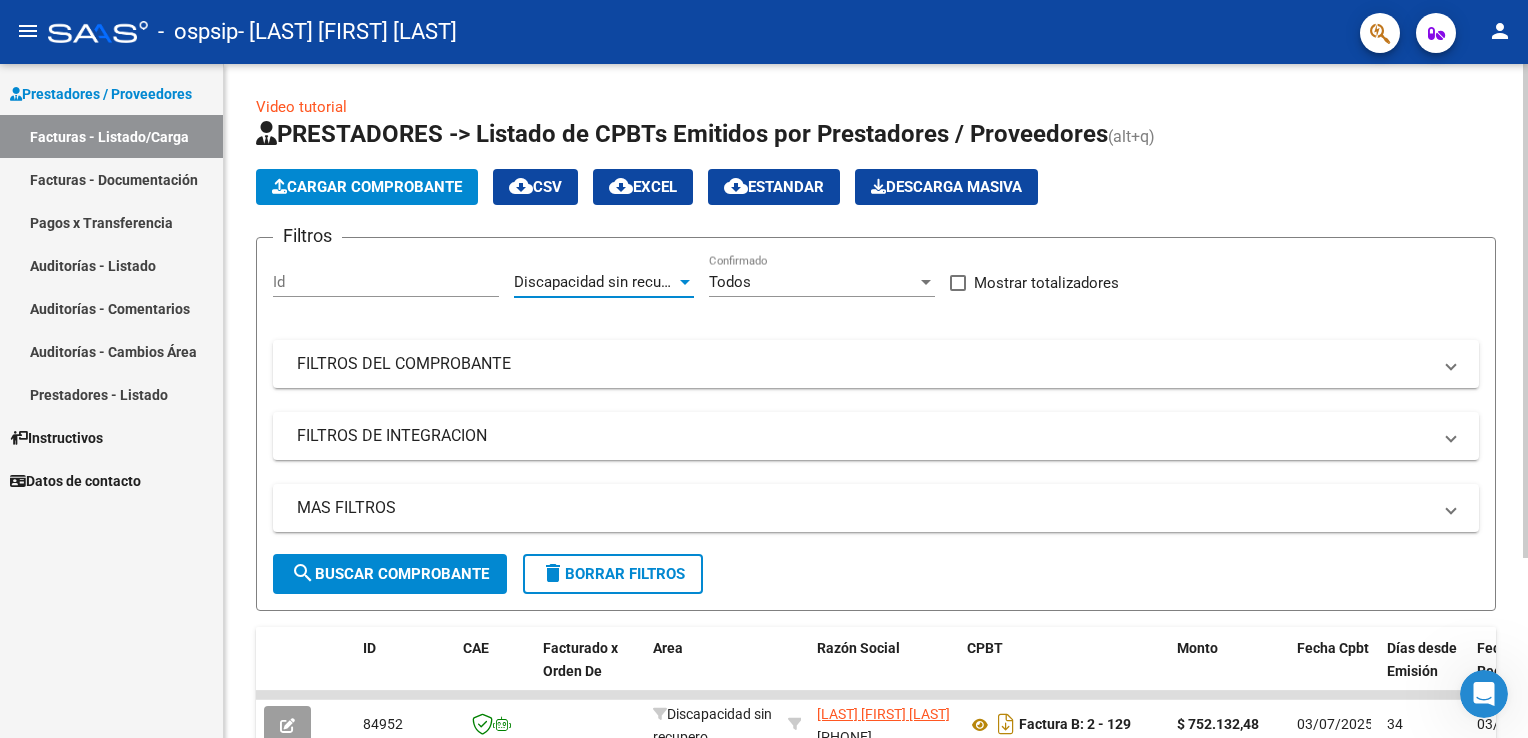 click on "Id" at bounding box center [386, 282] 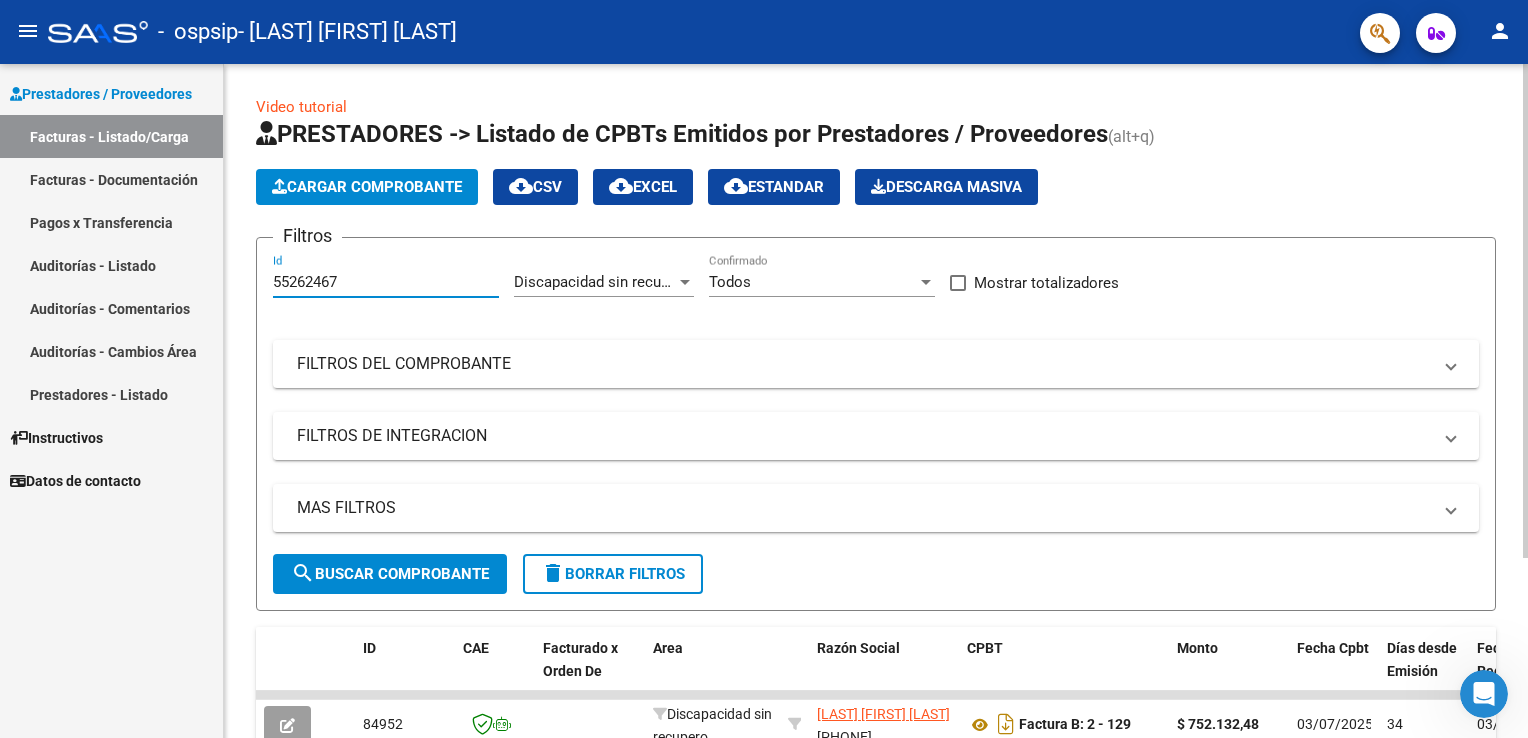 type on "55262467" 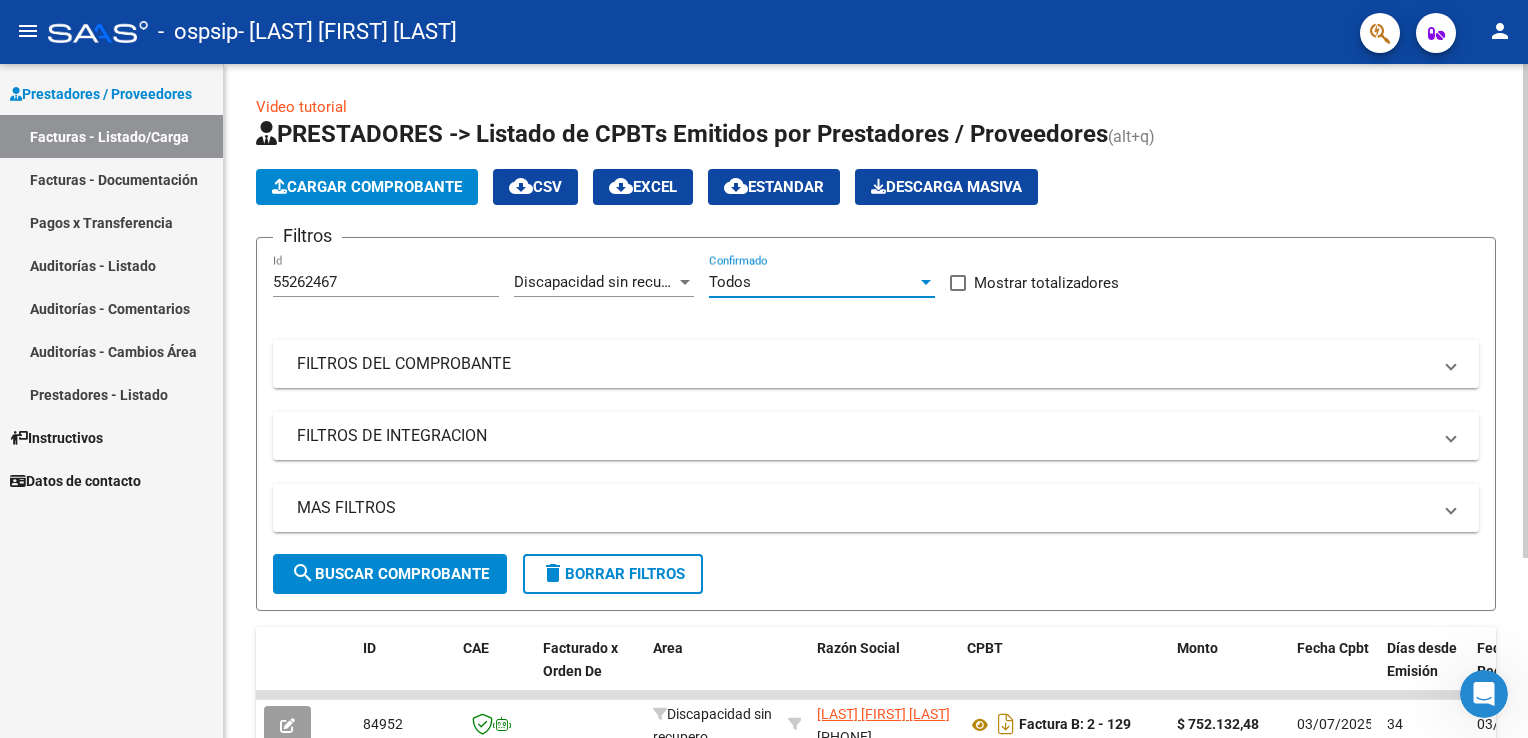 click on "Todos" at bounding box center (813, 282) 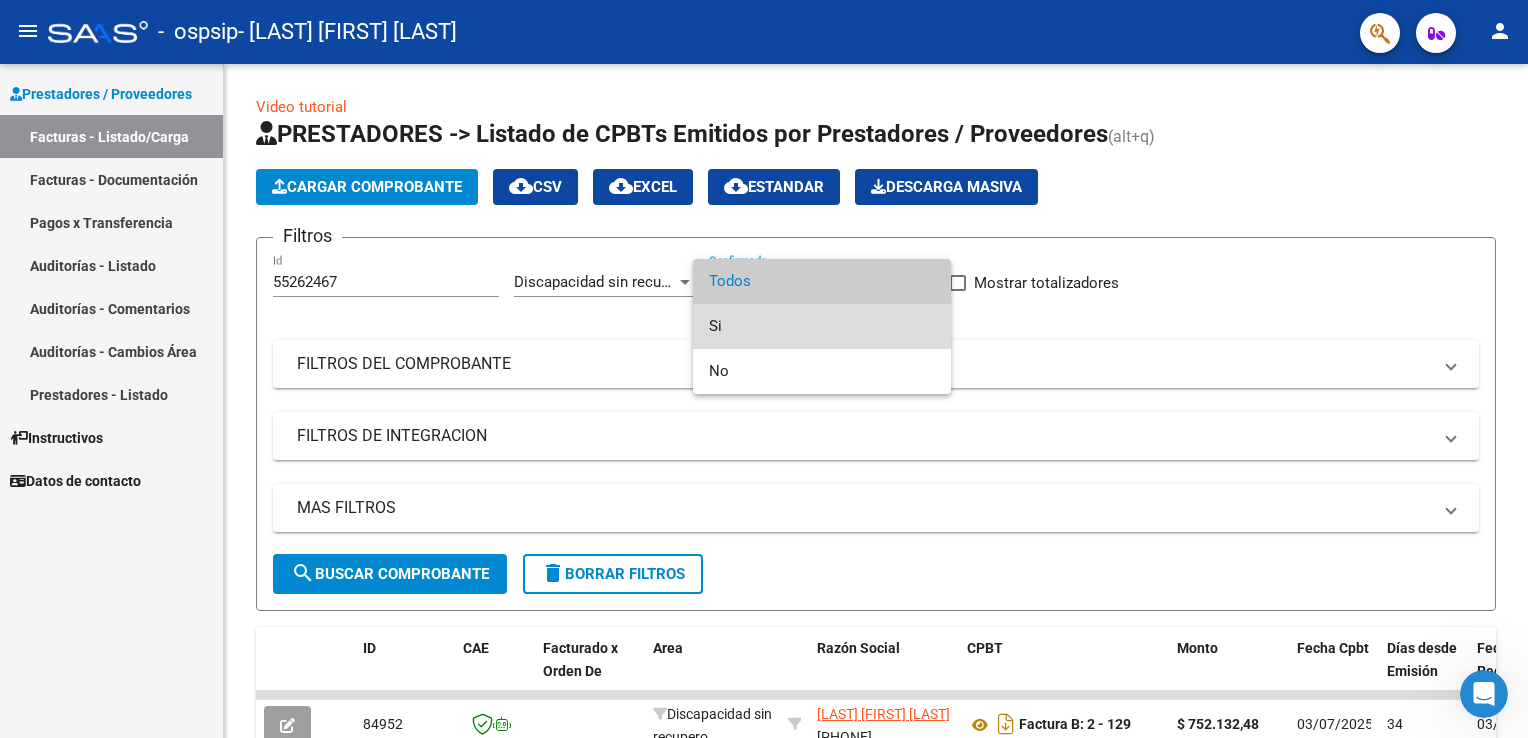 click on "Si" at bounding box center (822, 326) 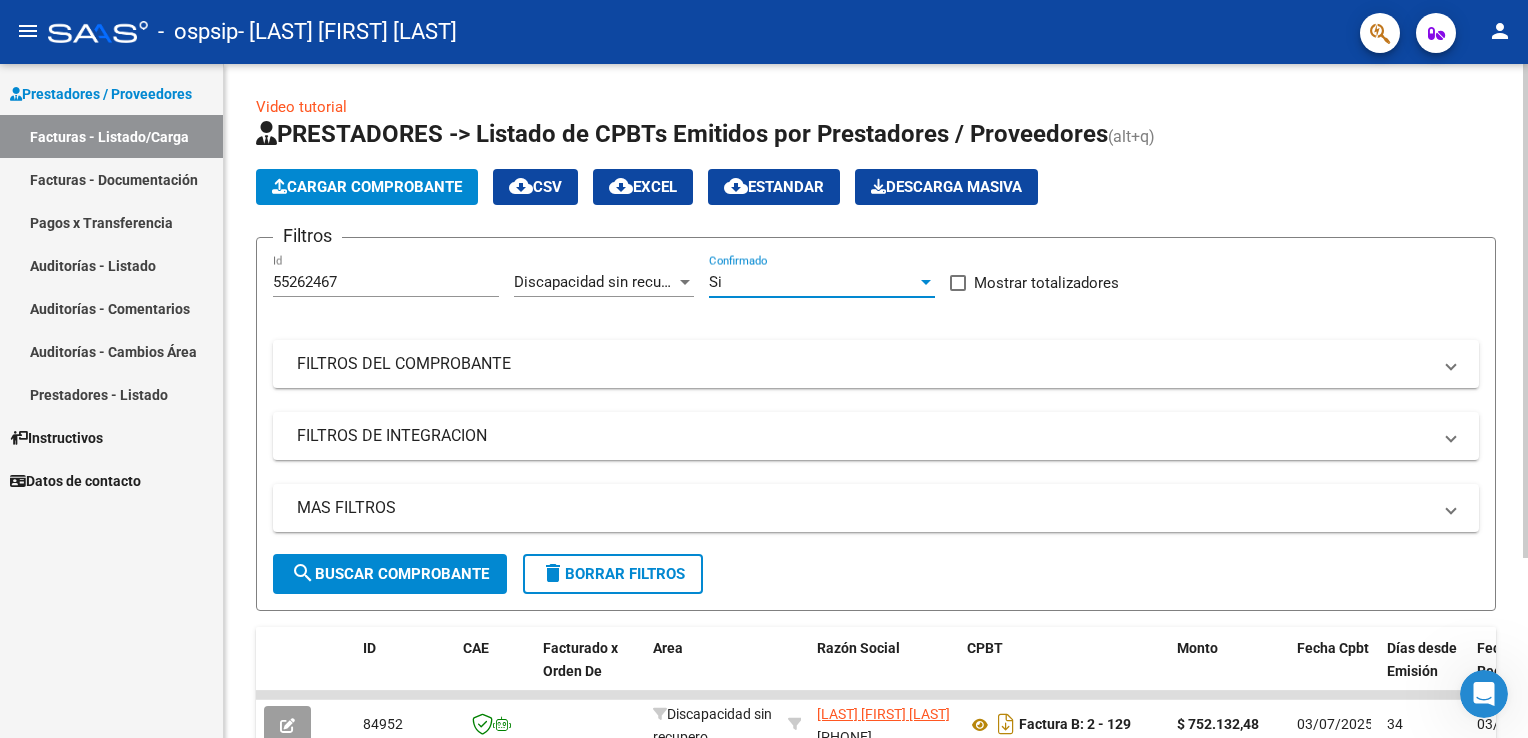 click at bounding box center [958, 283] 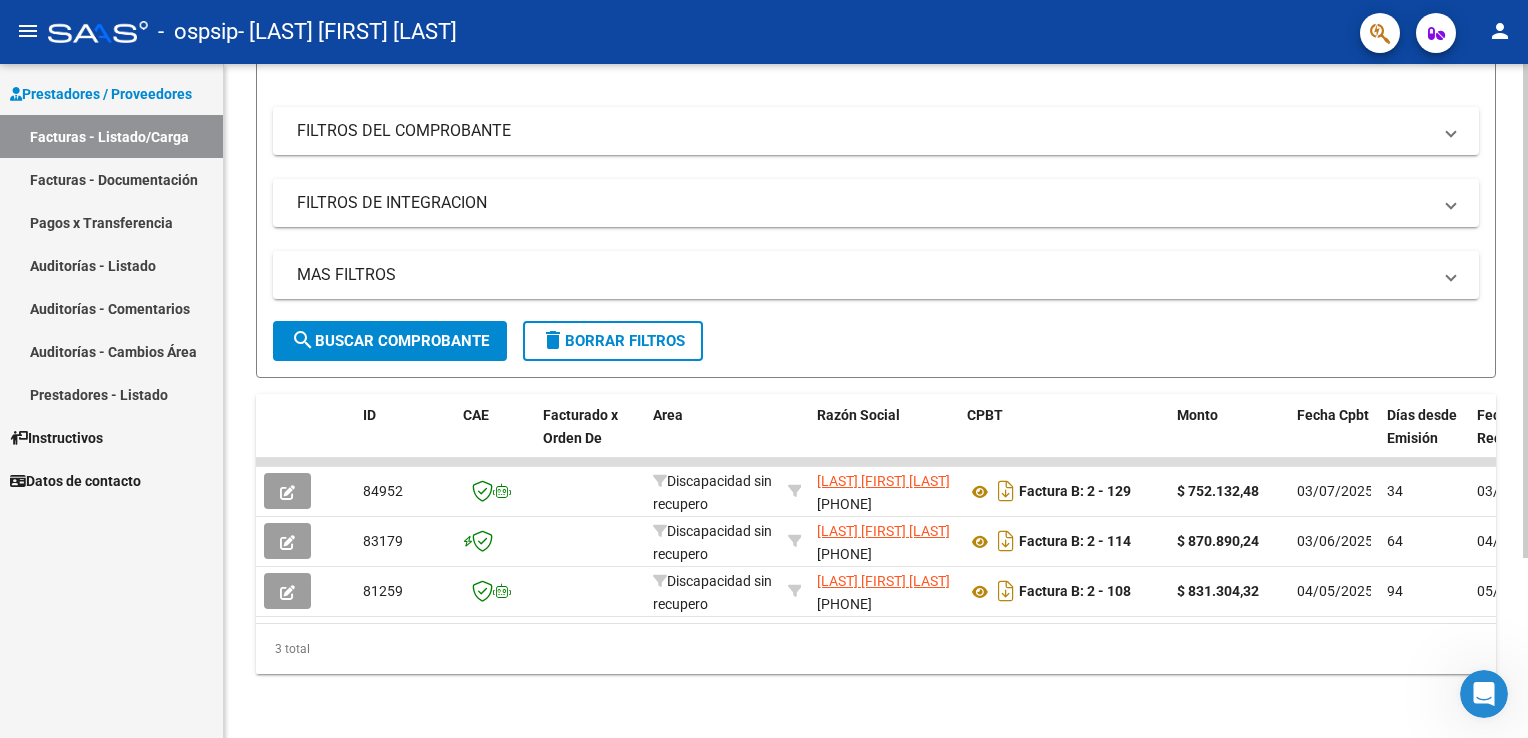 scroll, scrollTop: 244, scrollLeft: 0, axis: vertical 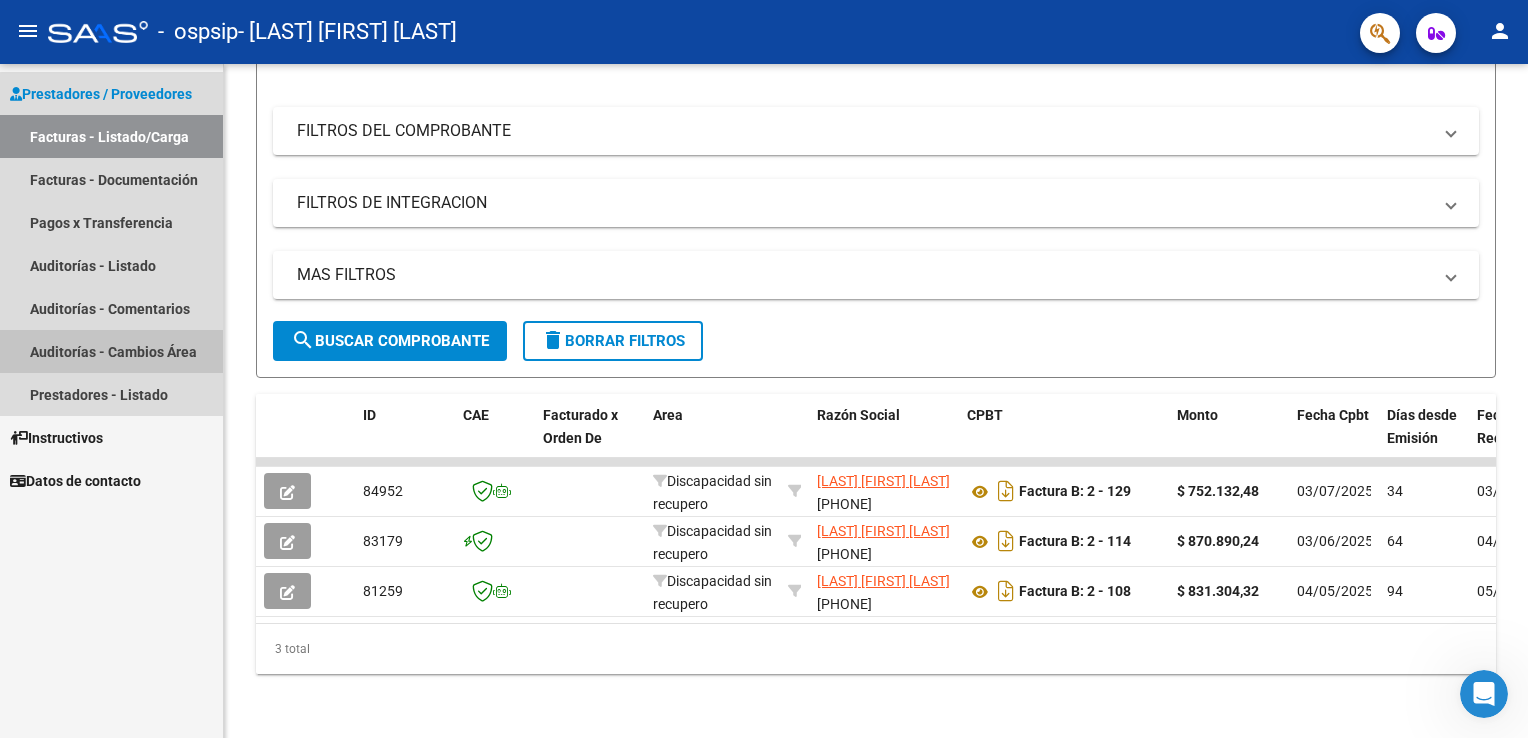 click on "Auditorías - Cambios Área" at bounding box center (111, 351) 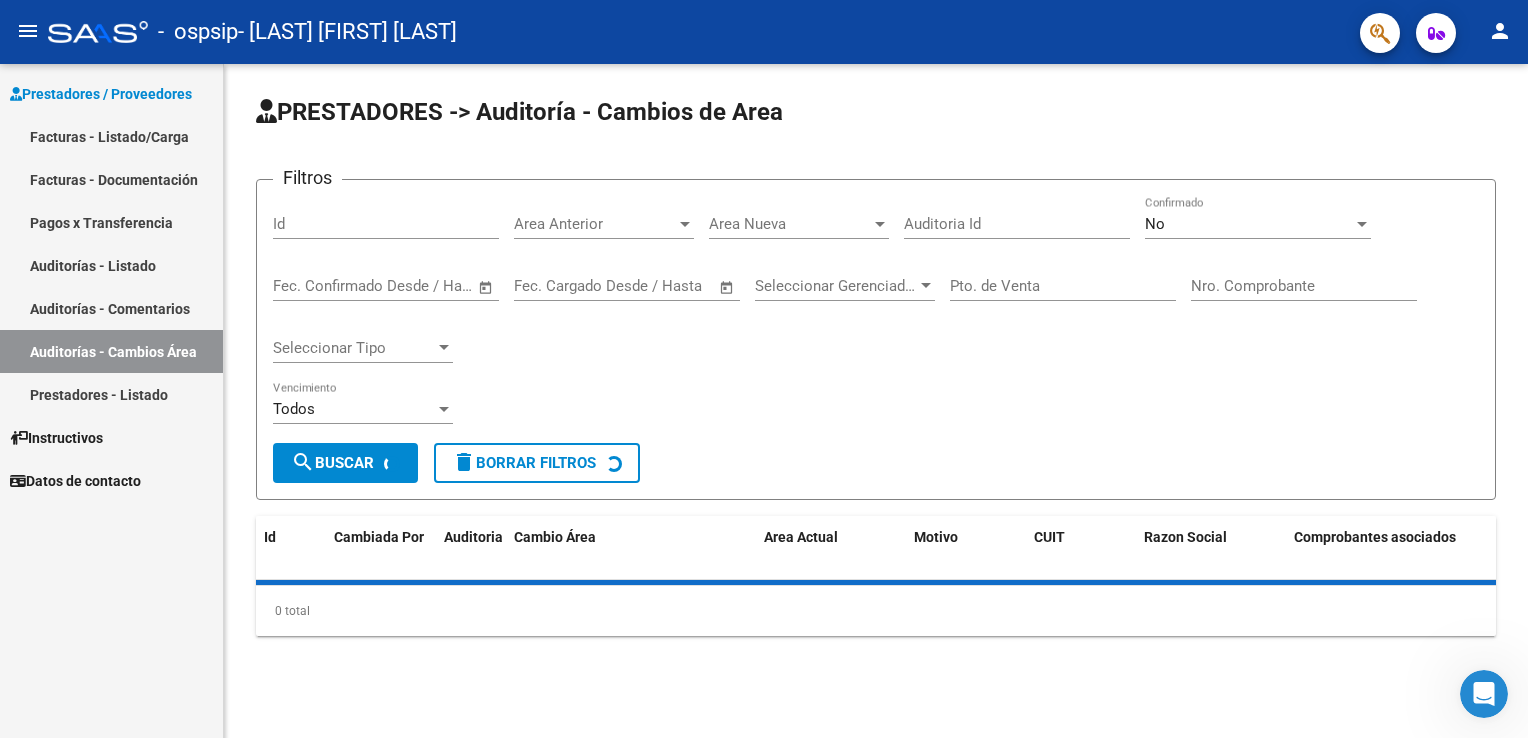scroll, scrollTop: 0, scrollLeft: 0, axis: both 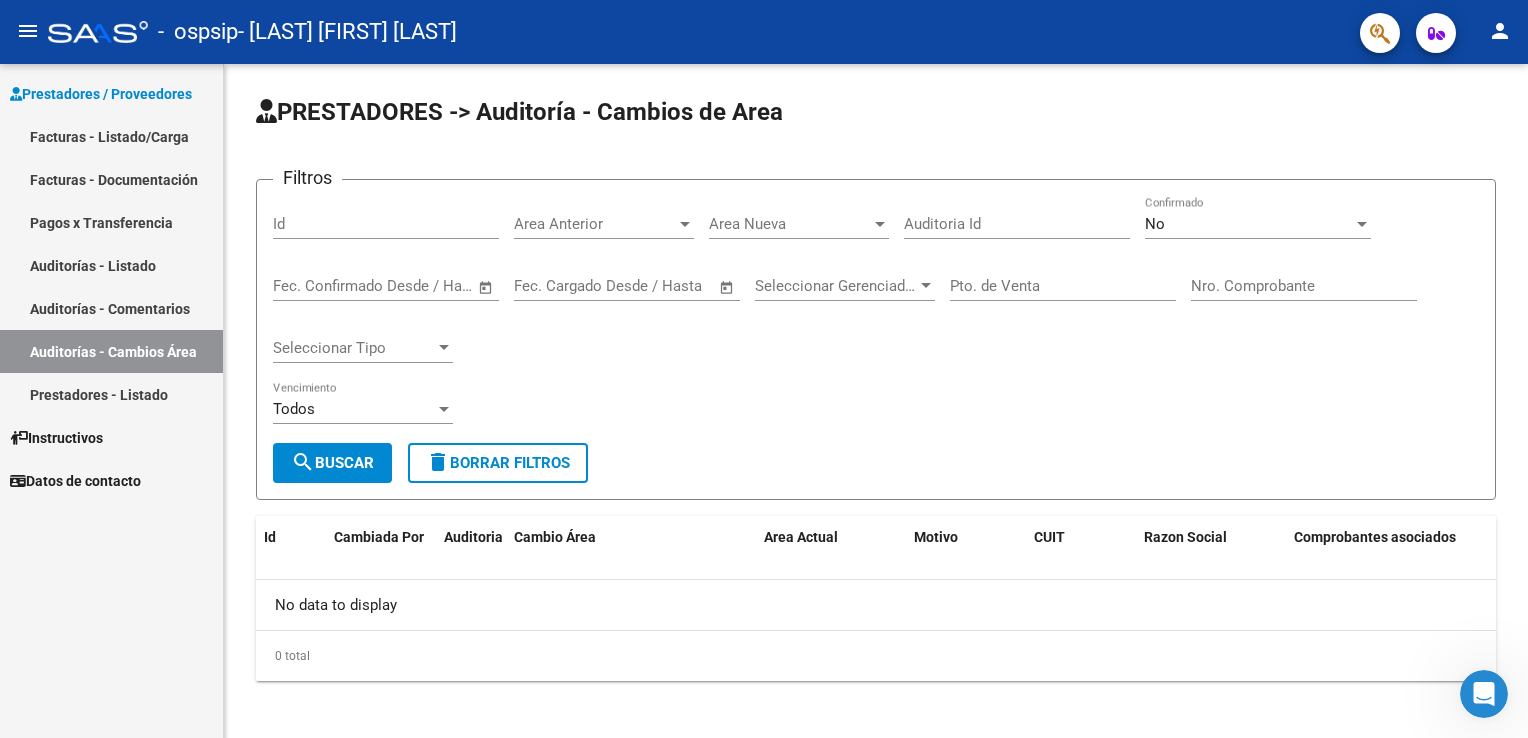 click on "Auditorías - Comentarios" at bounding box center [111, 308] 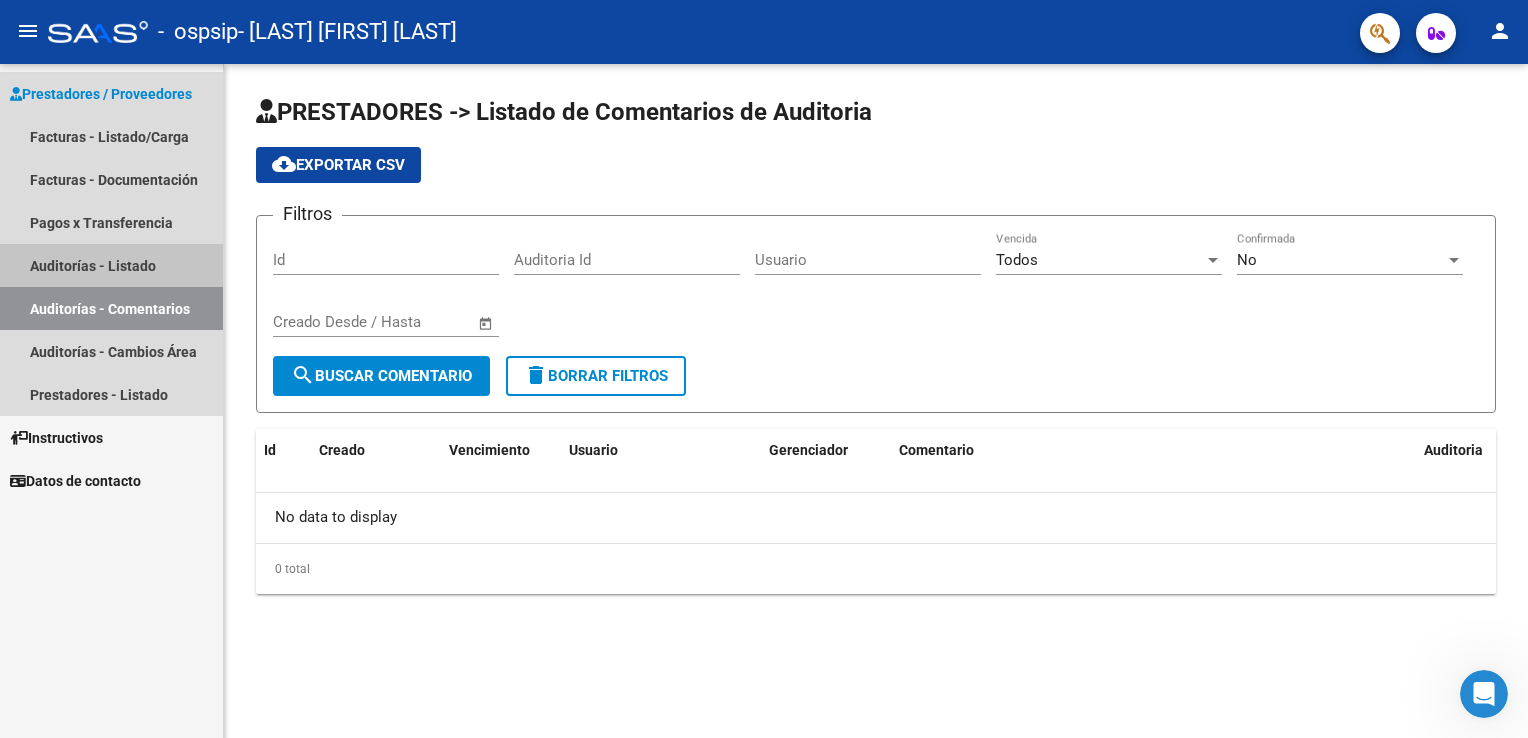 click on "Auditorías - Listado" at bounding box center [111, 265] 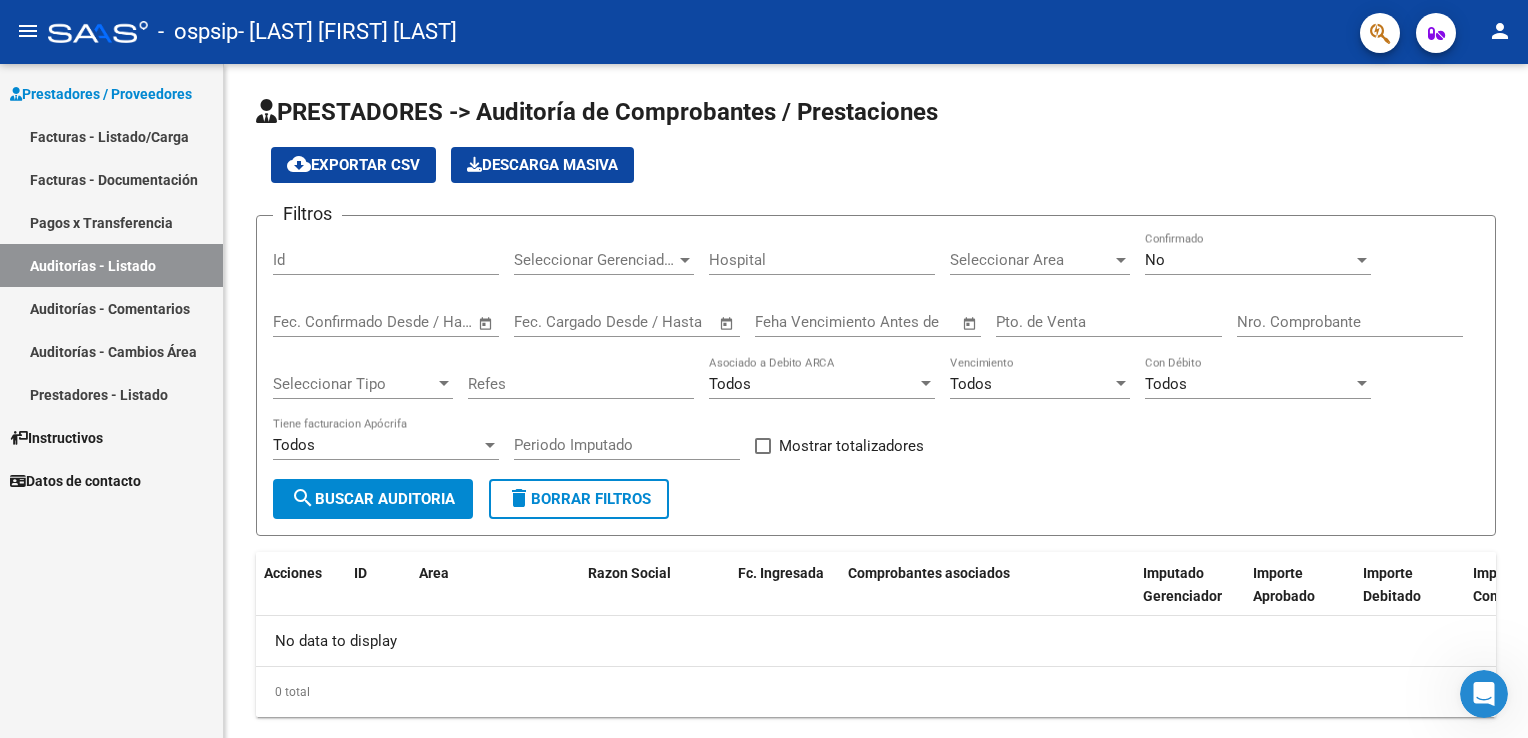 click on "Pagos x Transferencia" at bounding box center [111, 222] 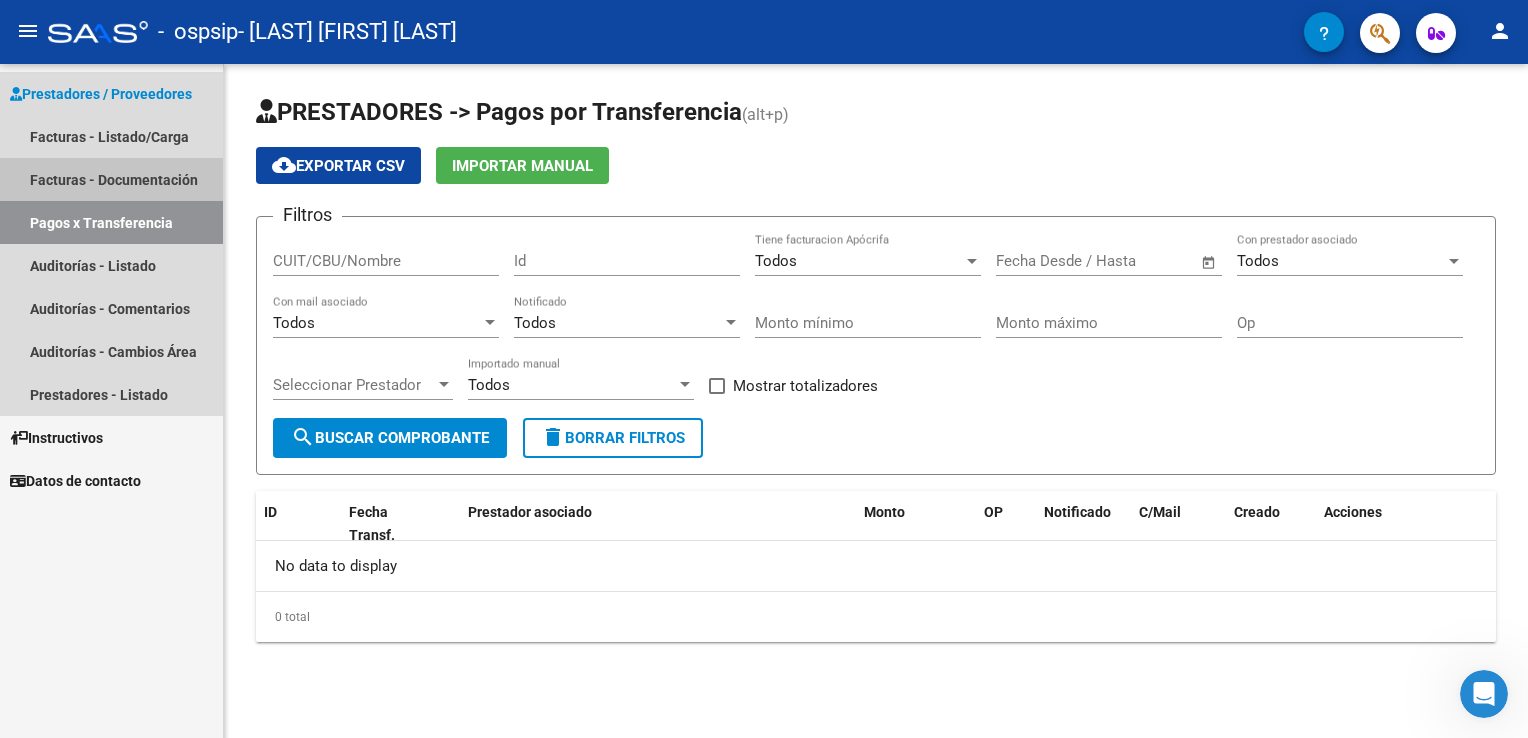 click on "Facturas - Documentación" at bounding box center (111, 179) 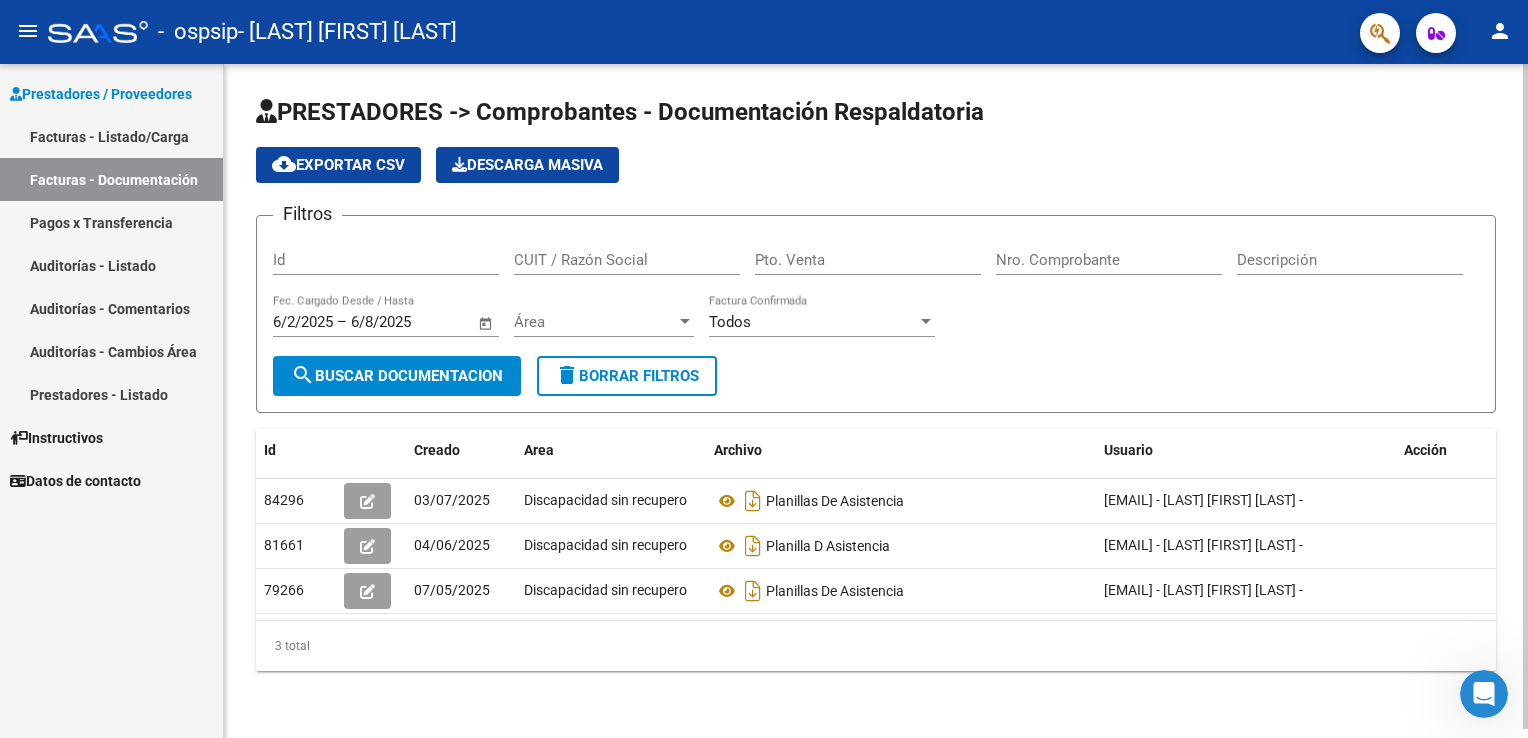 click on "Filtros Id CUIT / Razón Social Pto. Venta Nro. Comprobante Descripción 6/2/2025 6/2/2025 – 6/8/2025 6/8/2025 Fec. Cargado Desde / Hasta Área Área Todos Factura Confirmada search  Buscar Documentacion  delete  Borrar Filtros" 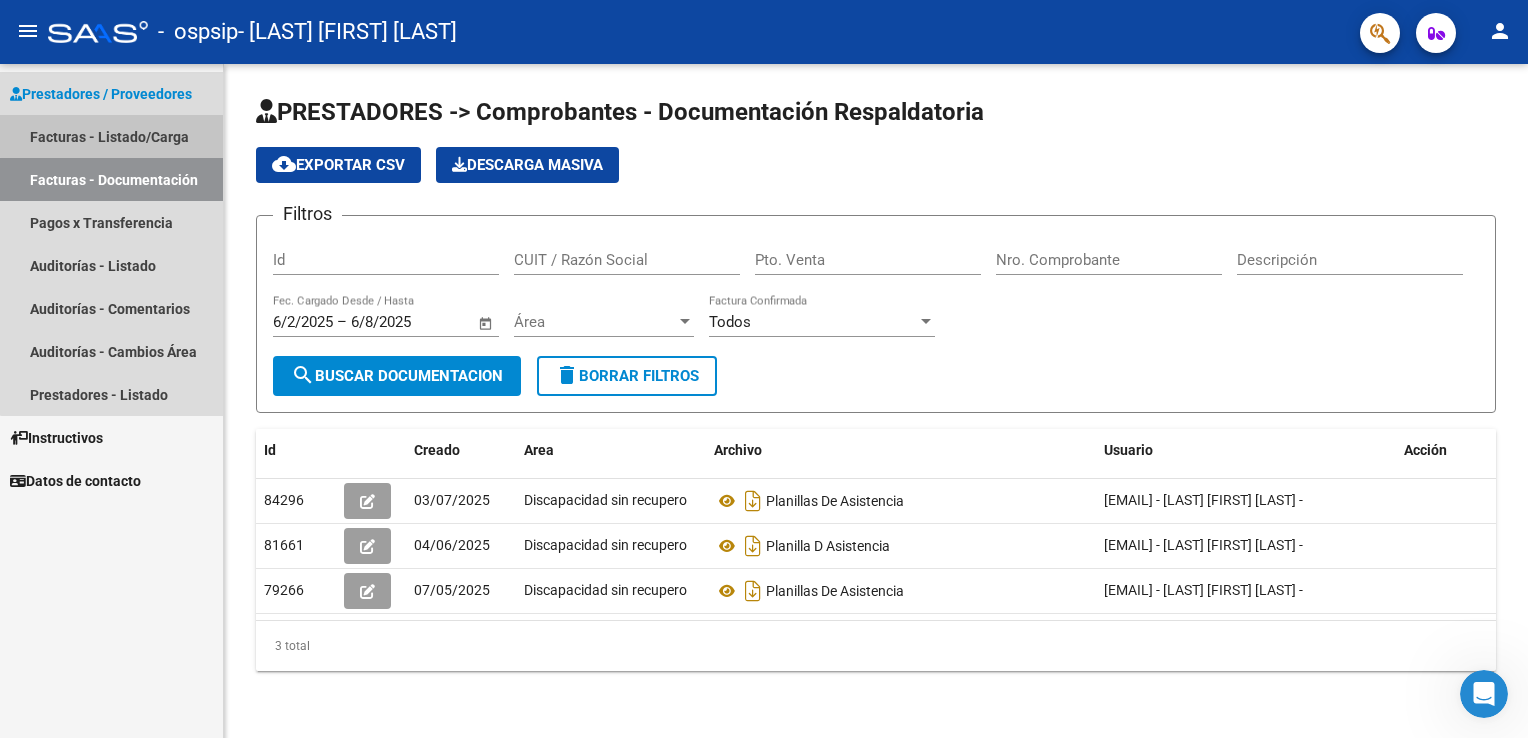 click on "Facturas - Listado/Carga" at bounding box center [111, 136] 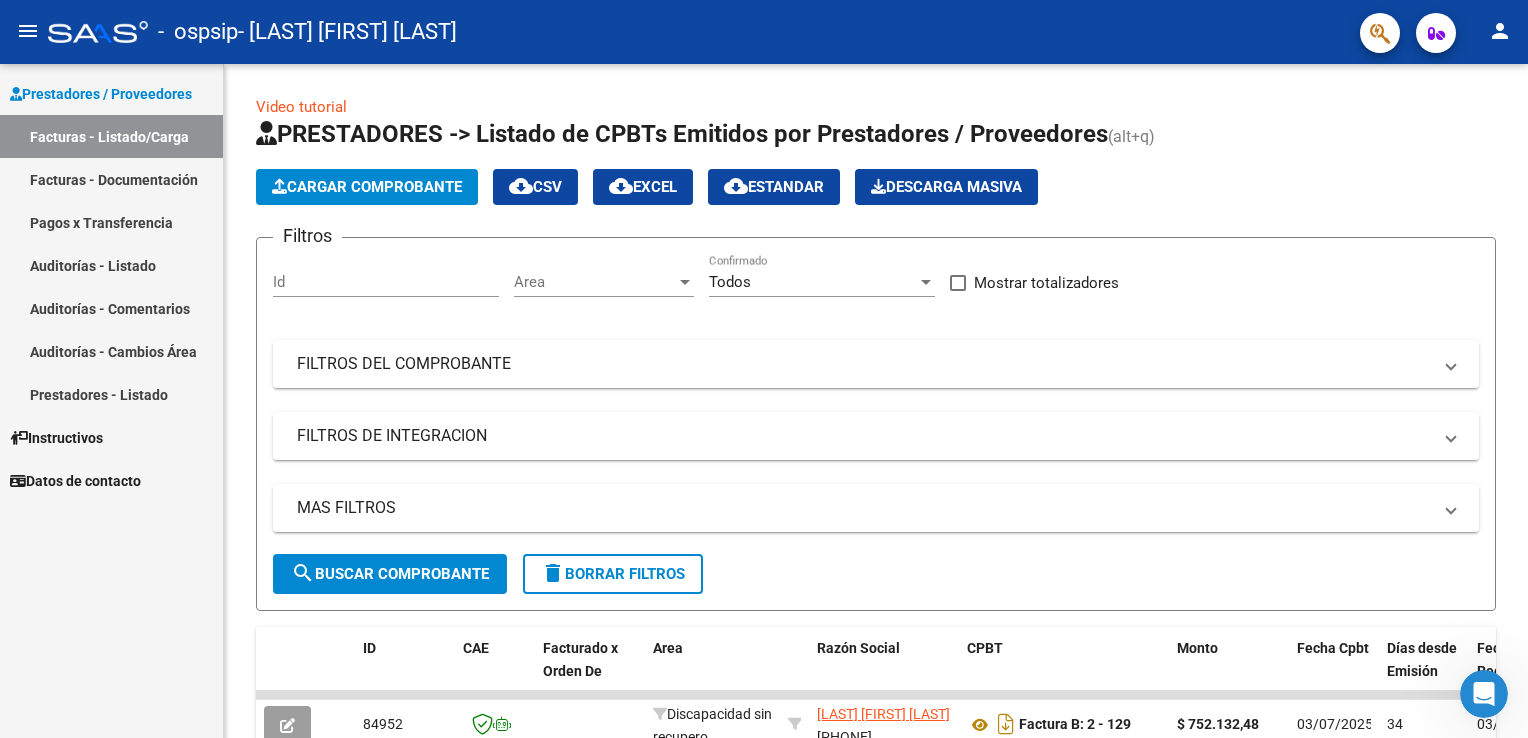click 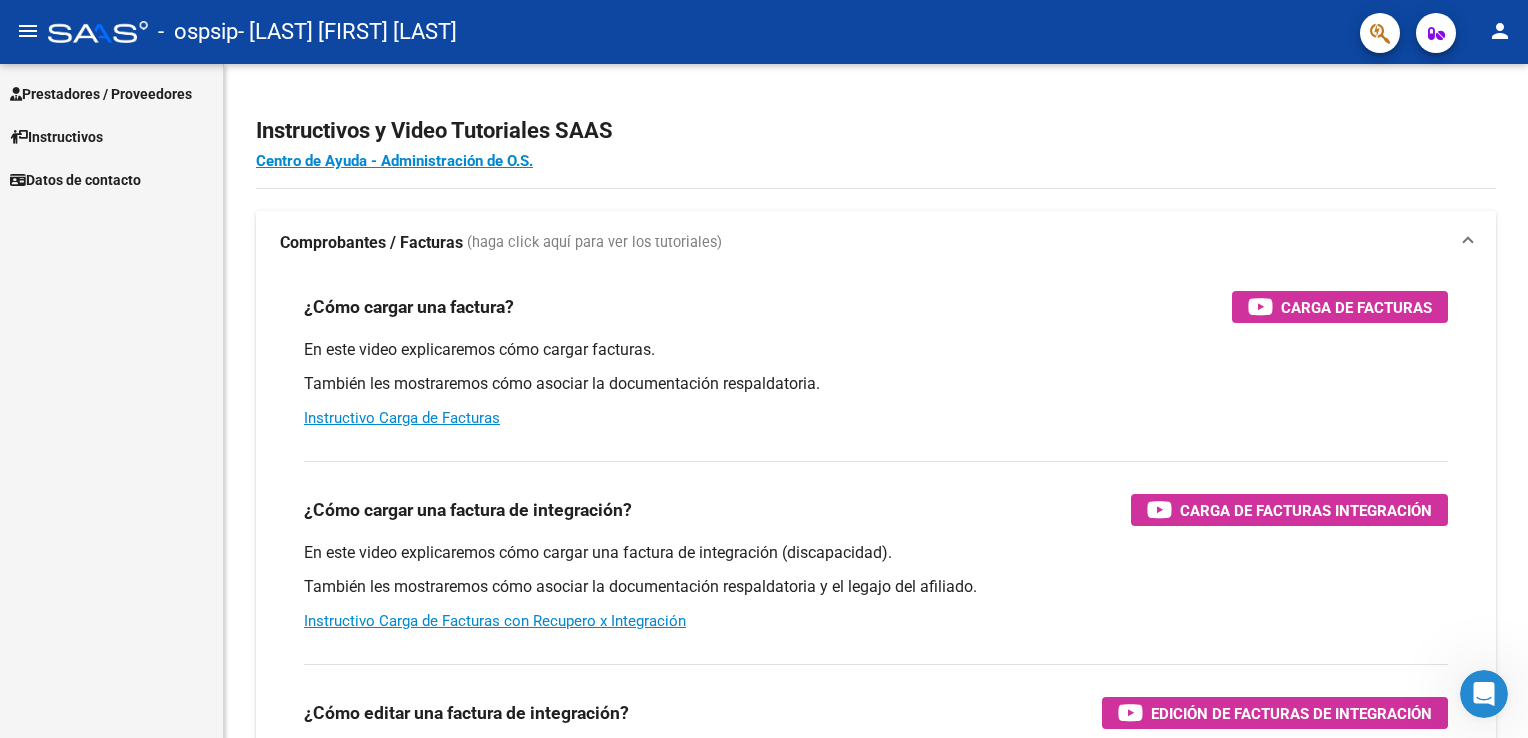 click 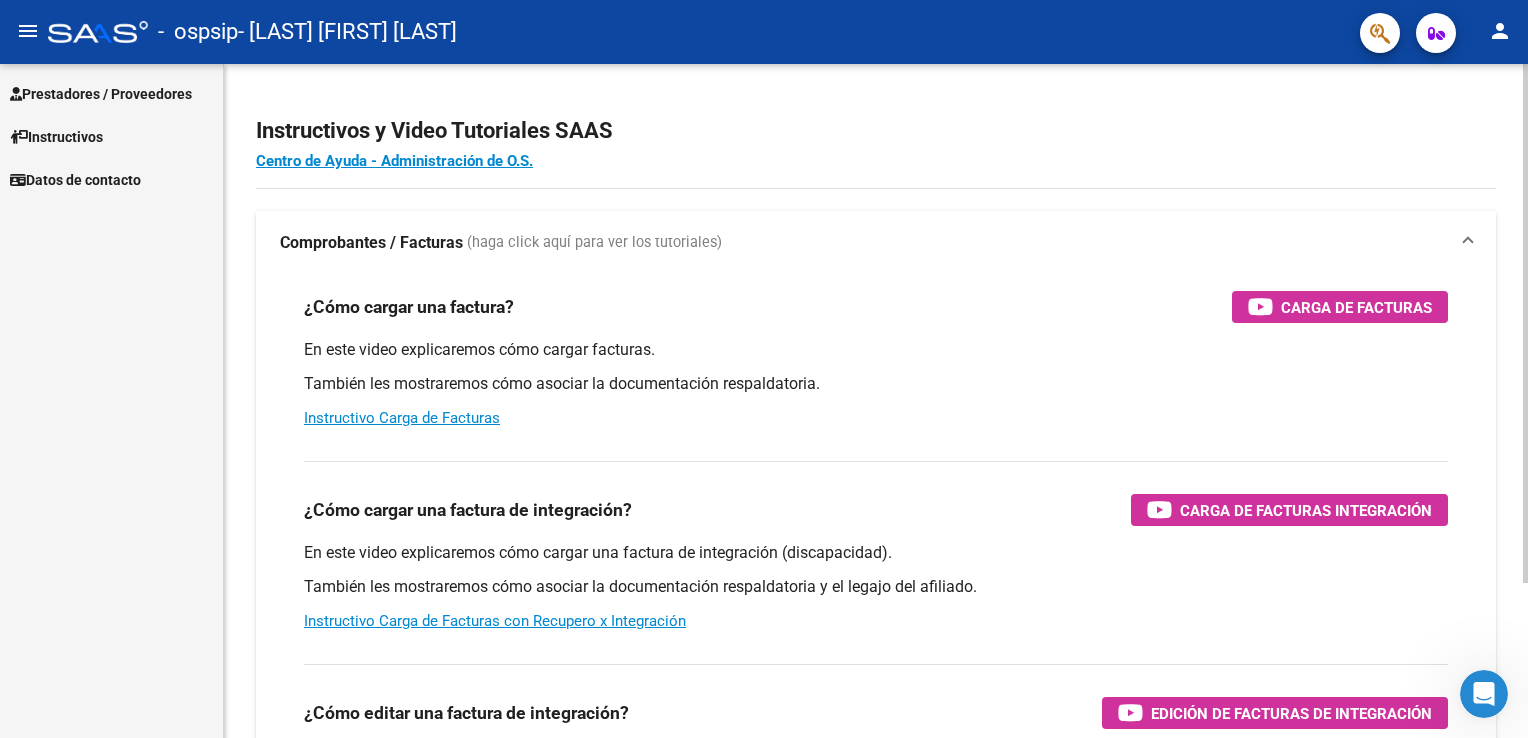 click on "Comprobantes / Facturas     (haga click aquí para ver los tutoriales)" at bounding box center (876, 243) 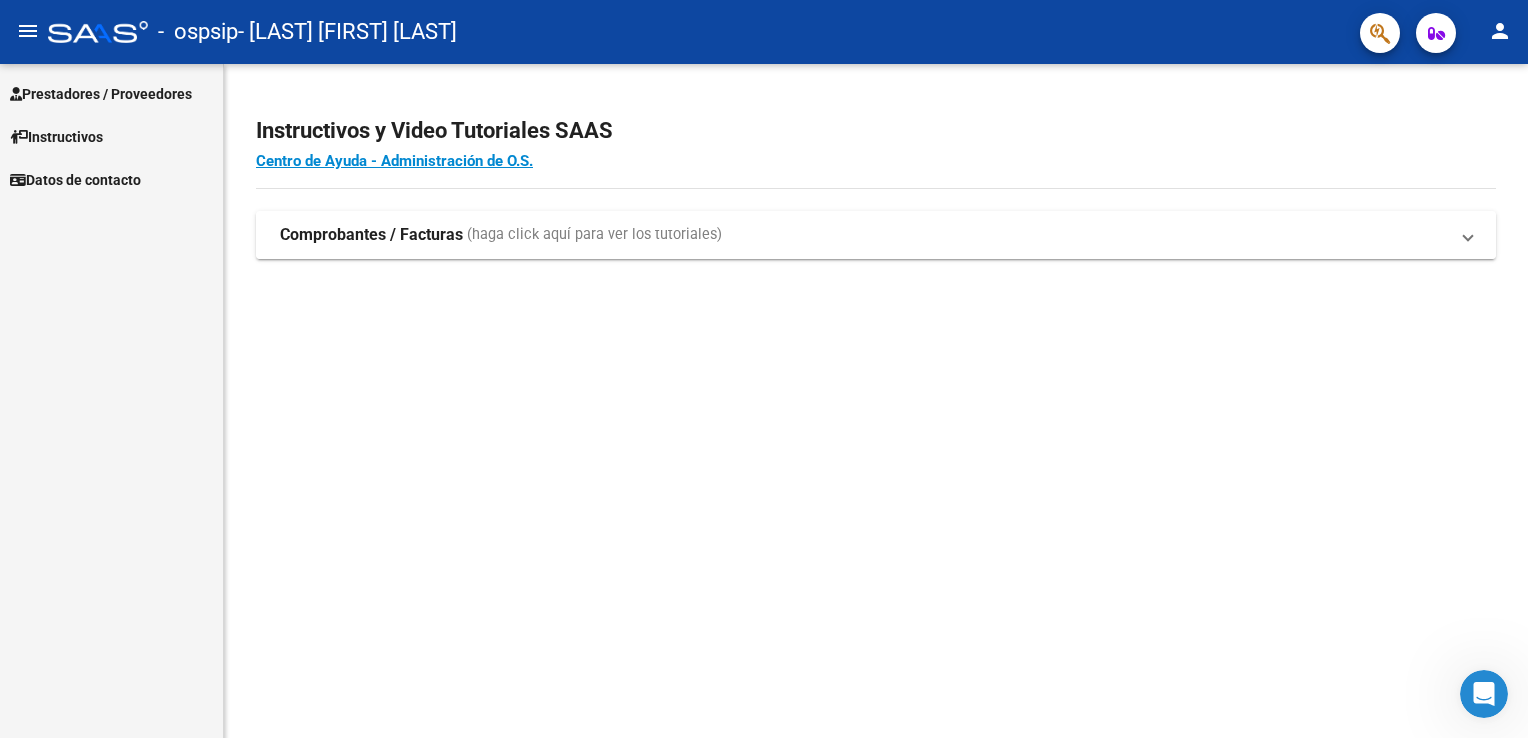 click on "Comprobantes / Facturas     (haga click aquí para ver los tutoriales)" at bounding box center (876, 235) 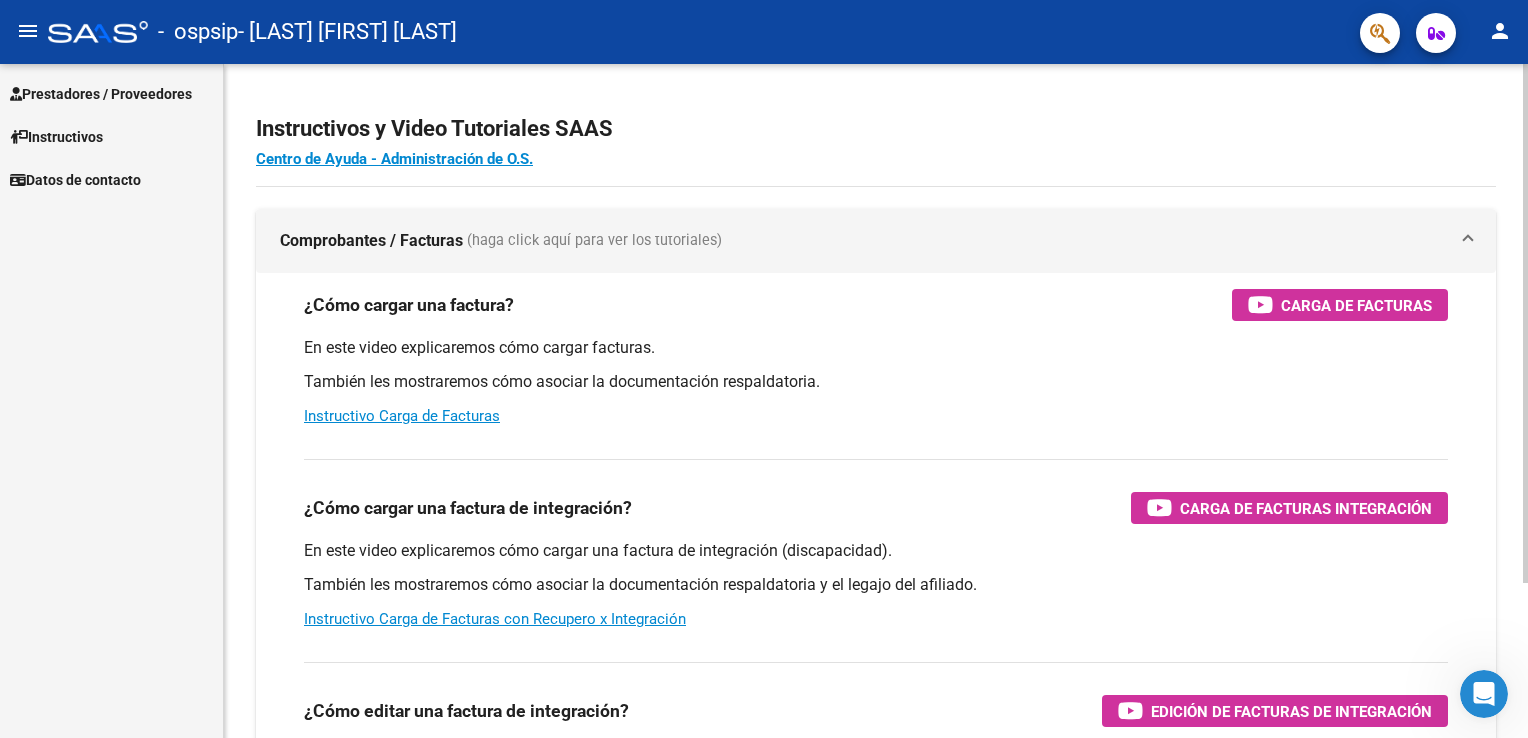 scroll, scrollTop: 0, scrollLeft: 0, axis: both 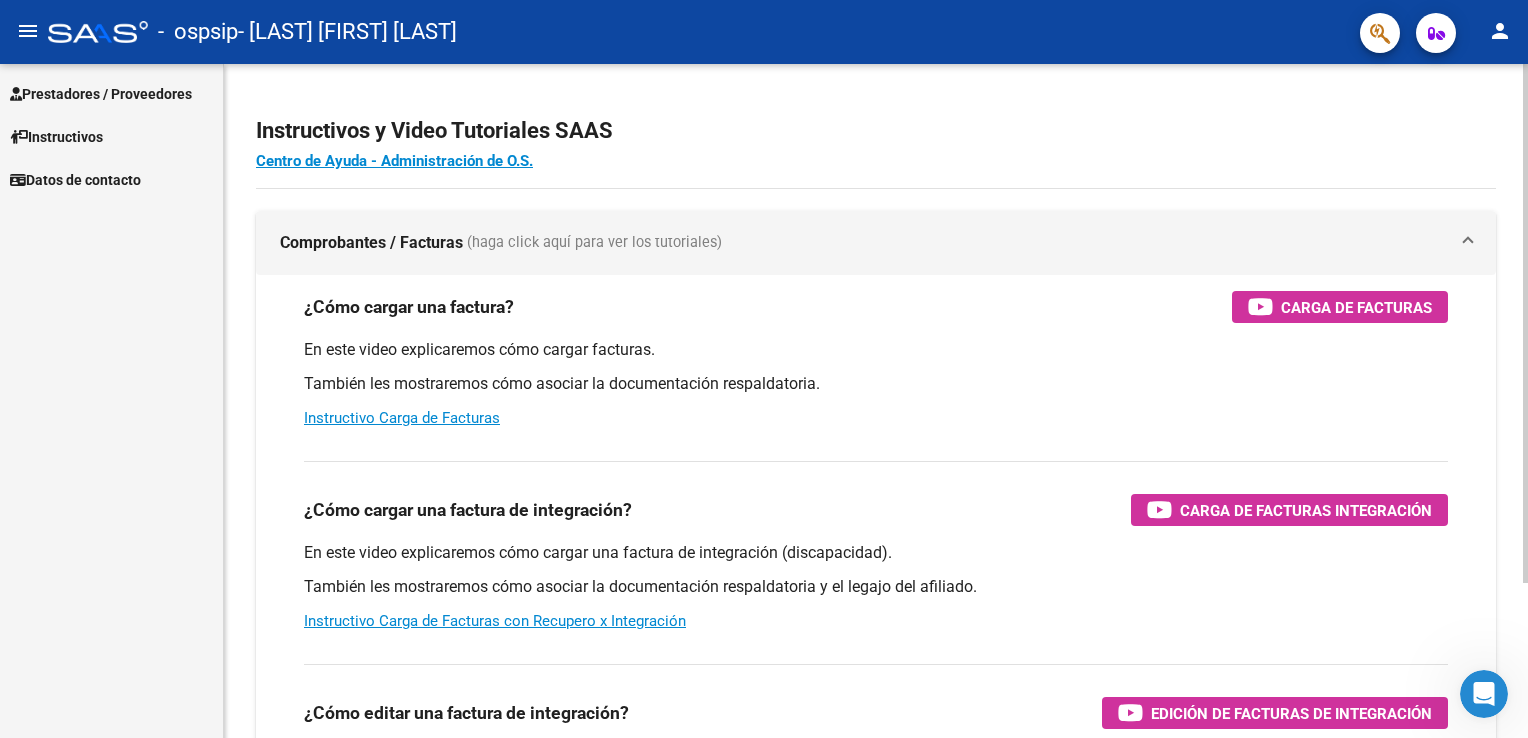 click on "Instructivos y Video Tutoriales SAAS Centro de Ayuda - Administración de O.S. Comprobantes / Facturas     (haga click aquí para ver los tutoriales) ¿Cómo cargar una factura?    Carga de Facturas En este video explicaremos cómo cargar facturas. También les mostraremos cómo asociar la documentación respaldatoria. Instructivo Carga de Facturas ¿Cómo cargar una factura de integración?    Carga de Facturas Integración En este video explicaremos cómo cargar una factura de integración (discapacidad). También les mostraremos cómo asociar la documentación respaldatoria y el legajo del afiliado. Instructivo Carga de Facturas con Recupero x Integración ¿Cómo editar una factura de integración?    Edición de Facturas de integración En este video explicaremos cómo editar una factura que ya habíamos cargado. Les mostraremos cómo asociar la documentación respaldatoria y la trazabilidad." 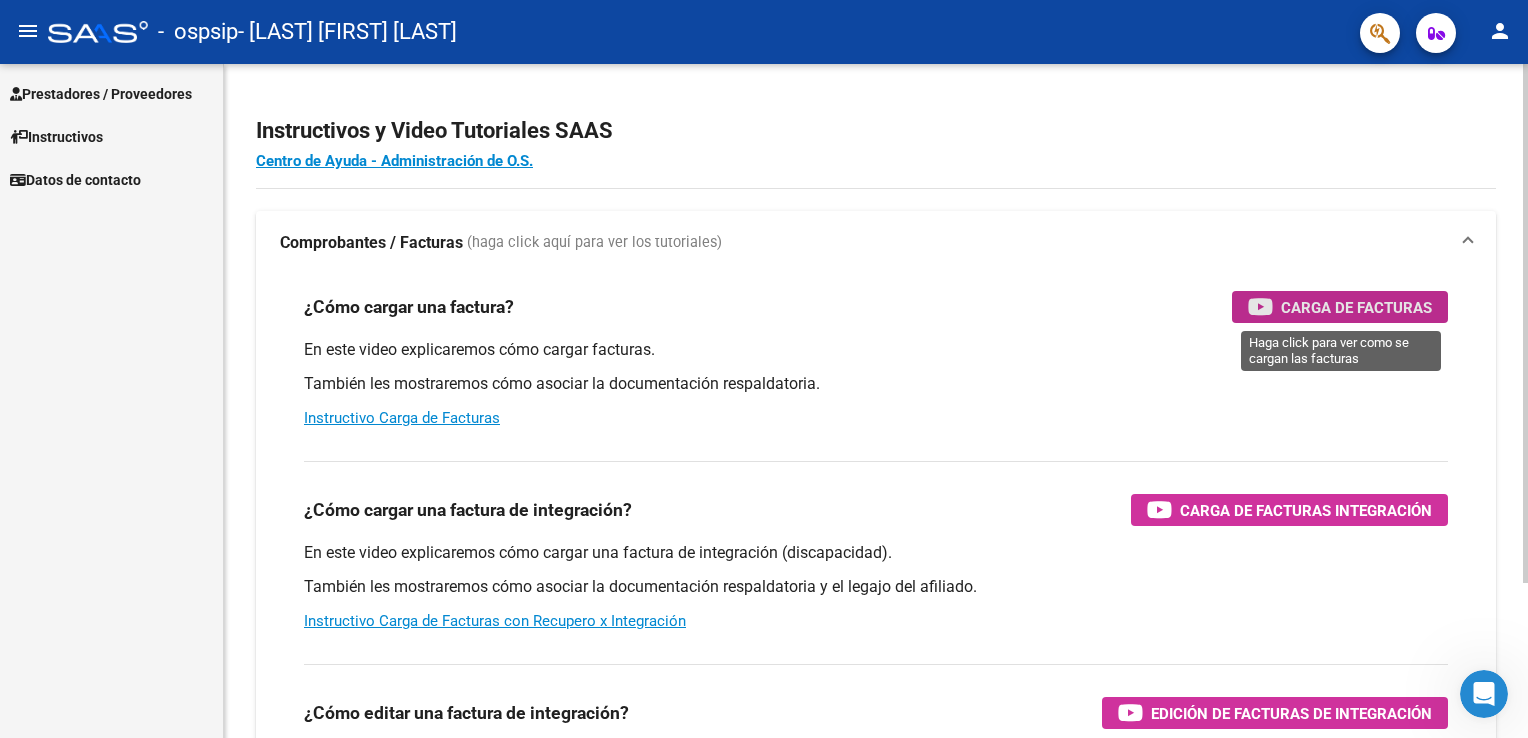 click on "Carga de Facturas" at bounding box center [1356, 307] 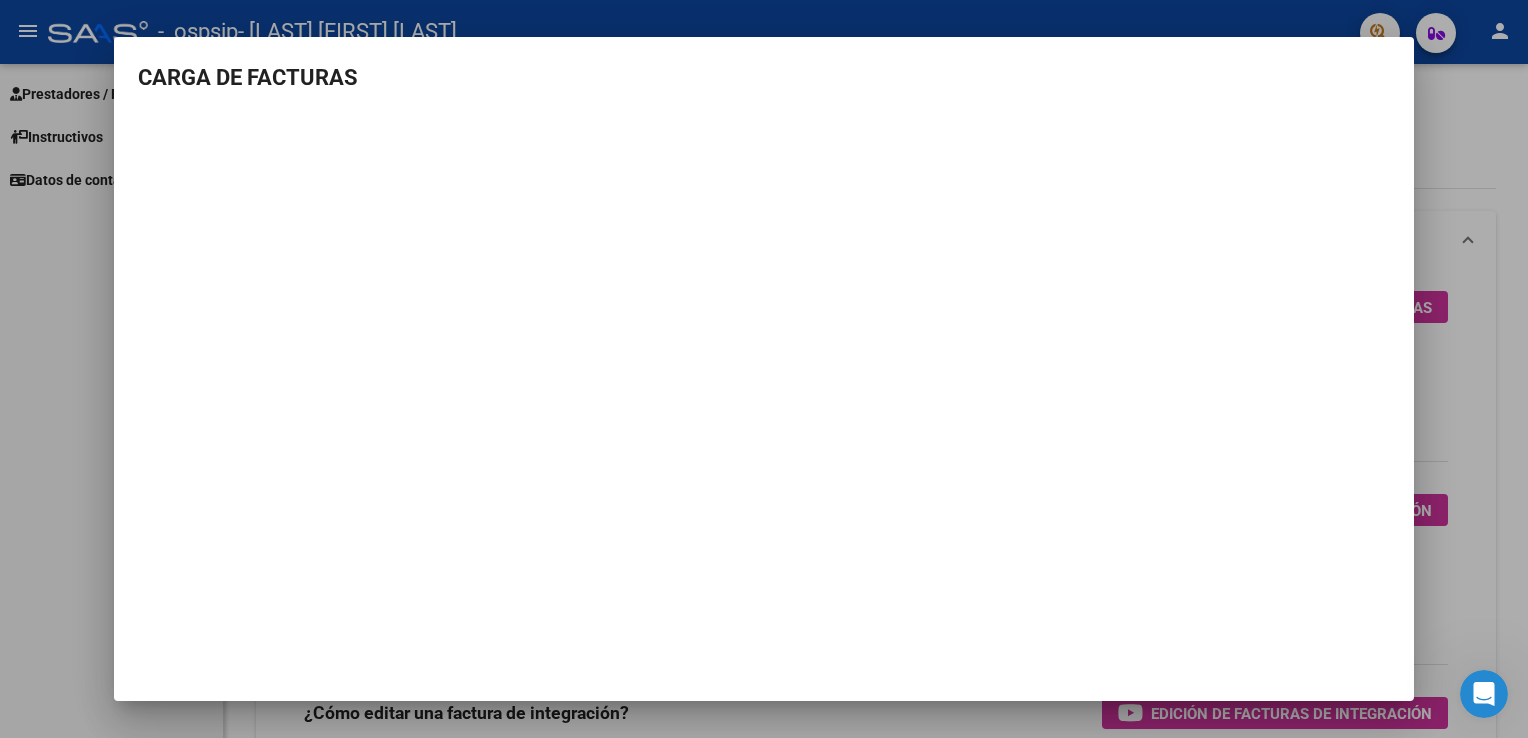click at bounding box center (764, 369) 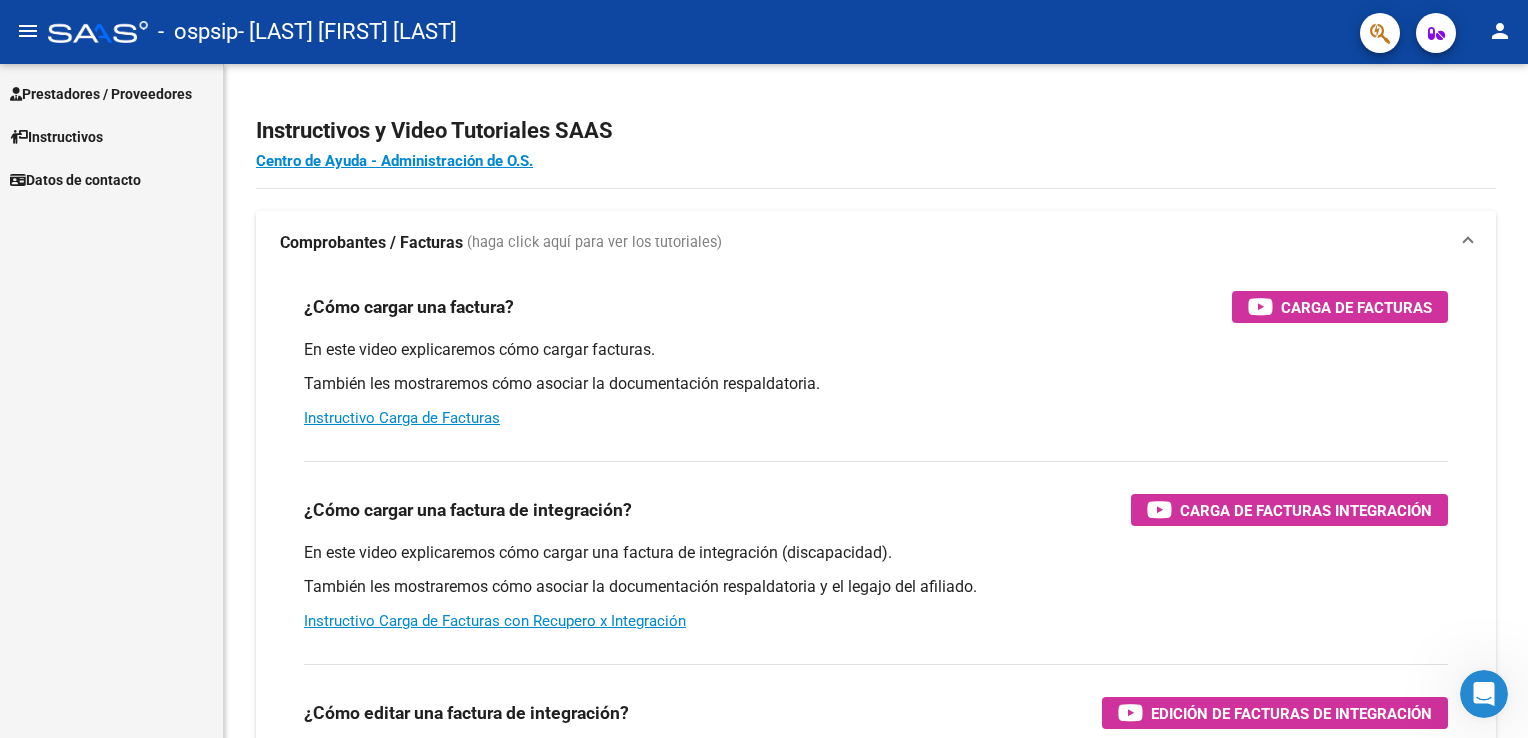 click on "Prestadores / Proveedores" at bounding box center (101, 94) 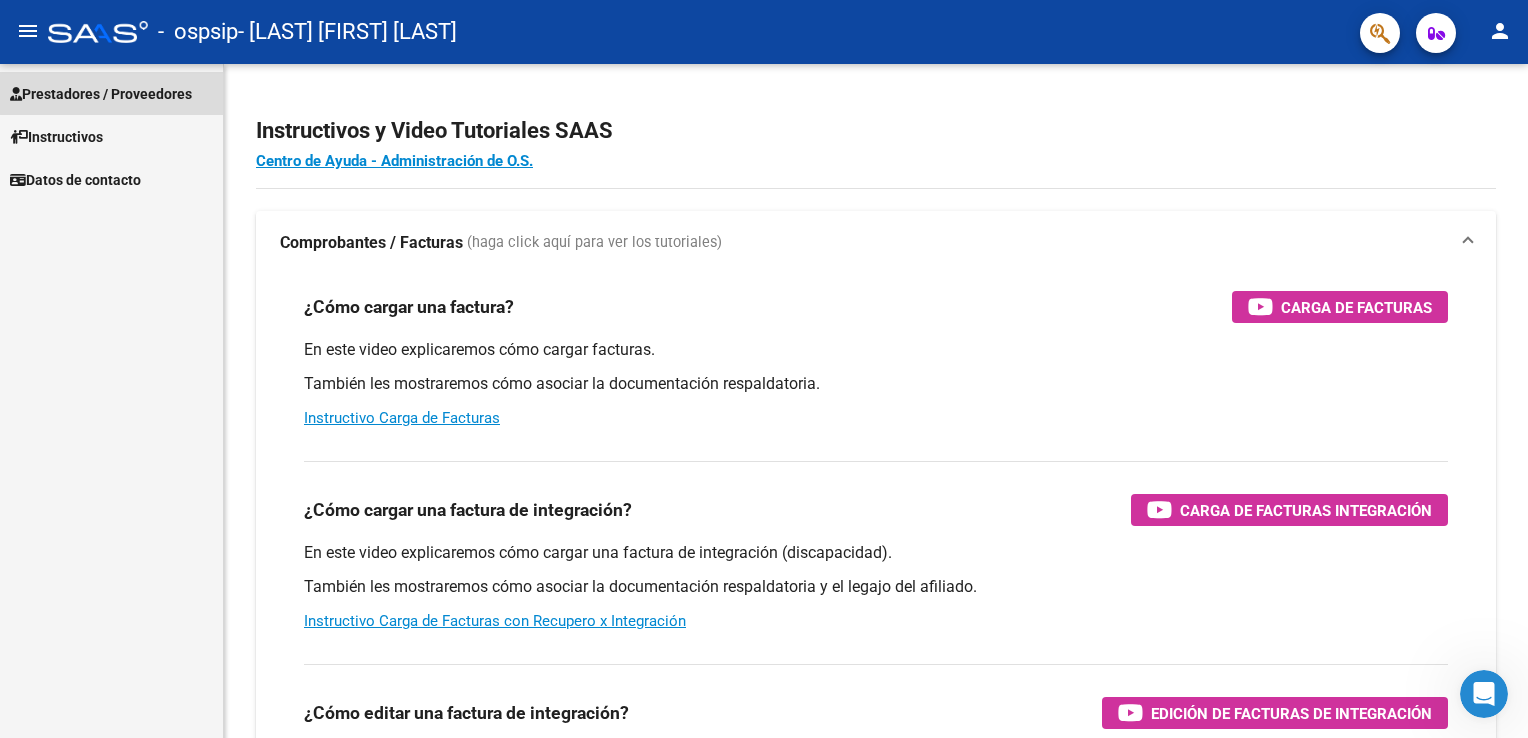 click on "Prestadores / Proveedores" at bounding box center (101, 94) 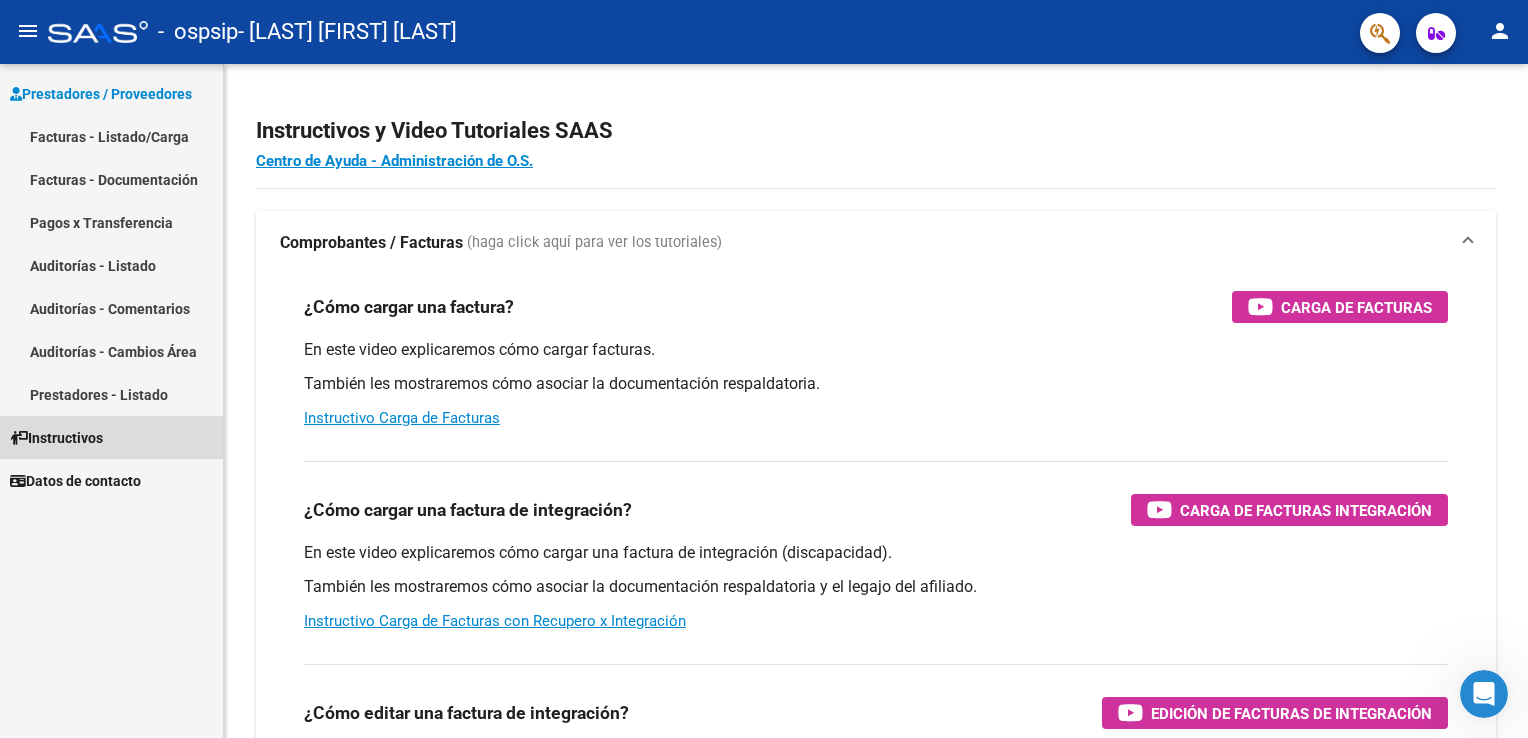 click on "Instructivos" at bounding box center (56, 438) 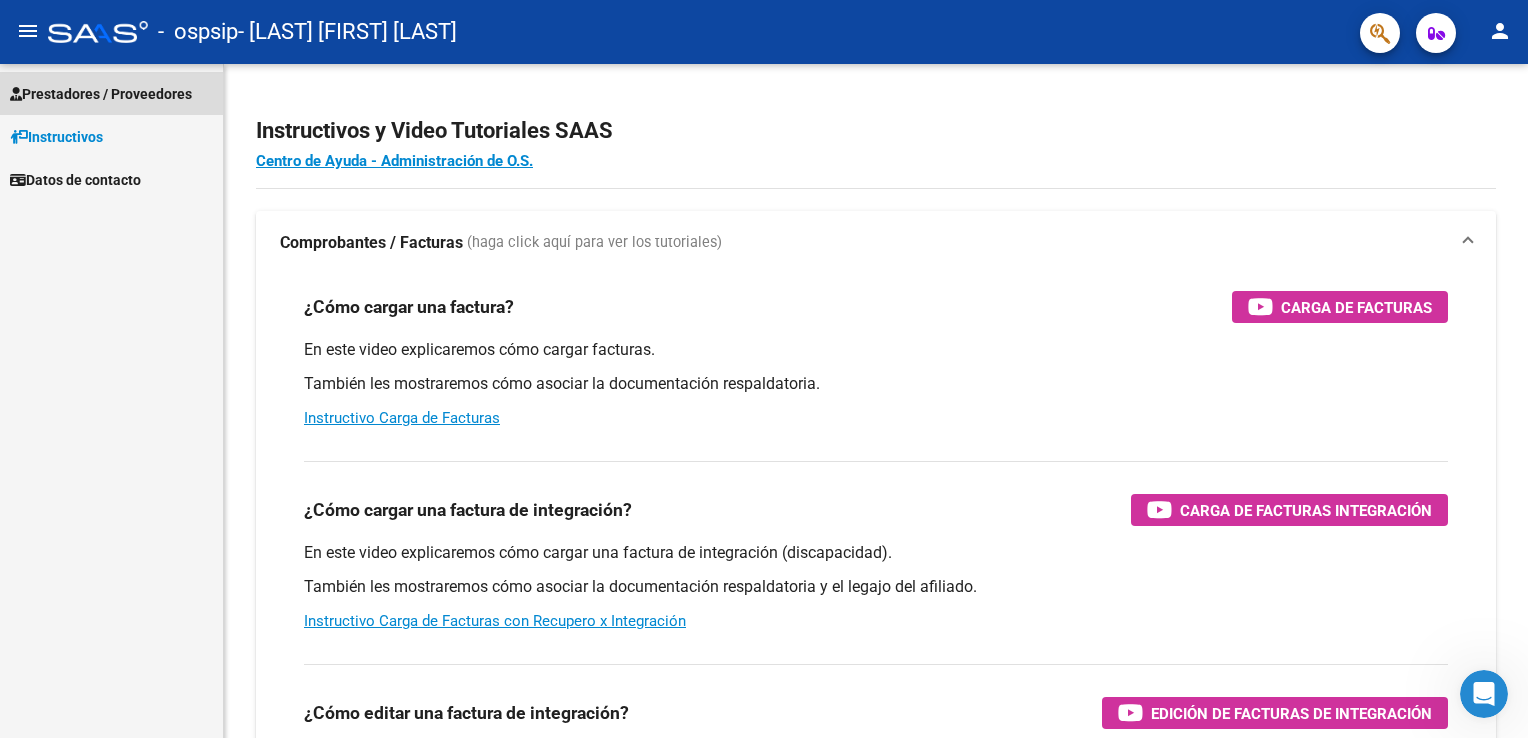 click on "Prestadores / Proveedores" at bounding box center (101, 94) 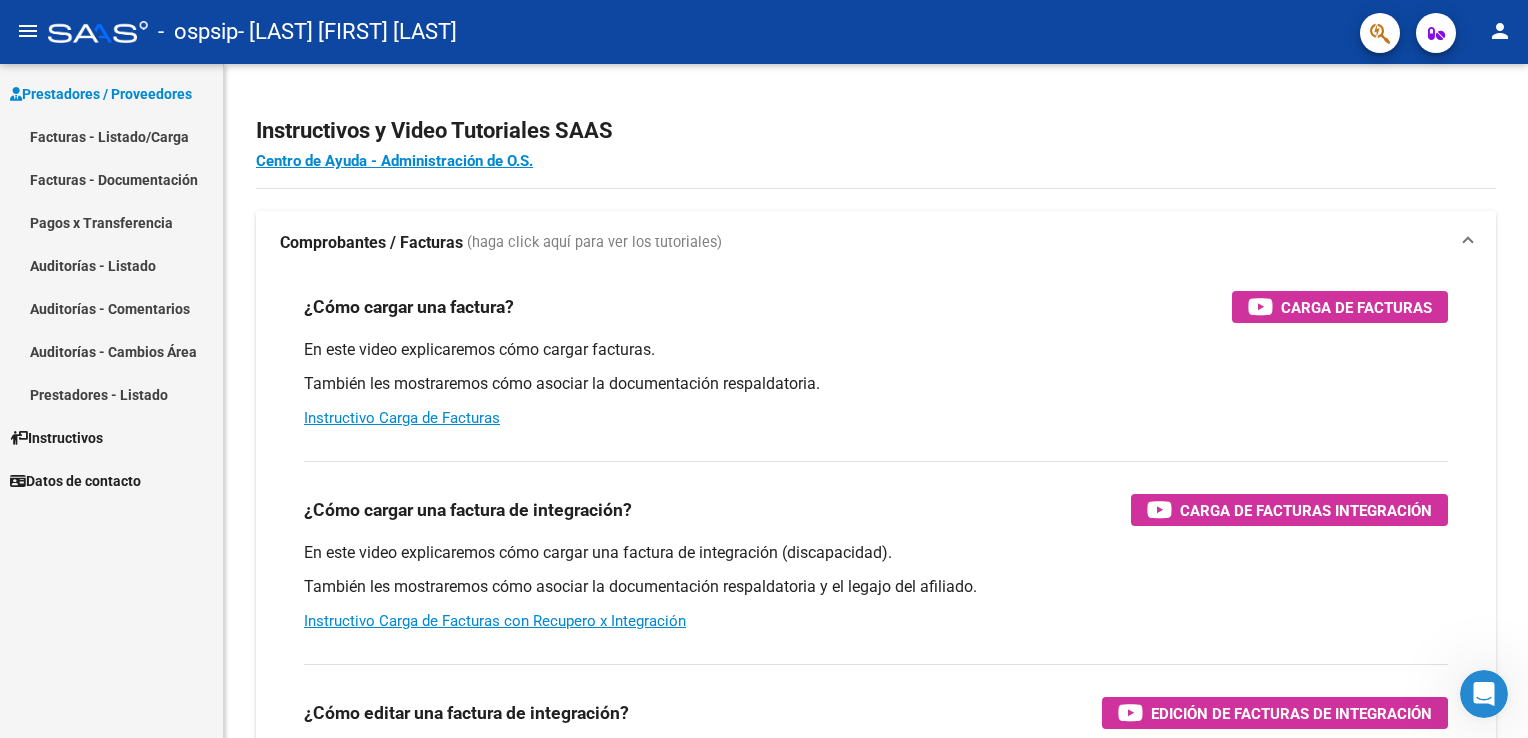 click on "Facturas - Listado/Carga" at bounding box center (111, 136) 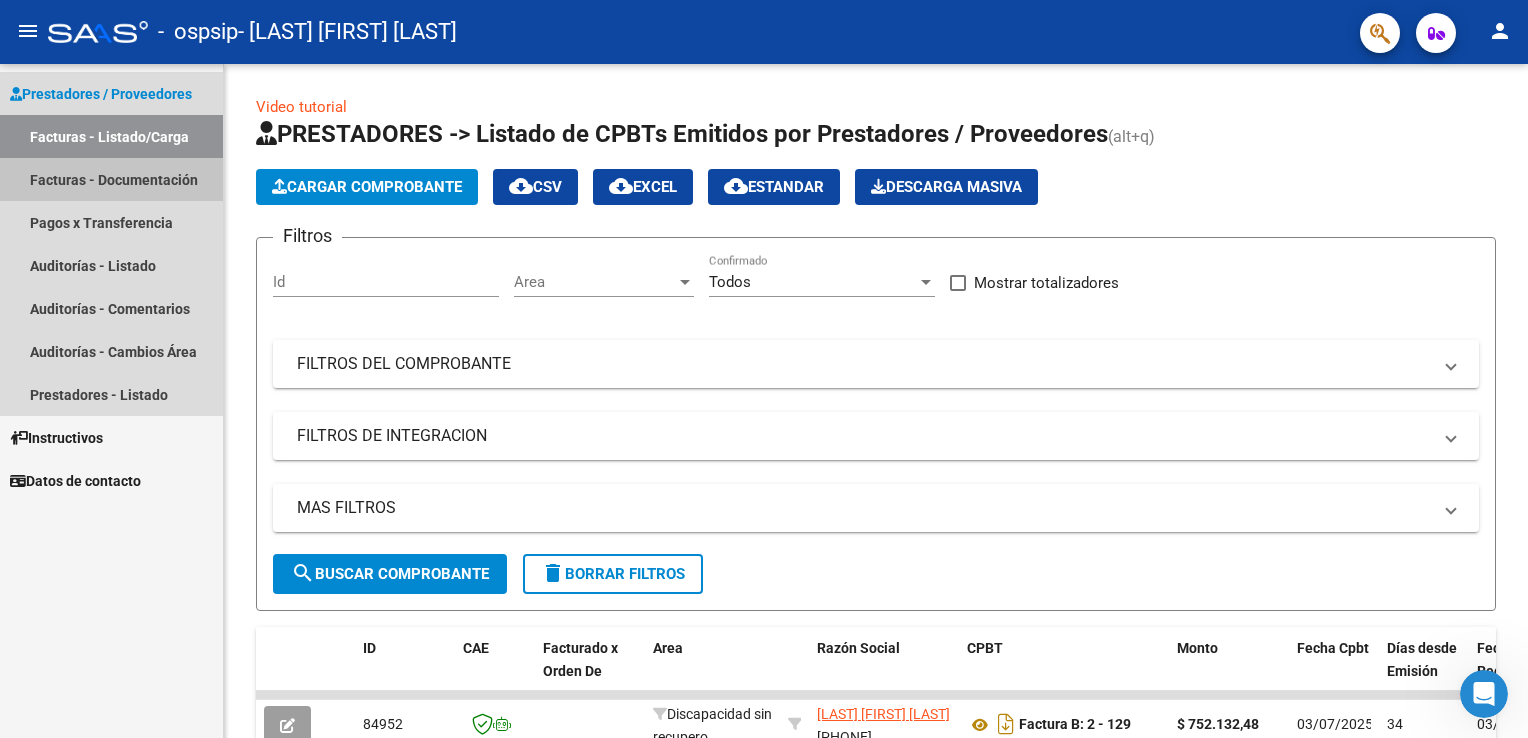 click on "Facturas - Documentación" at bounding box center (111, 179) 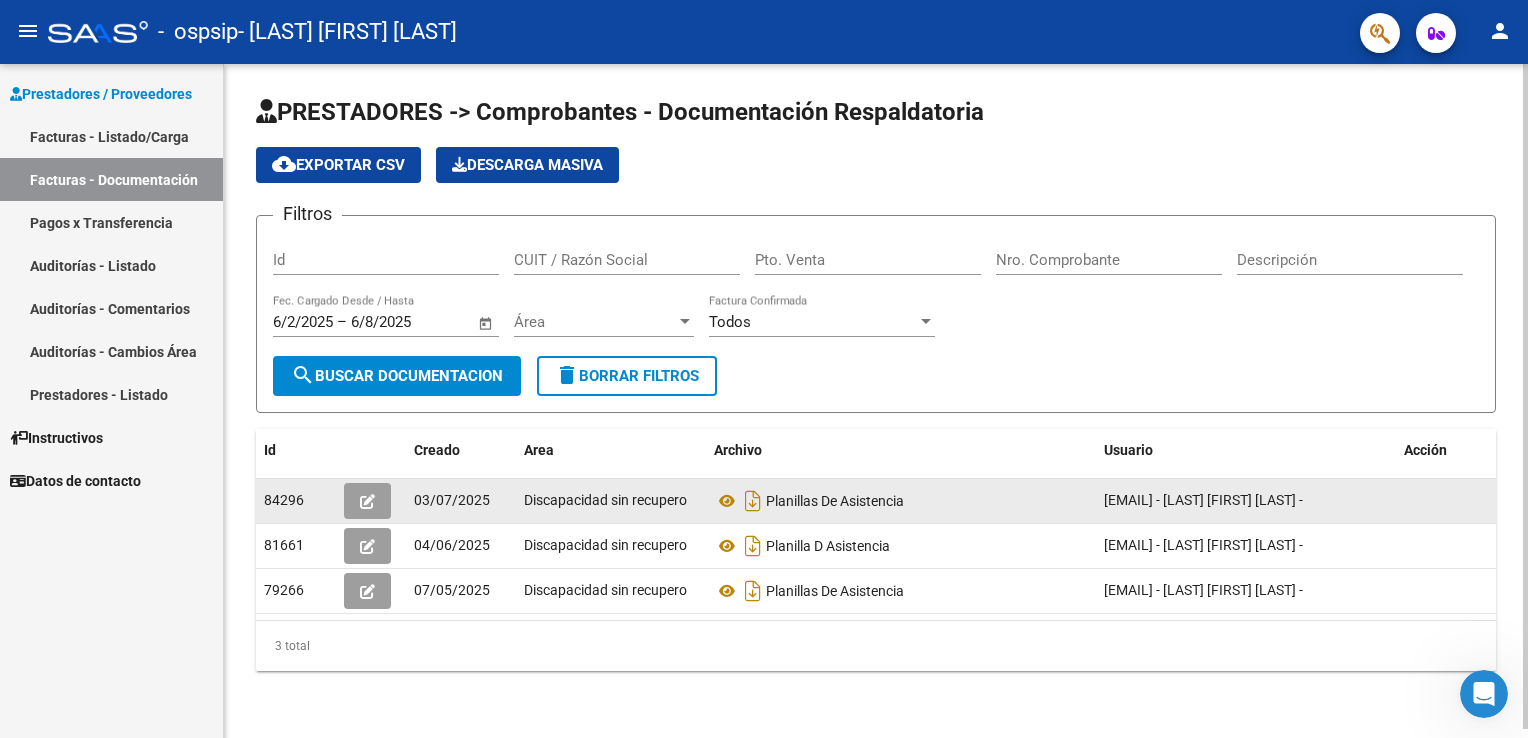 click on "Planillas De Asistencia" 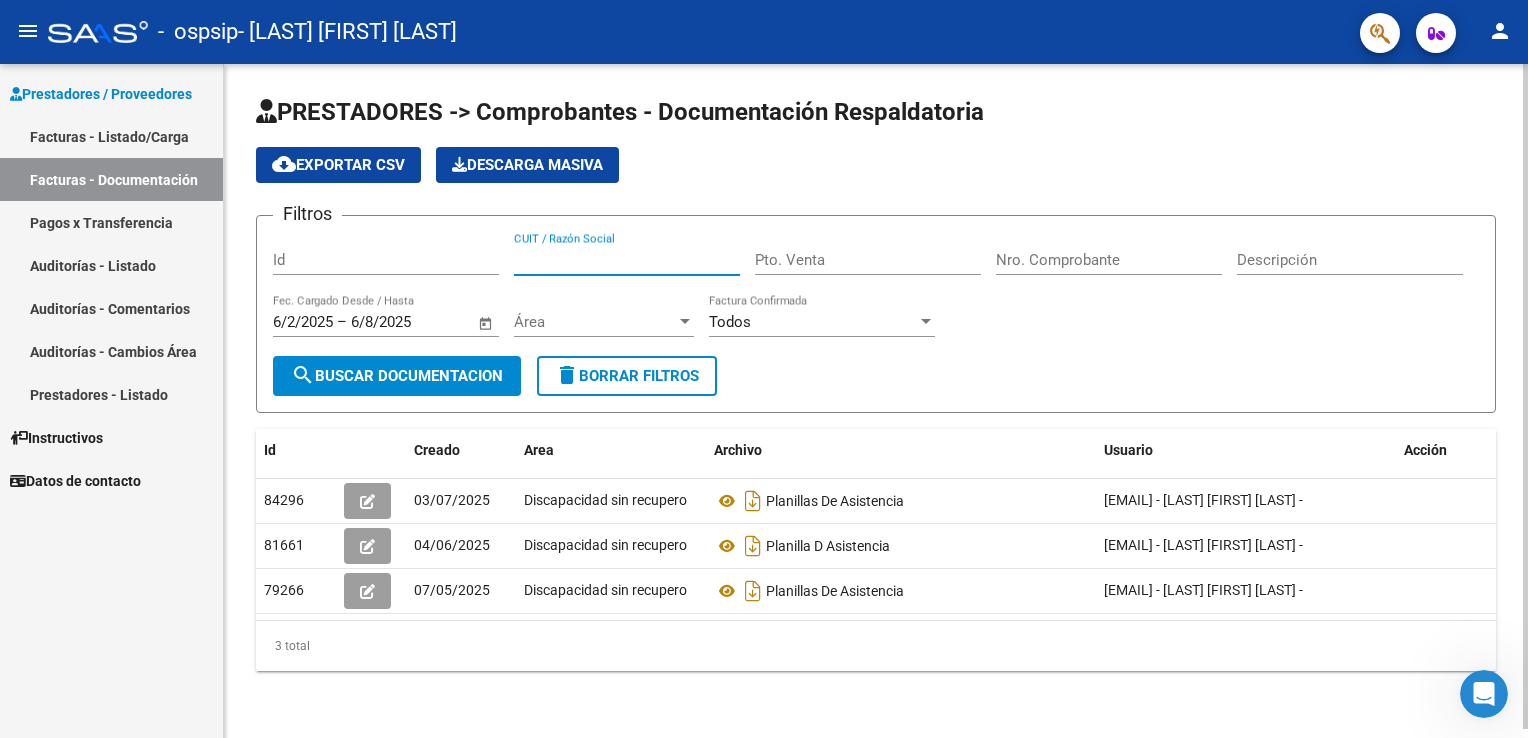 click on "CUIT / Razón Social" at bounding box center (627, 260) 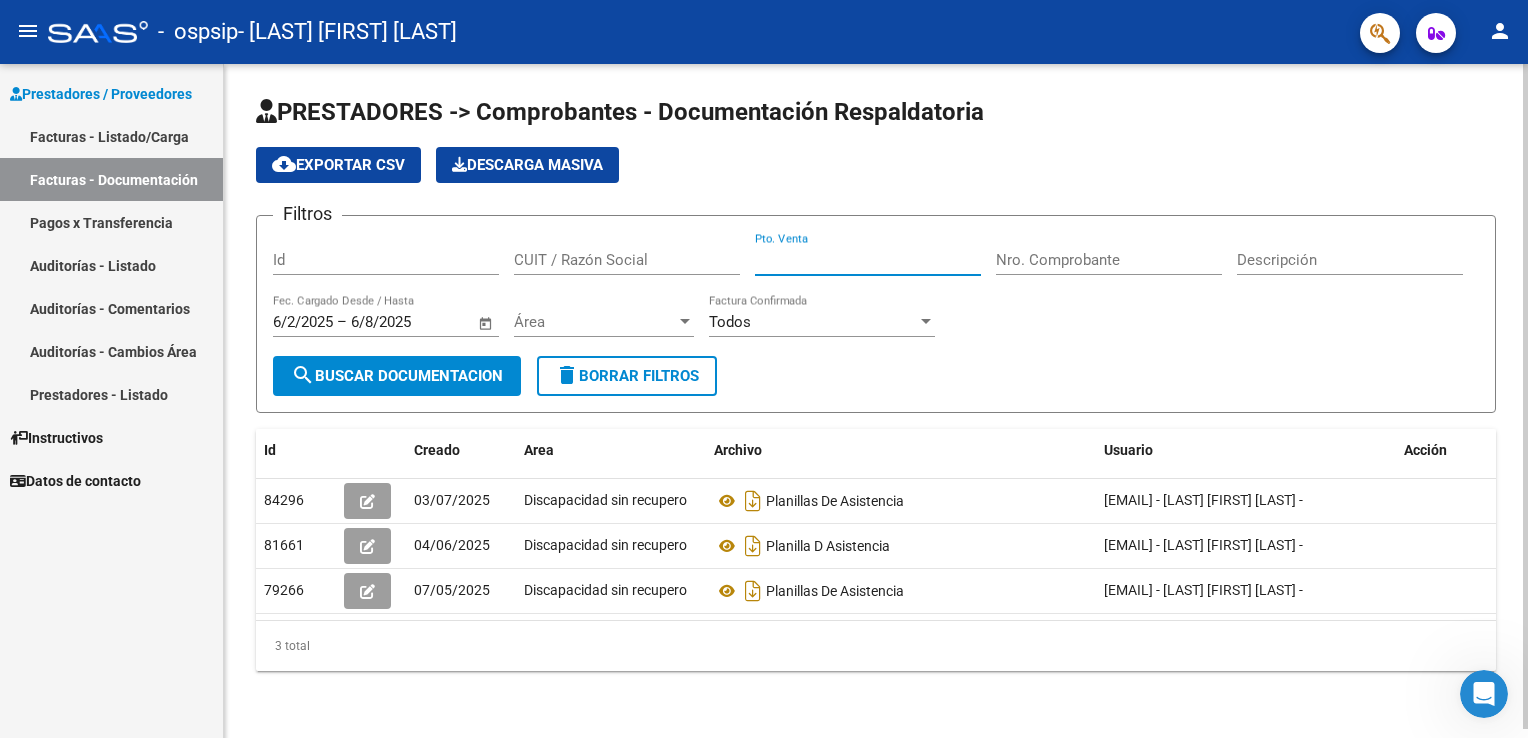 click on "Pto. Venta" at bounding box center [868, 260] 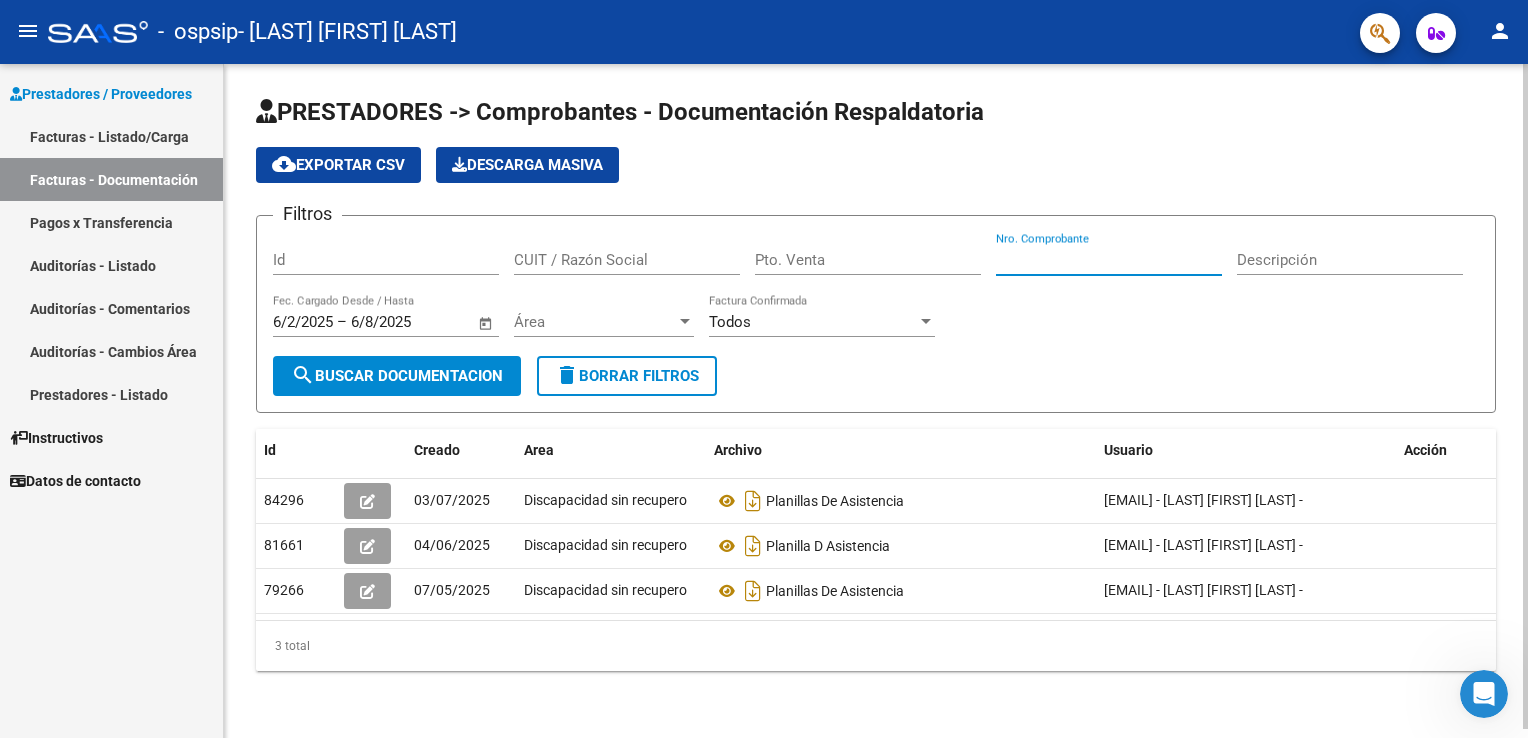 click on "Nro. Comprobante" at bounding box center (1109, 260) 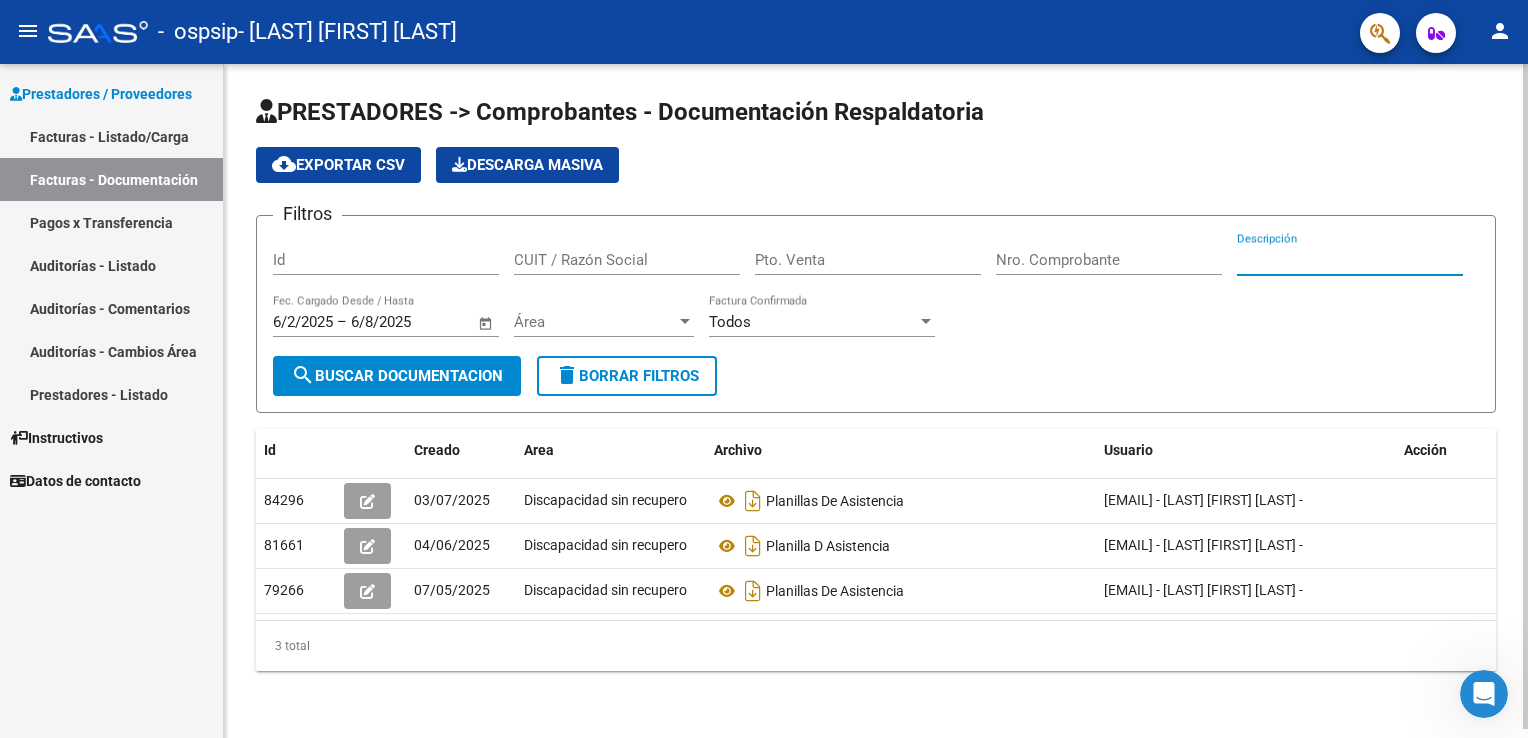 click on "Descripción" at bounding box center [1350, 260] 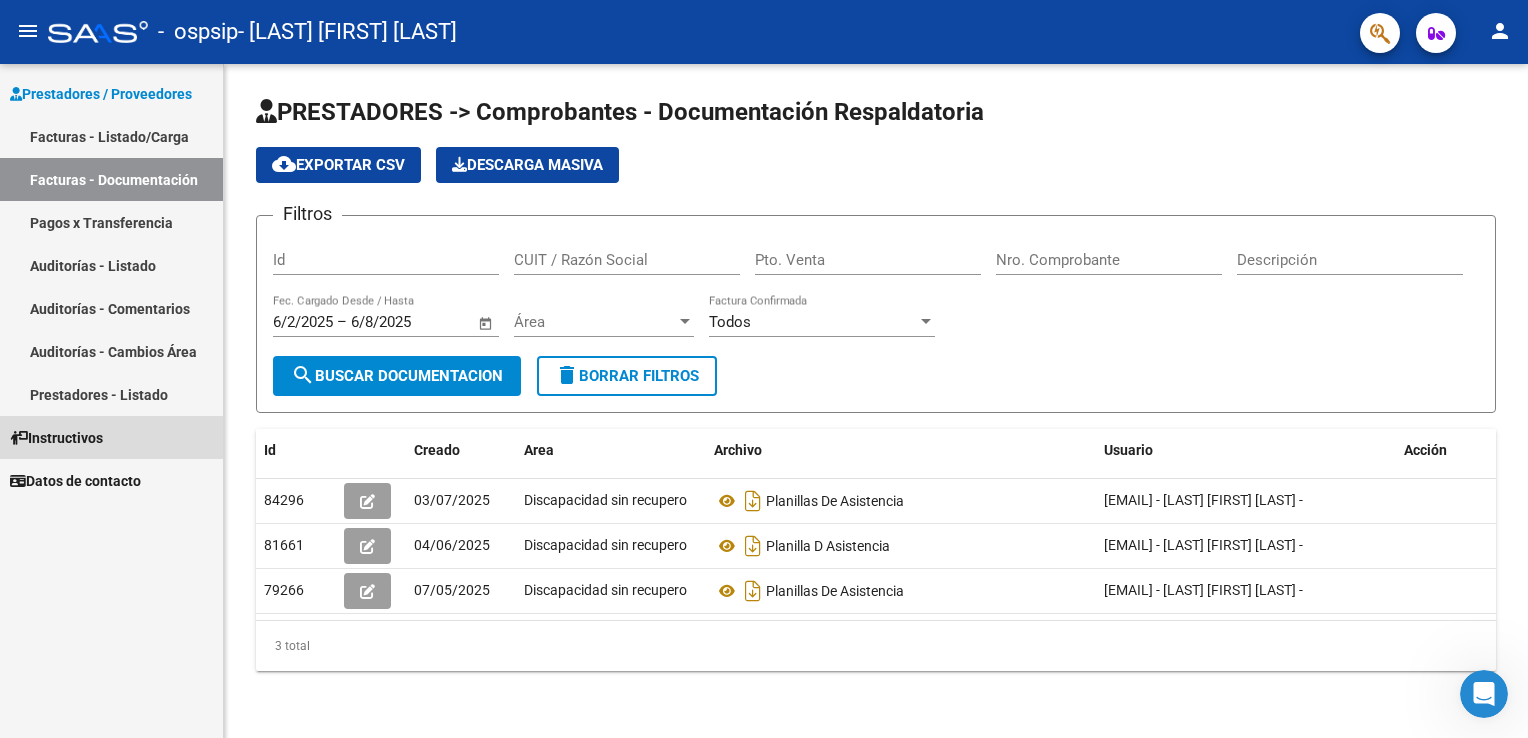 click on "Instructivos" at bounding box center (56, 438) 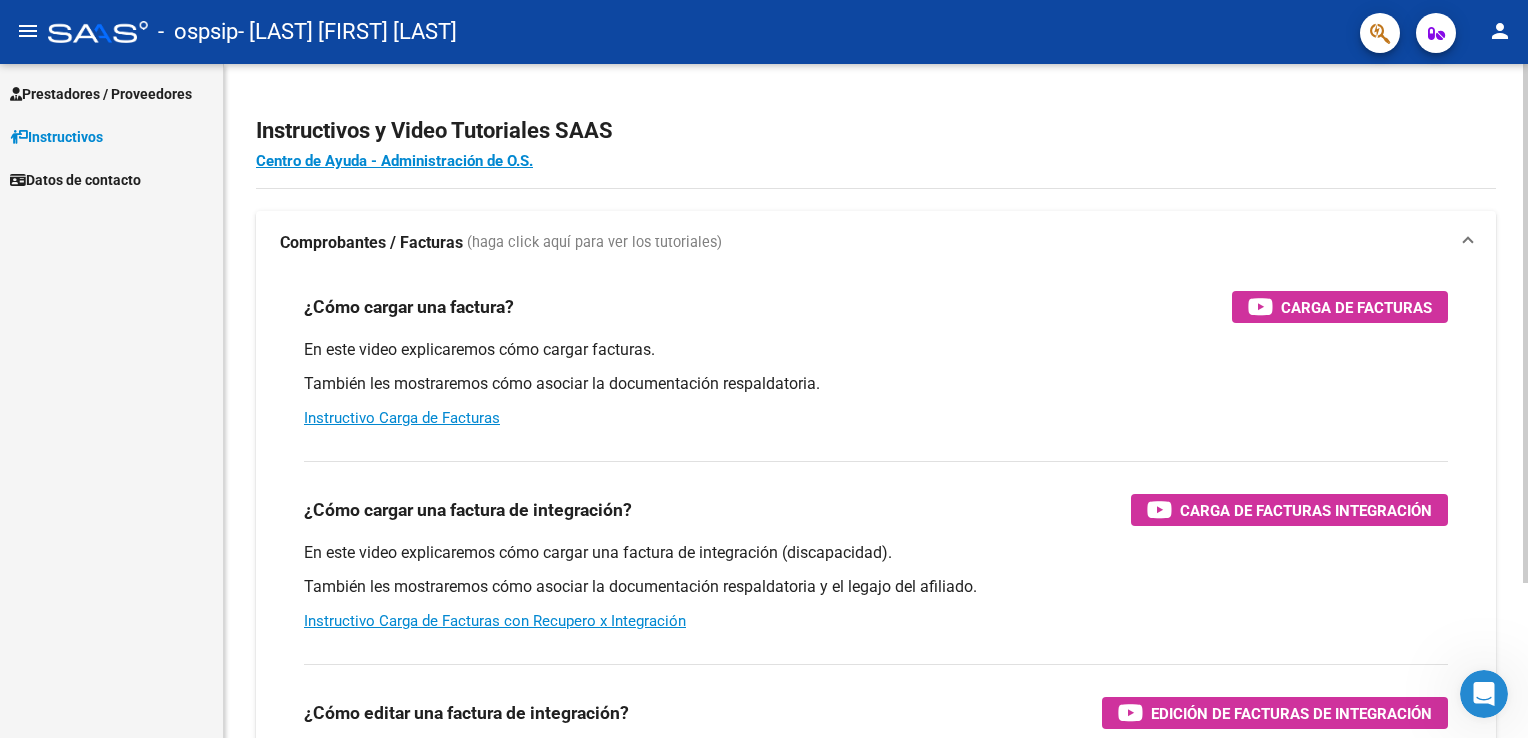 click on "¿Cómo cargar una factura de integración?" at bounding box center [468, 510] 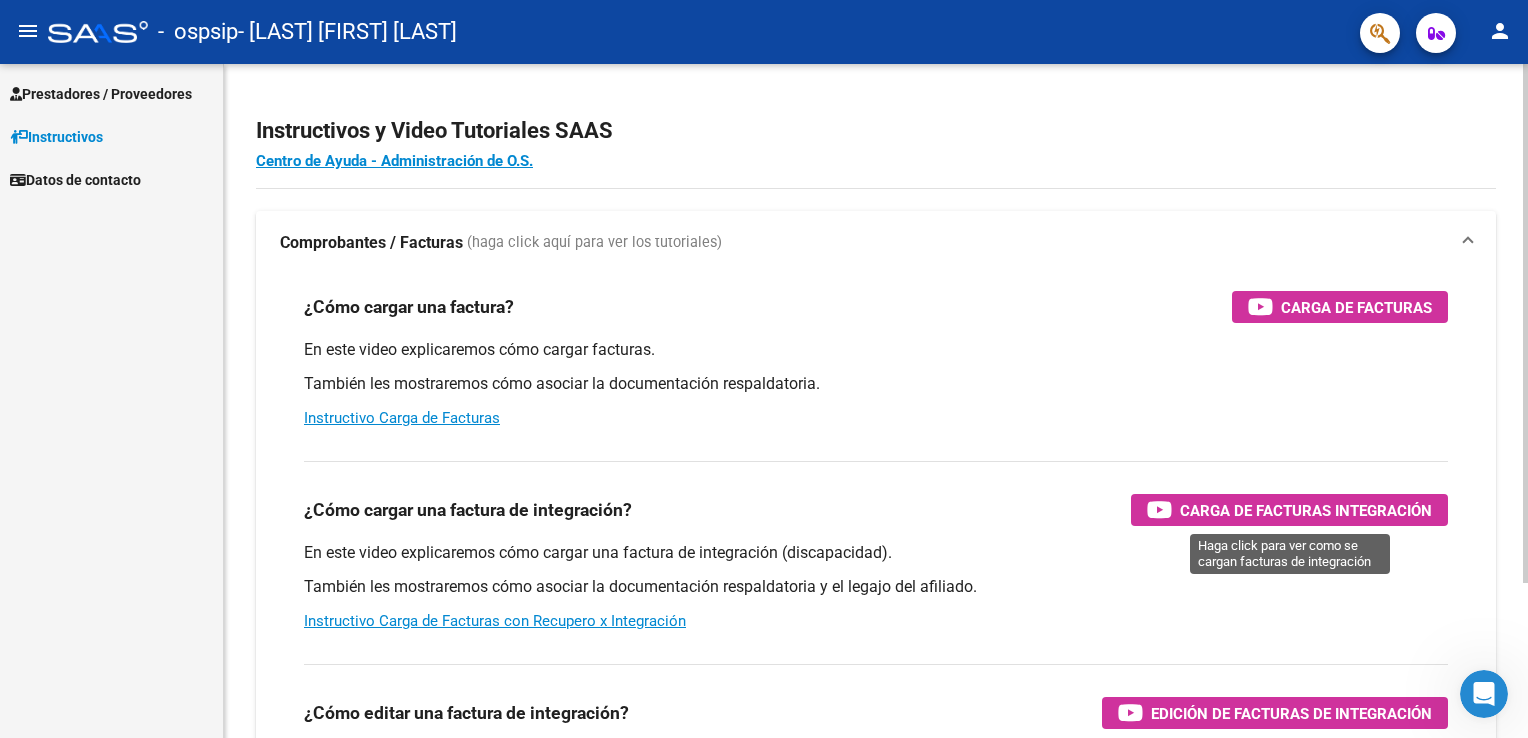 click on "Carga de Facturas Integración" at bounding box center [1306, 510] 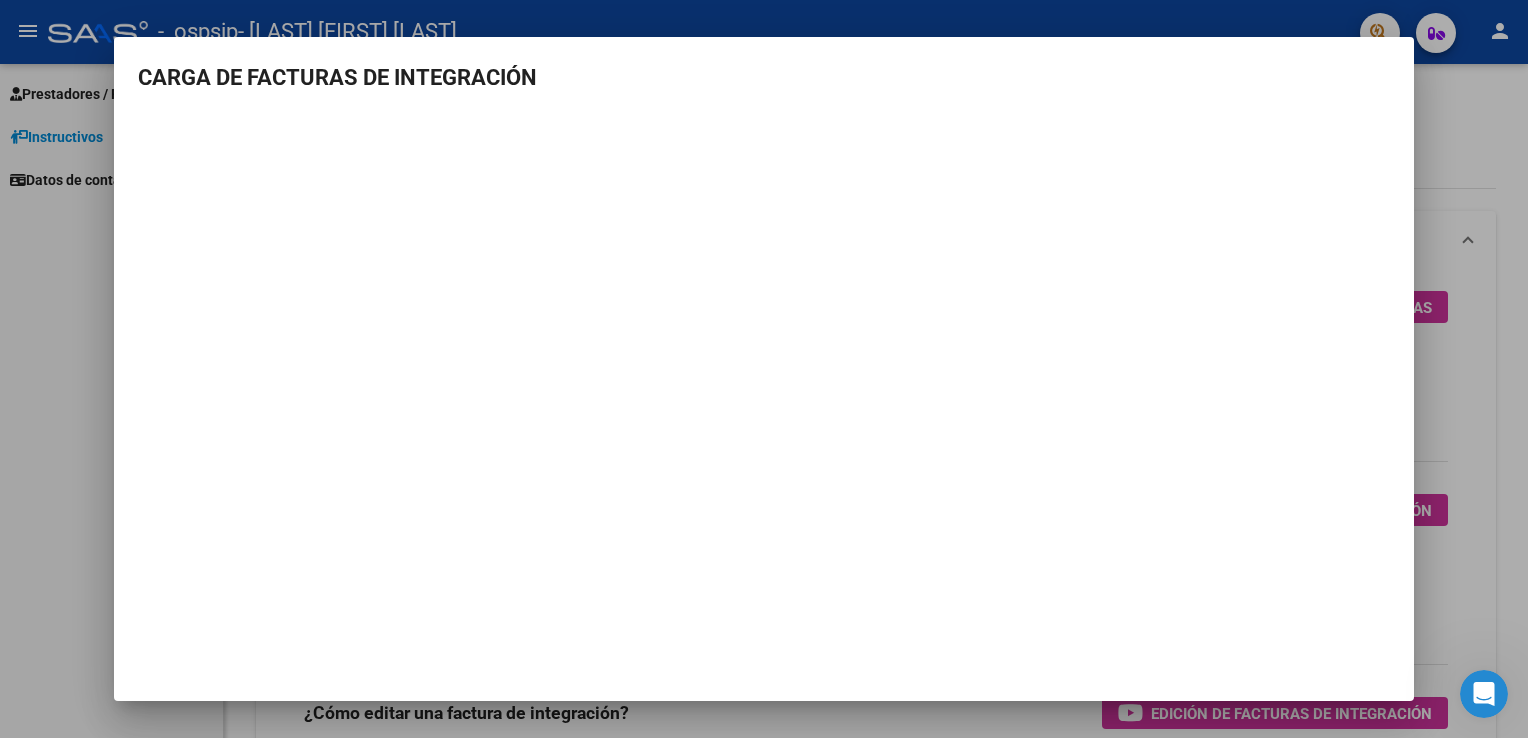 click at bounding box center (764, 369) 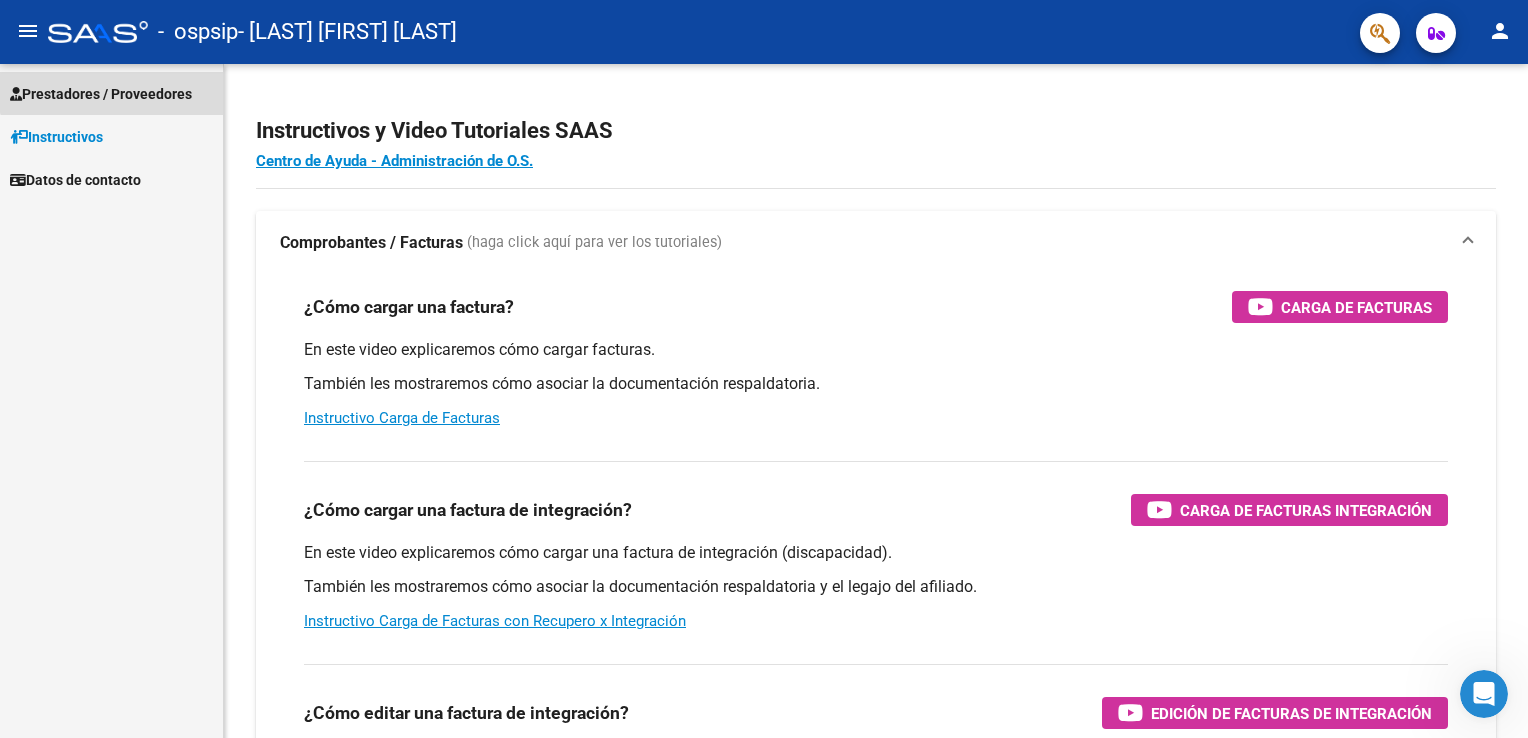 click on "Prestadores / Proveedores" at bounding box center [101, 94] 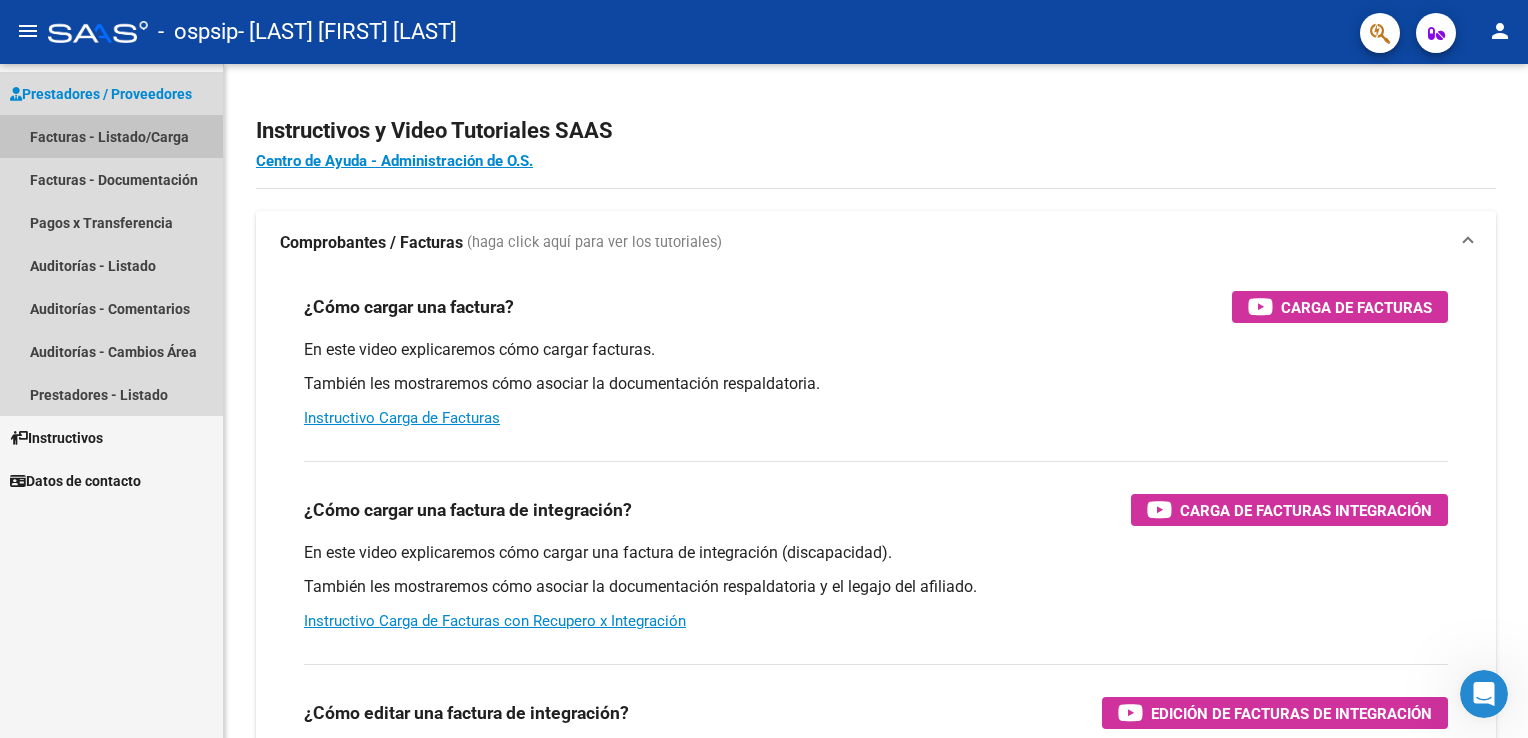 click on "Facturas - Listado/Carga" at bounding box center [111, 136] 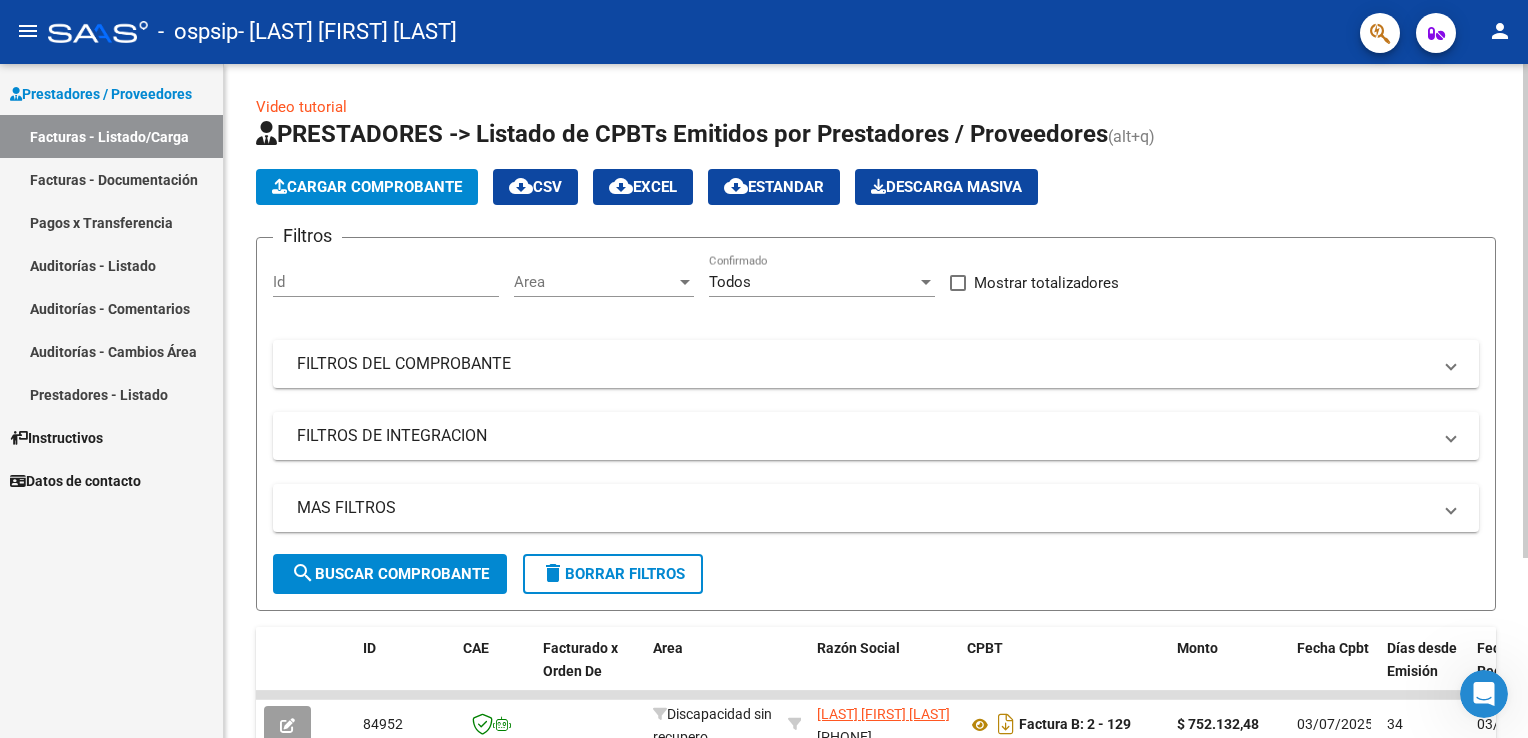 click on "Cargar Comprobante" 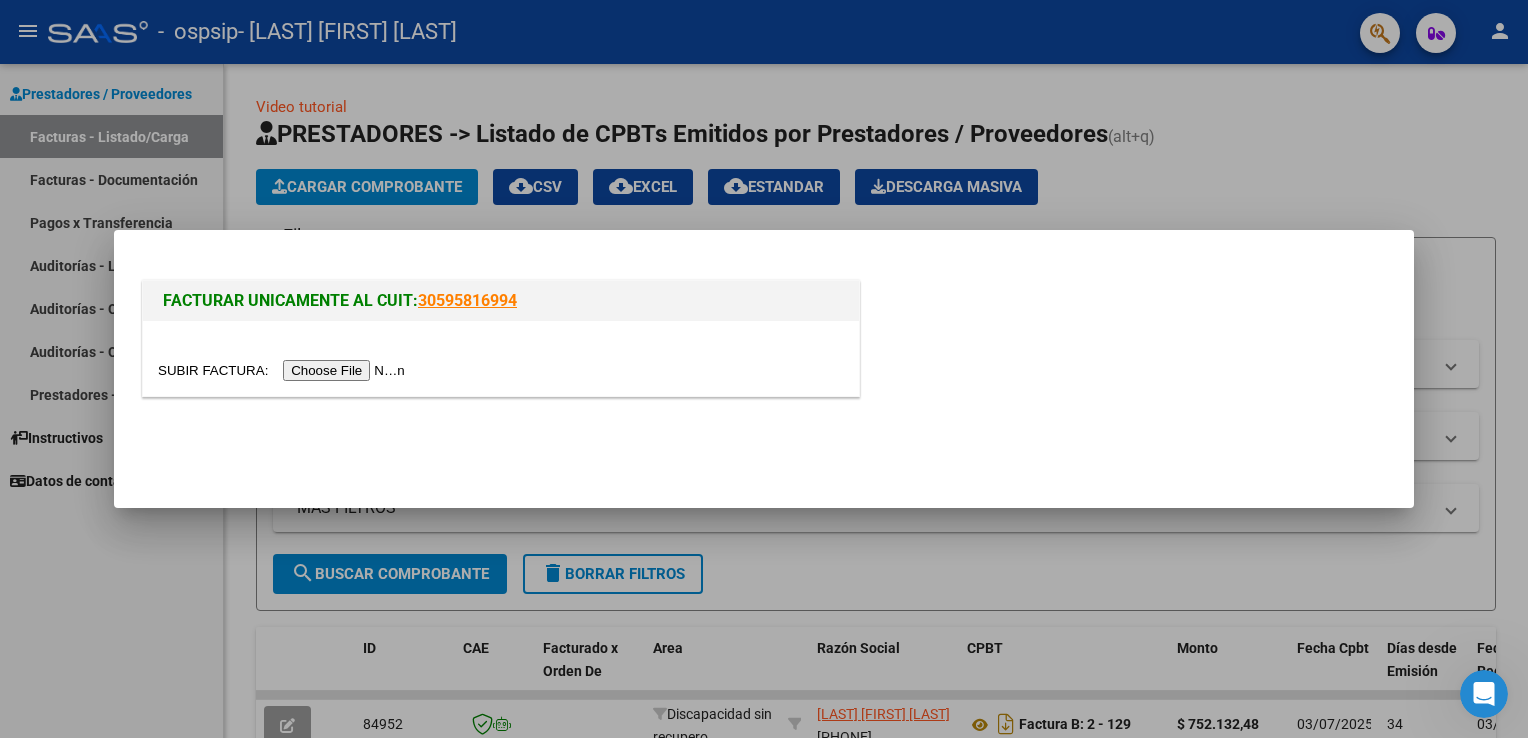 click at bounding box center (764, 369) 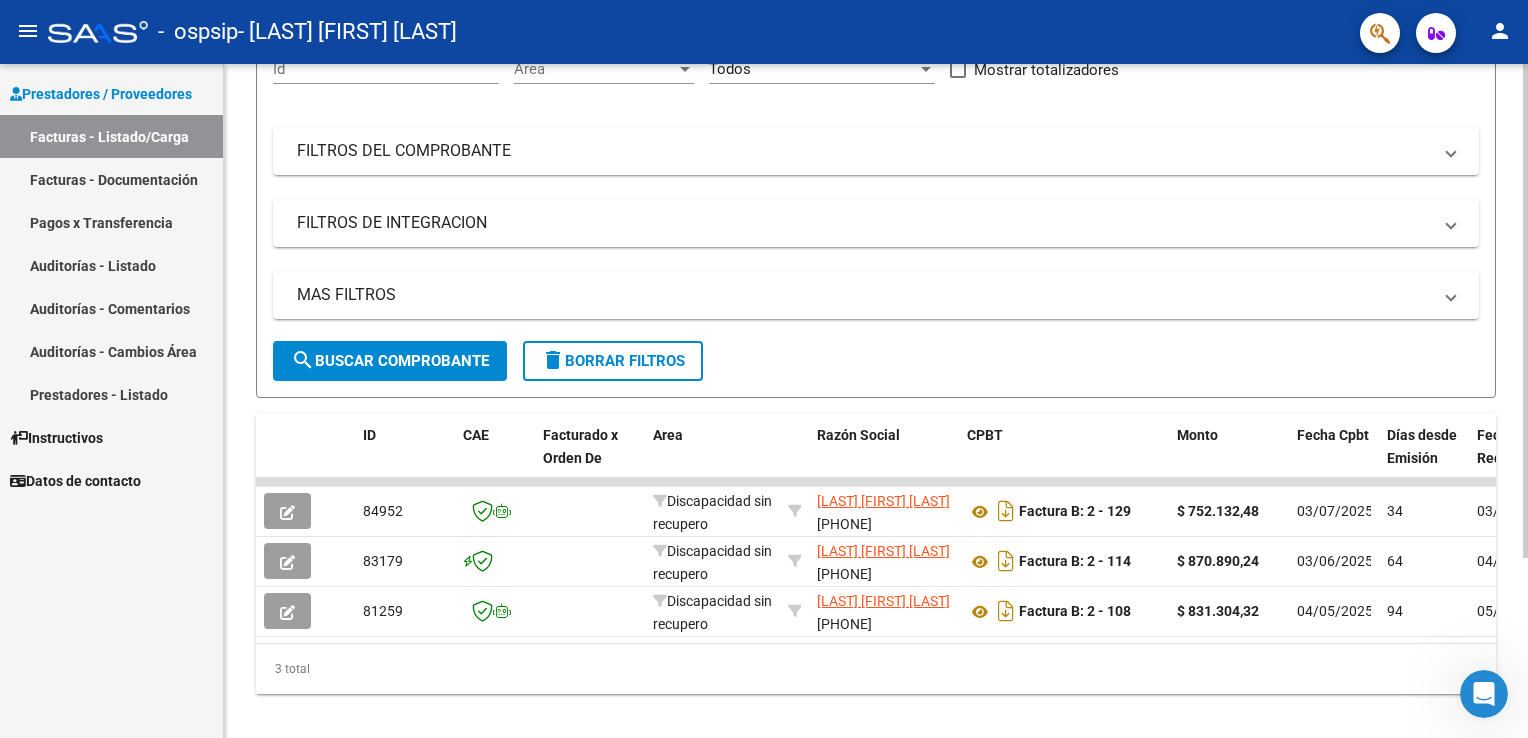 scroll, scrollTop: 214, scrollLeft: 0, axis: vertical 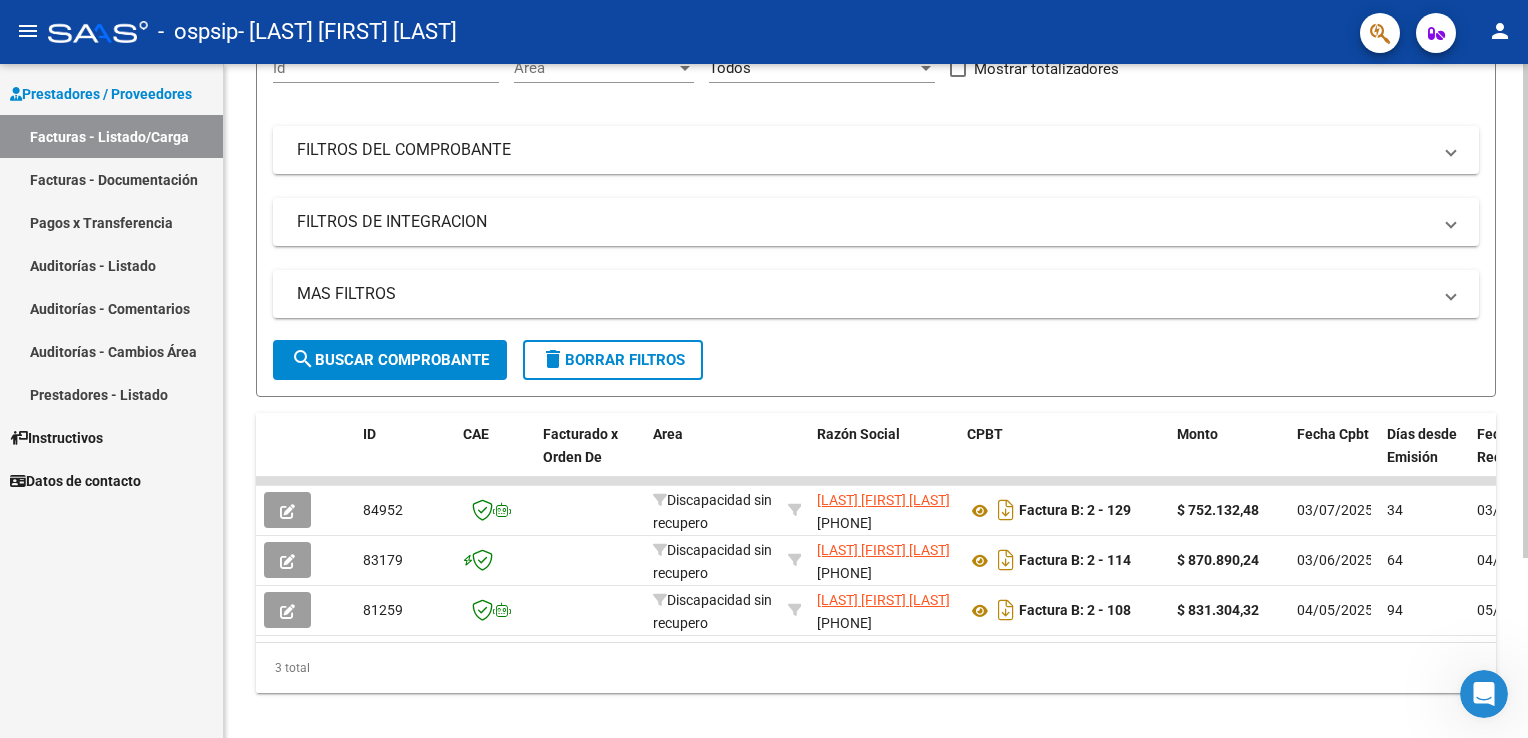 click on "menu -   ospsip   - LANDINO CLAUDIA MARCELA person    Prestadores / Proveedores Facturas - Listado/Carga Facturas - Documentación Pagos x Transferencia Auditorías - Listado Auditorías - Comentarios Auditorías - Cambios Área Prestadores - Listado    Instructivos    Datos de contacto  Video tutorial   PRESTADORES -> Listado de CPBTs Emitidos por Prestadores / Proveedores (alt+q)   Cargar Comprobante
cloud_download  CSV  cloud_download  EXCEL  cloud_download  Estandar   Descarga Masiva
Filtros Id Area Area Todos Confirmado   Mostrar totalizadores   FILTROS DEL COMPROBANTE  Comprobante Tipo Comprobante Tipo Start date – End date Fec. Comprobante Desde / Hasta Días Emisión Desde(cant. días) Días Emisión Hasta(cant. días) CUIT / Razón Social Pto. Venta Nro. Comprobante Código SSS CAE Válido CAE Válido Todos Cargado Módulo Hosp. Todos Tiene facturacion Apócrifa Hospital Refes  FILTROS DE INTEGRACION  Período De Prestación Todos Rendido x SSS (dr_envio) Tipo de Registro Todos –" at bounding box center (764, 369) 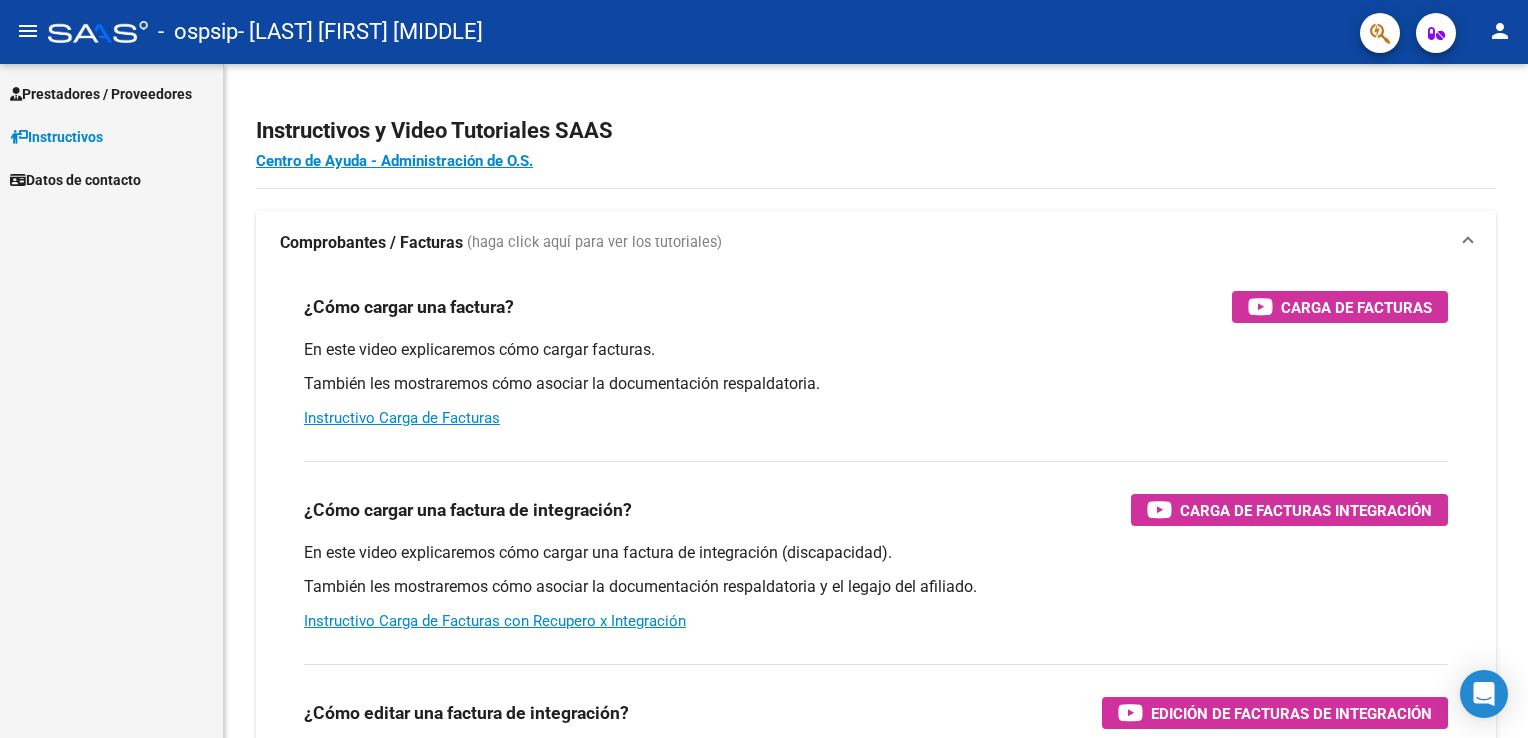 scroll, scrollTop: 0, scrollLeft: 0, axis: both 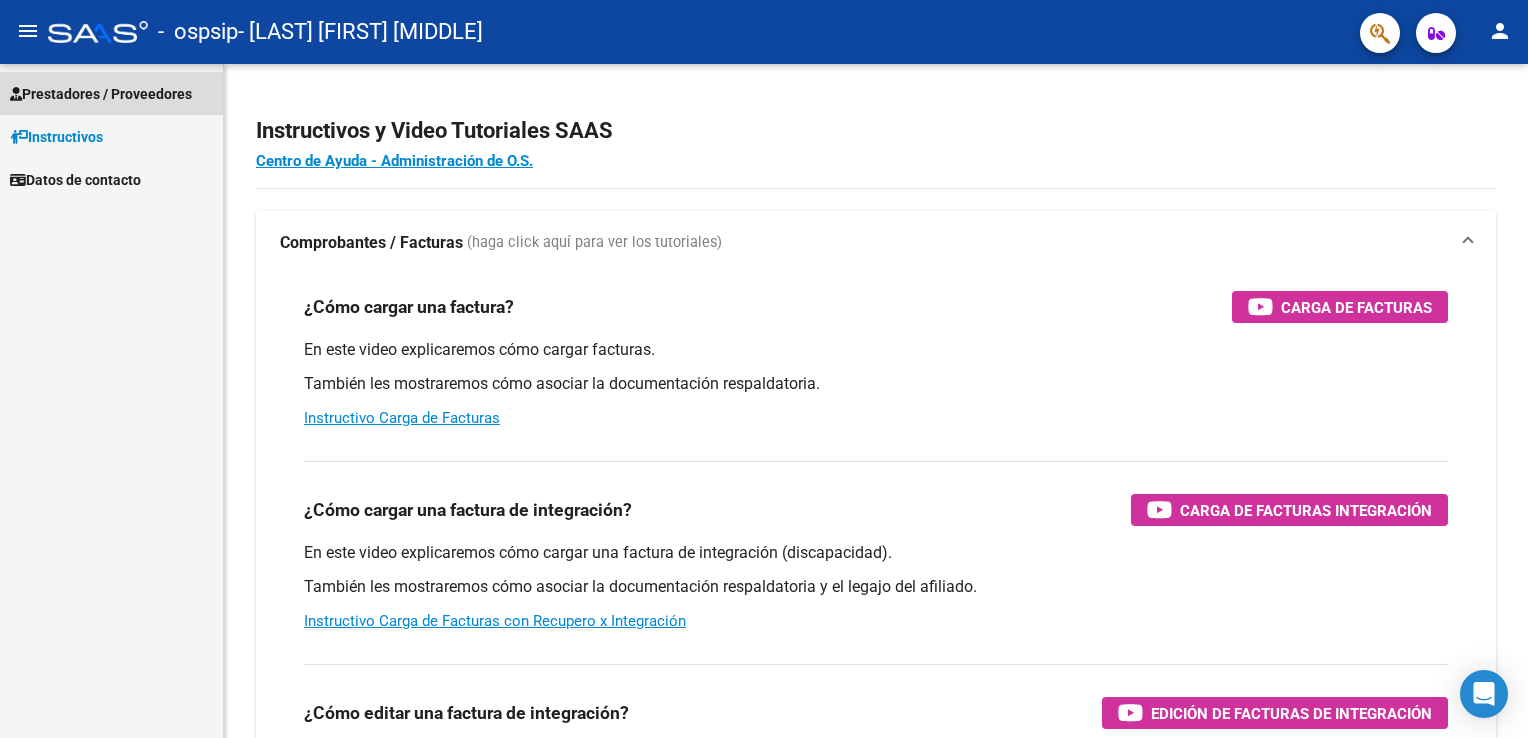 click on "Prestadores / Proveedores" at bounding box center [101, 94] 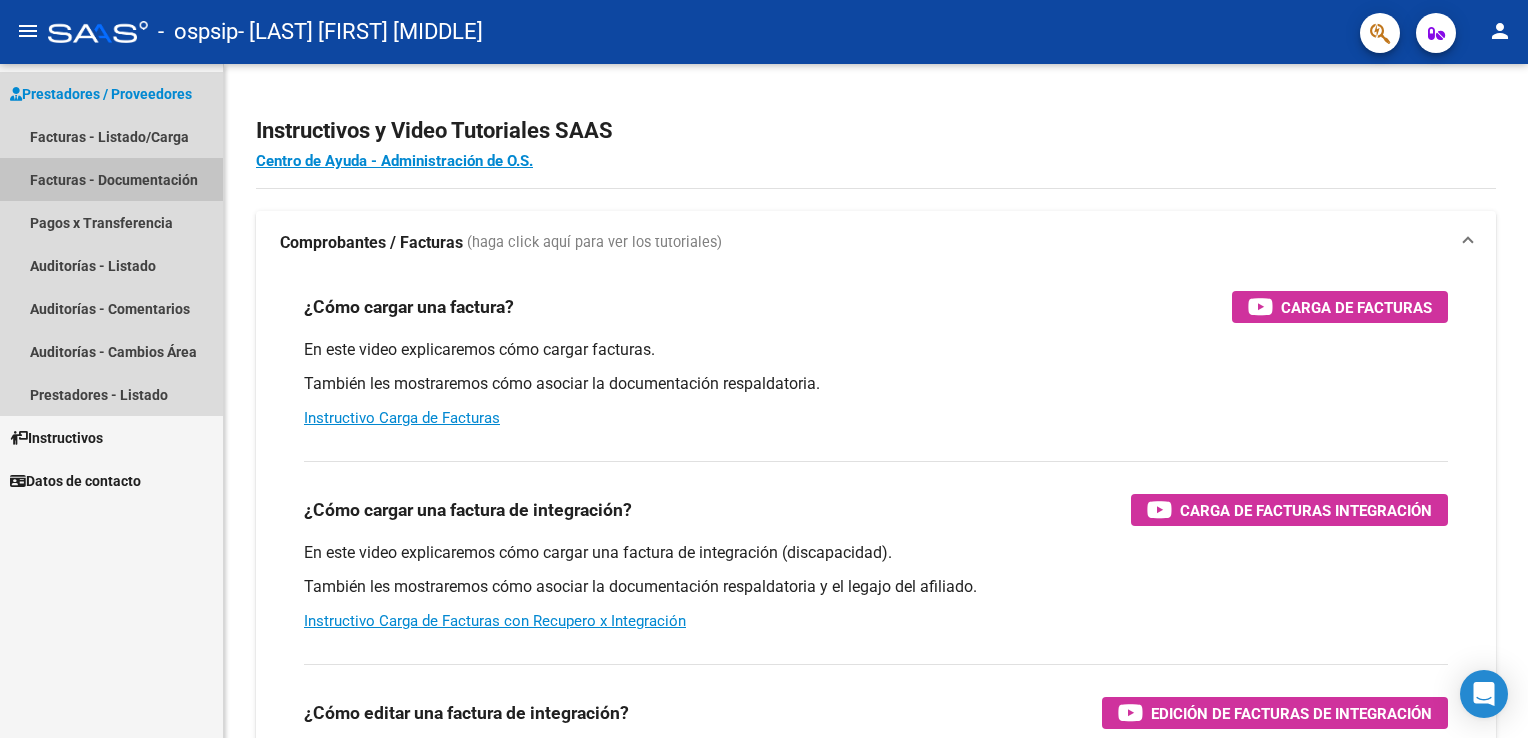 click on "Facturas - Documentación" at bounding box center [111, 179] 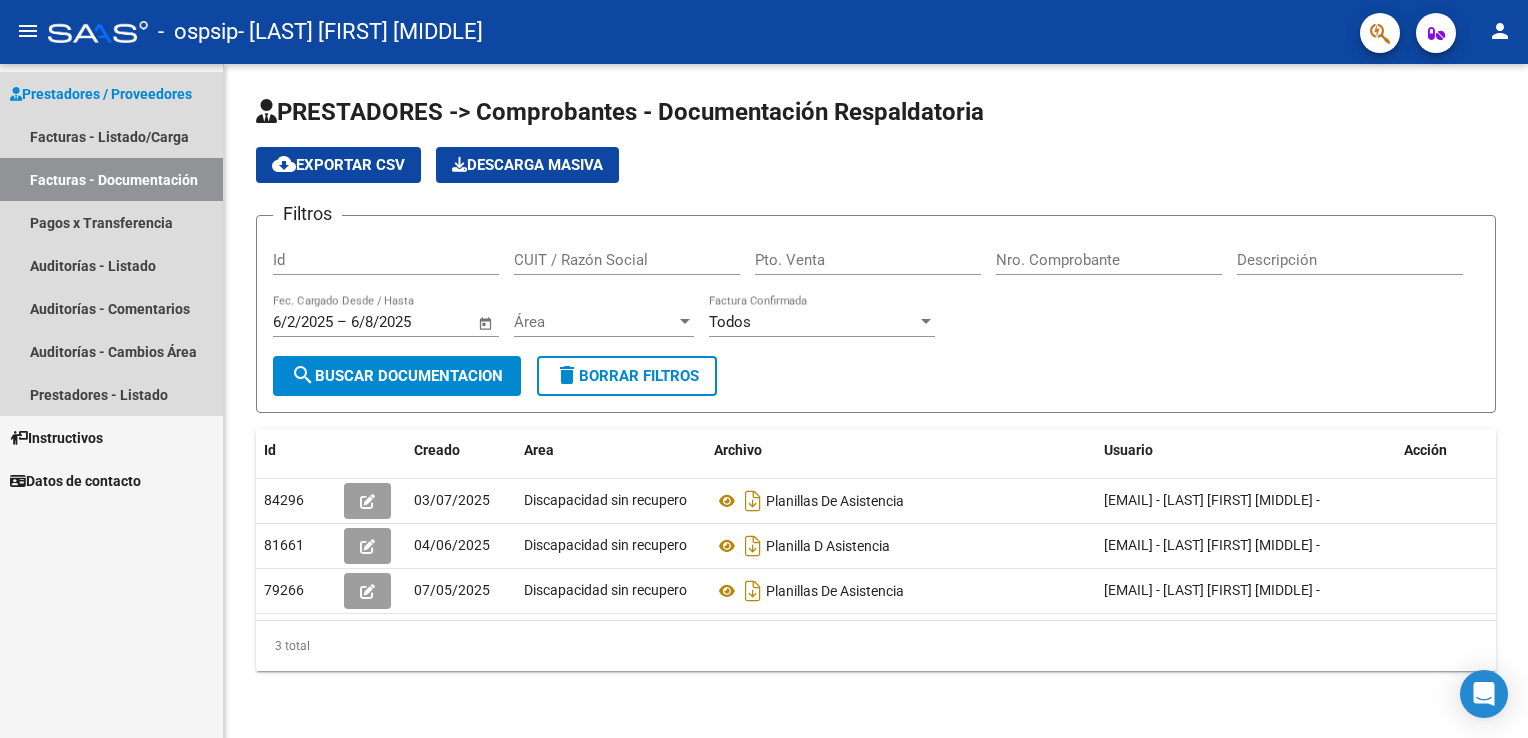 click on "Prestadores / Proveedores" at bounding box center (101, 94) 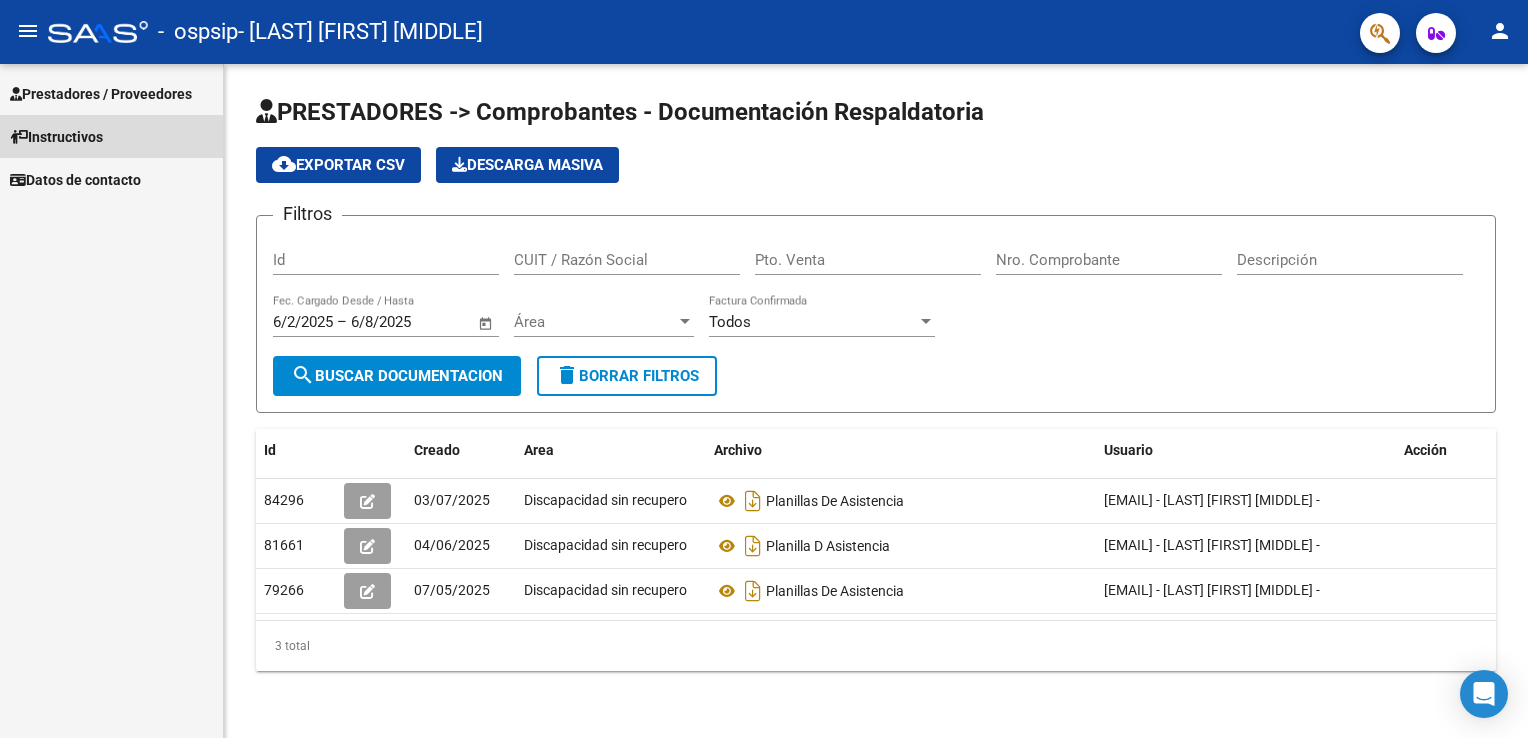 click on "Instructivos" at bounding box center [56, 137] 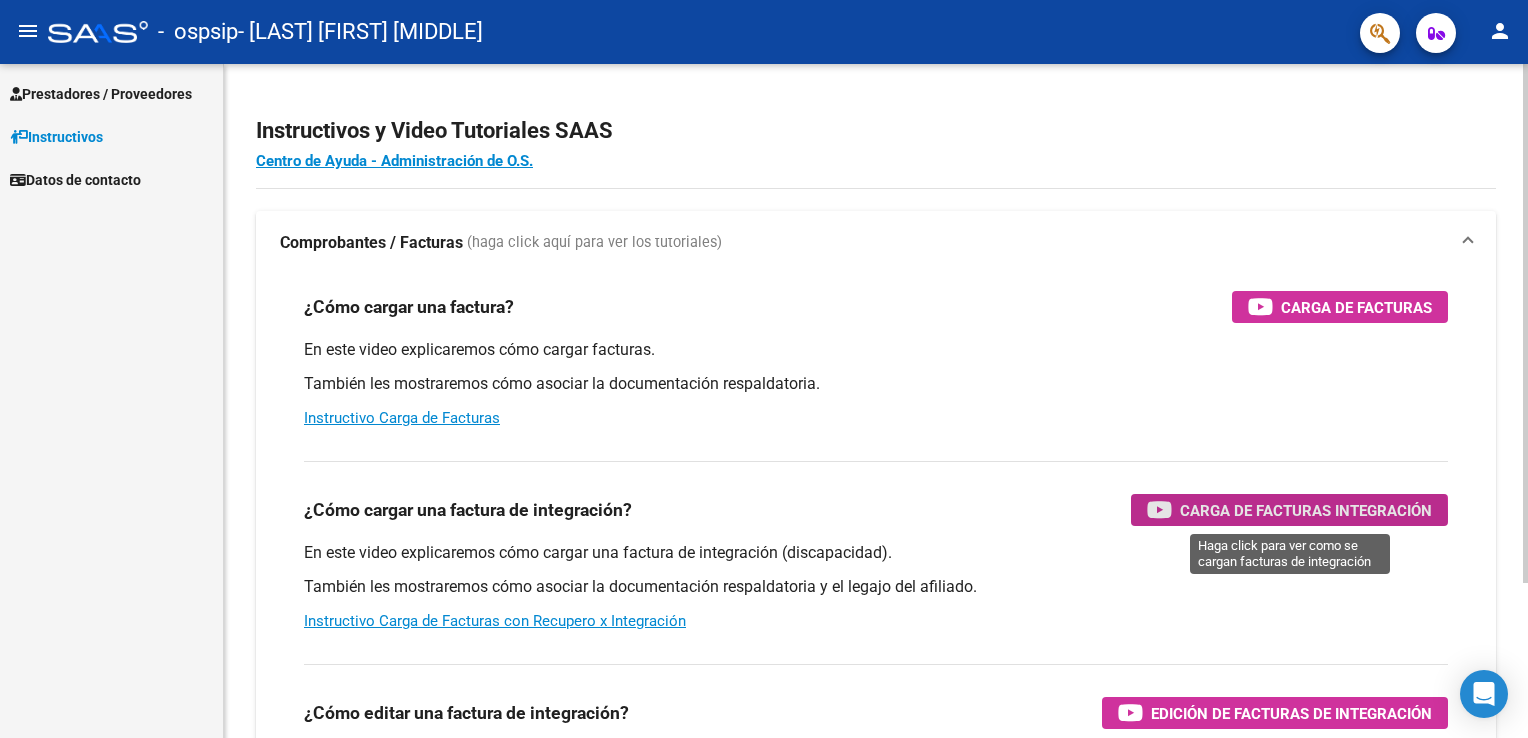 click on "Carga de Facturas Integración" at bounding box center [1306, 510] 